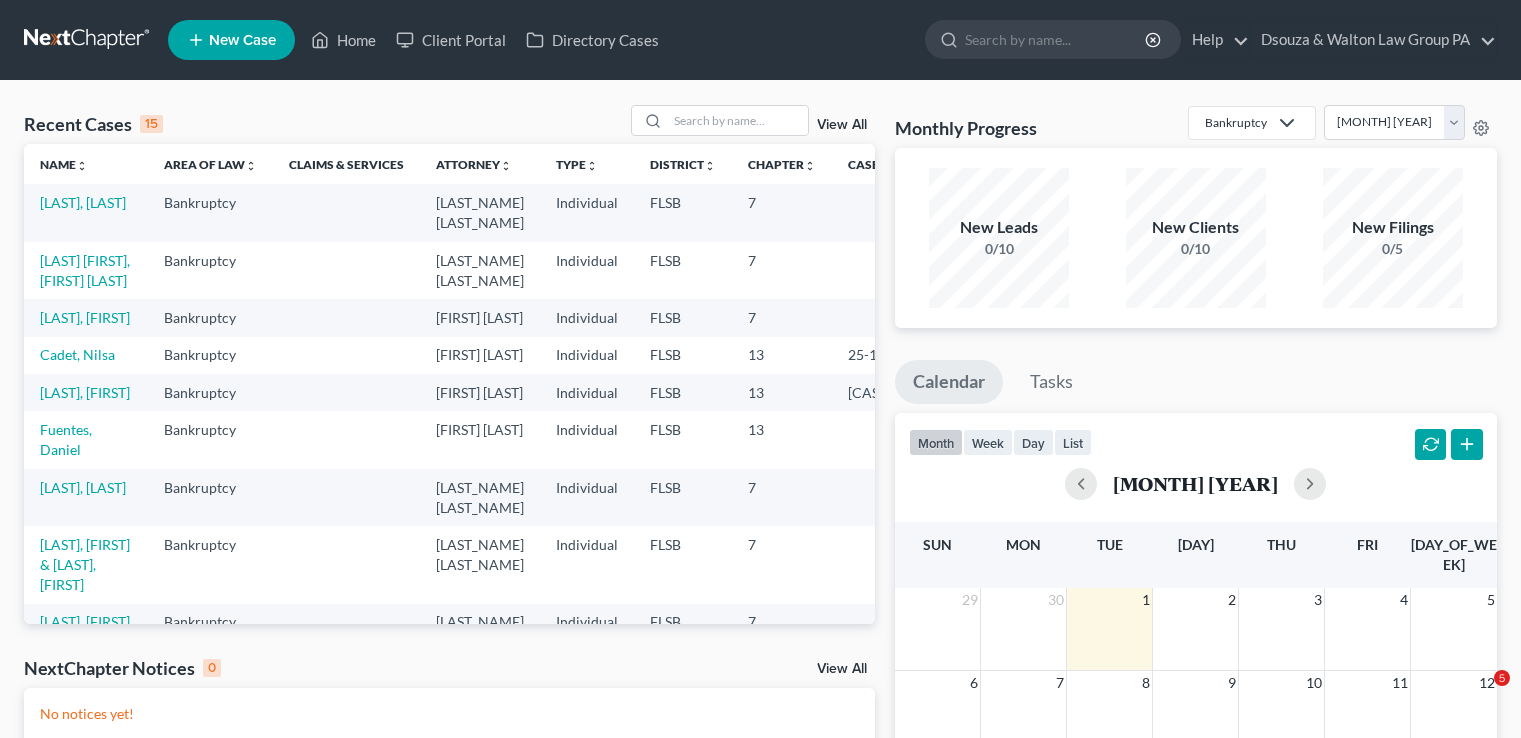 scroll, scrollTop: 0, scrollLeft: 0, axis: both 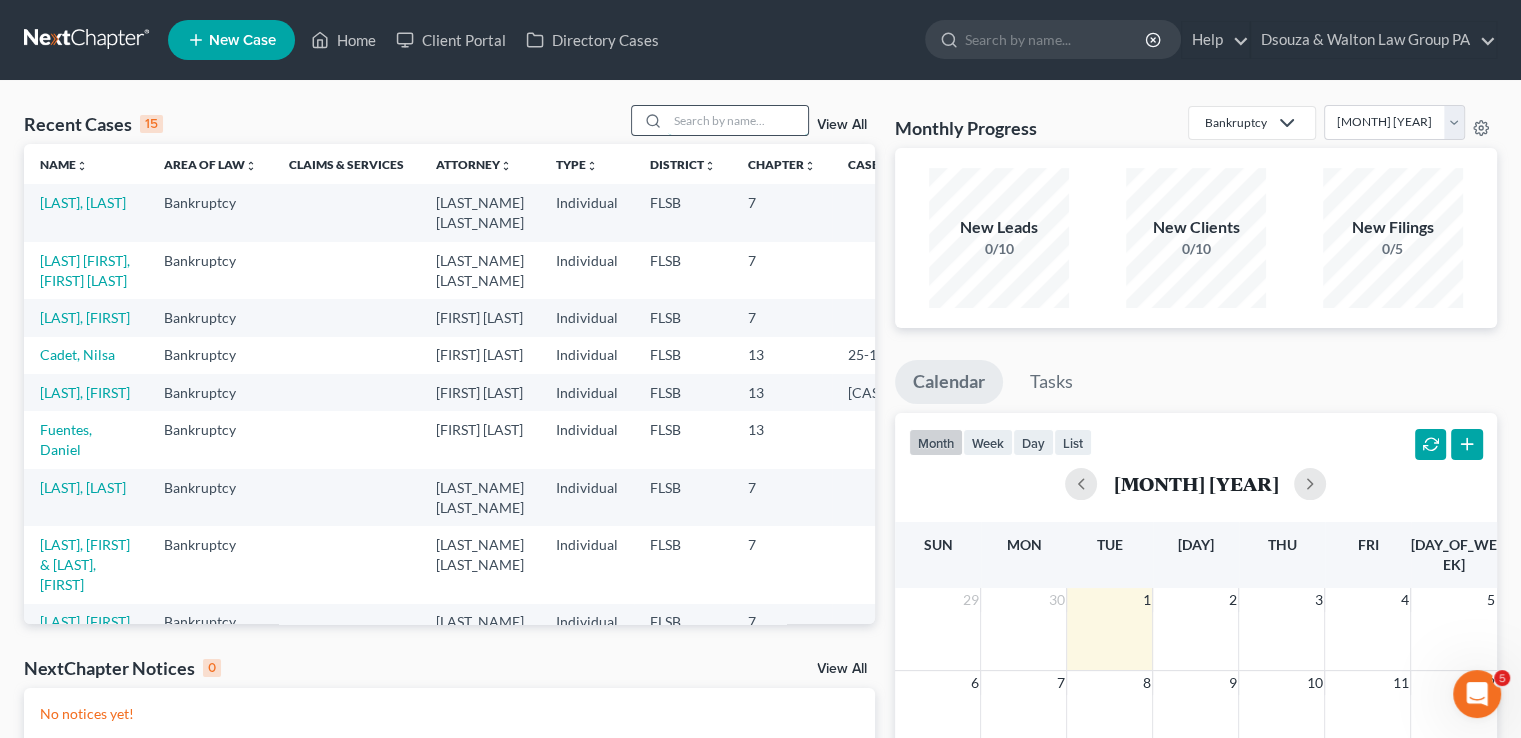 click at bounding box center (738, 120) 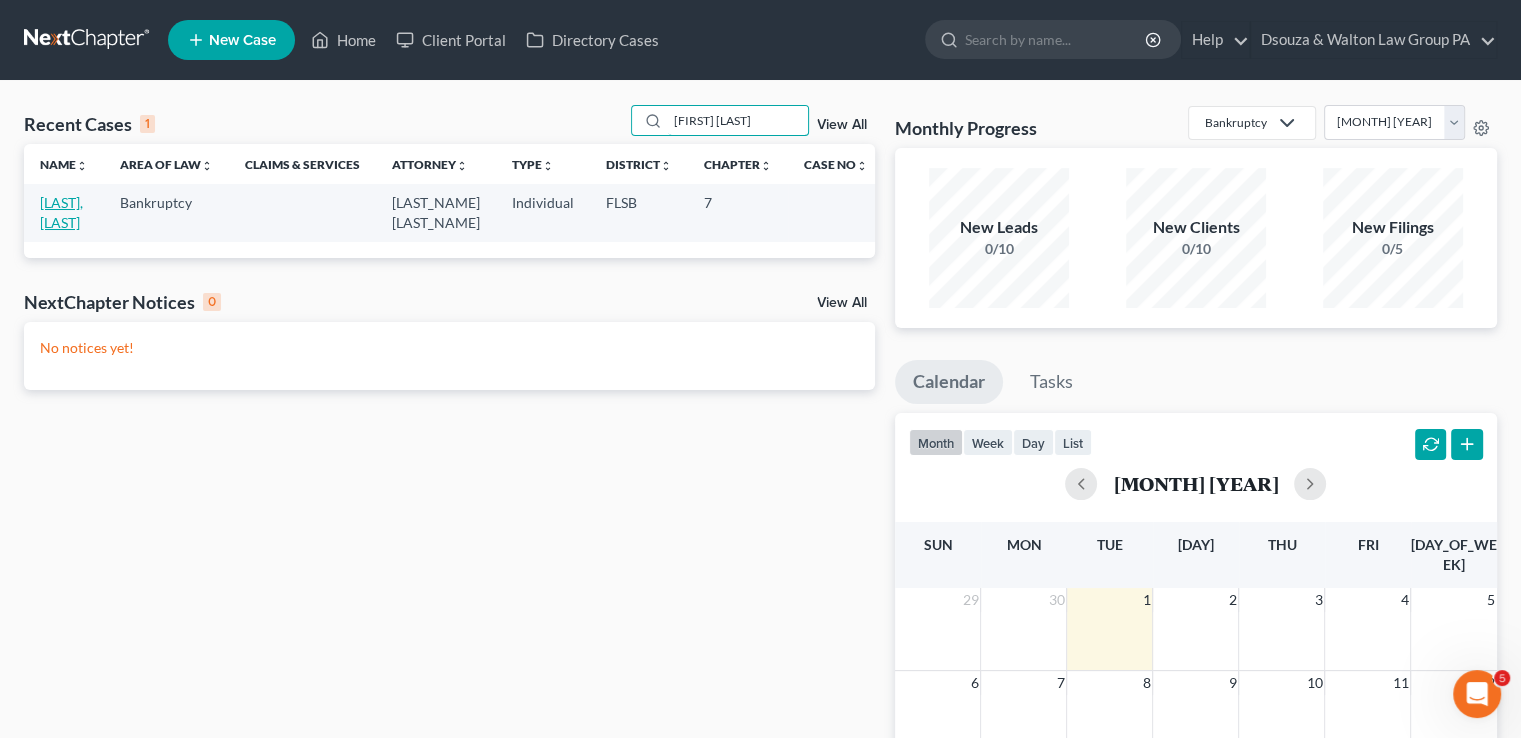 type on "[FIRST] [LAST]" 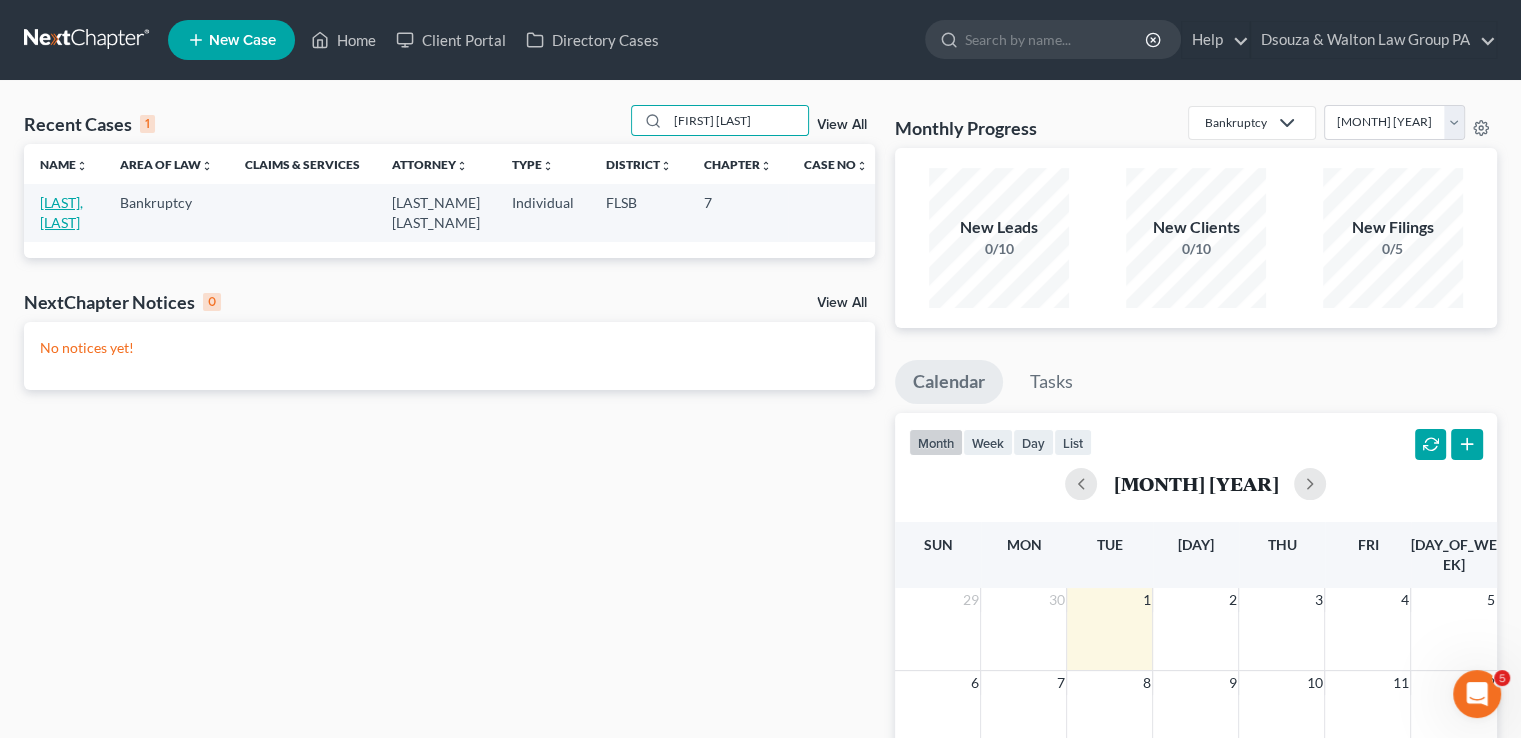 click on "[LAST], [LAST]" at bounding box center [61, 212] 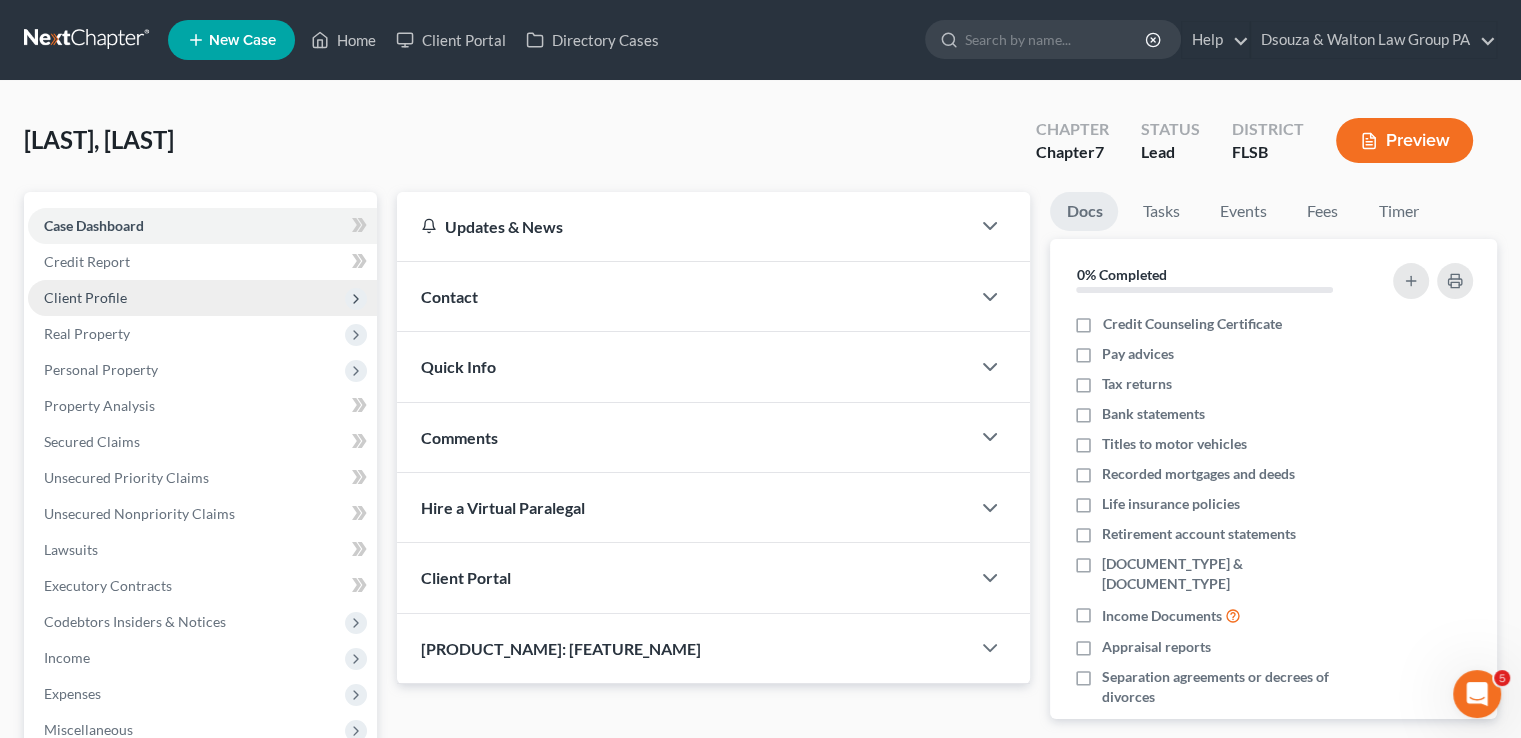 click on "Client Profile" at bounding box center [0, 0] 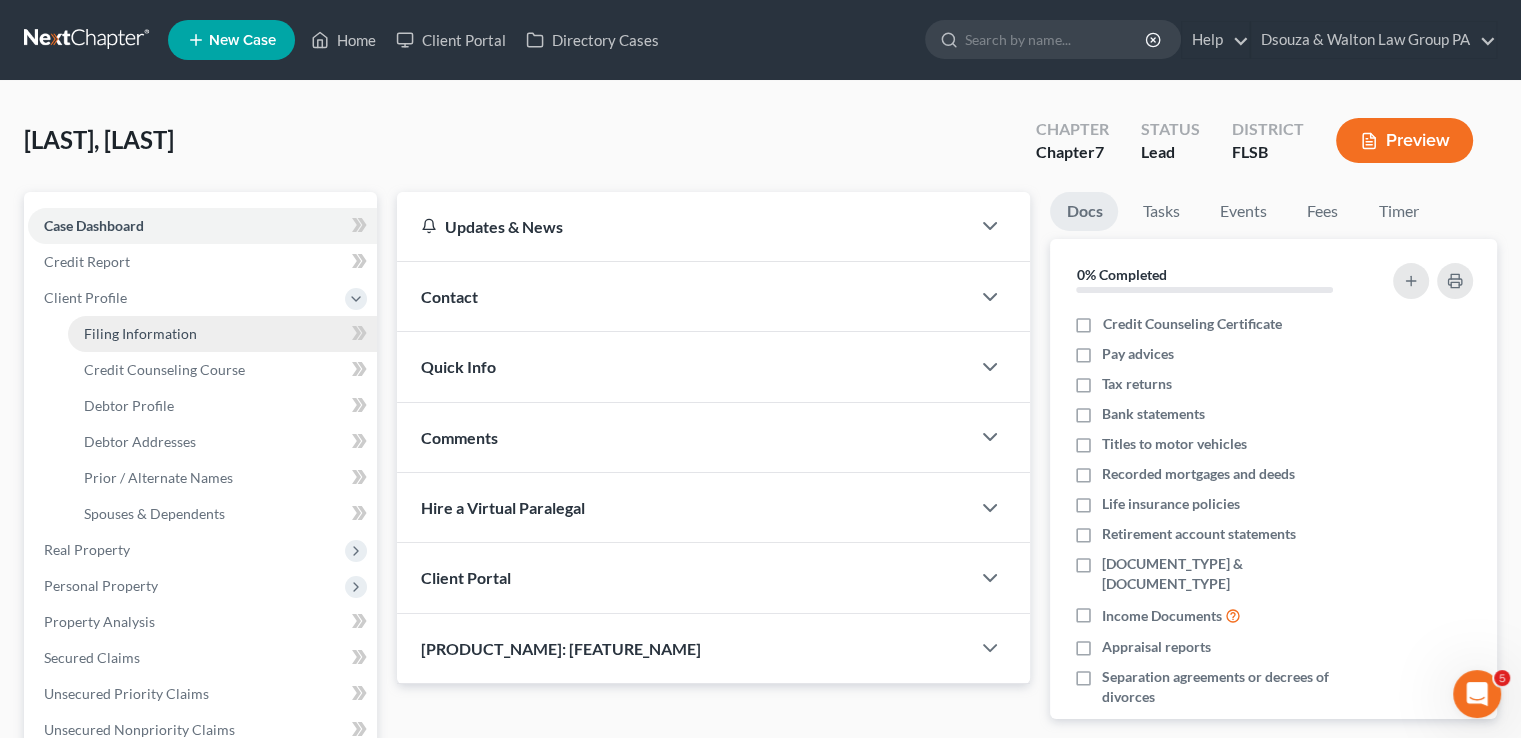 click on "Filing Information" at bounding box center (222, 334) 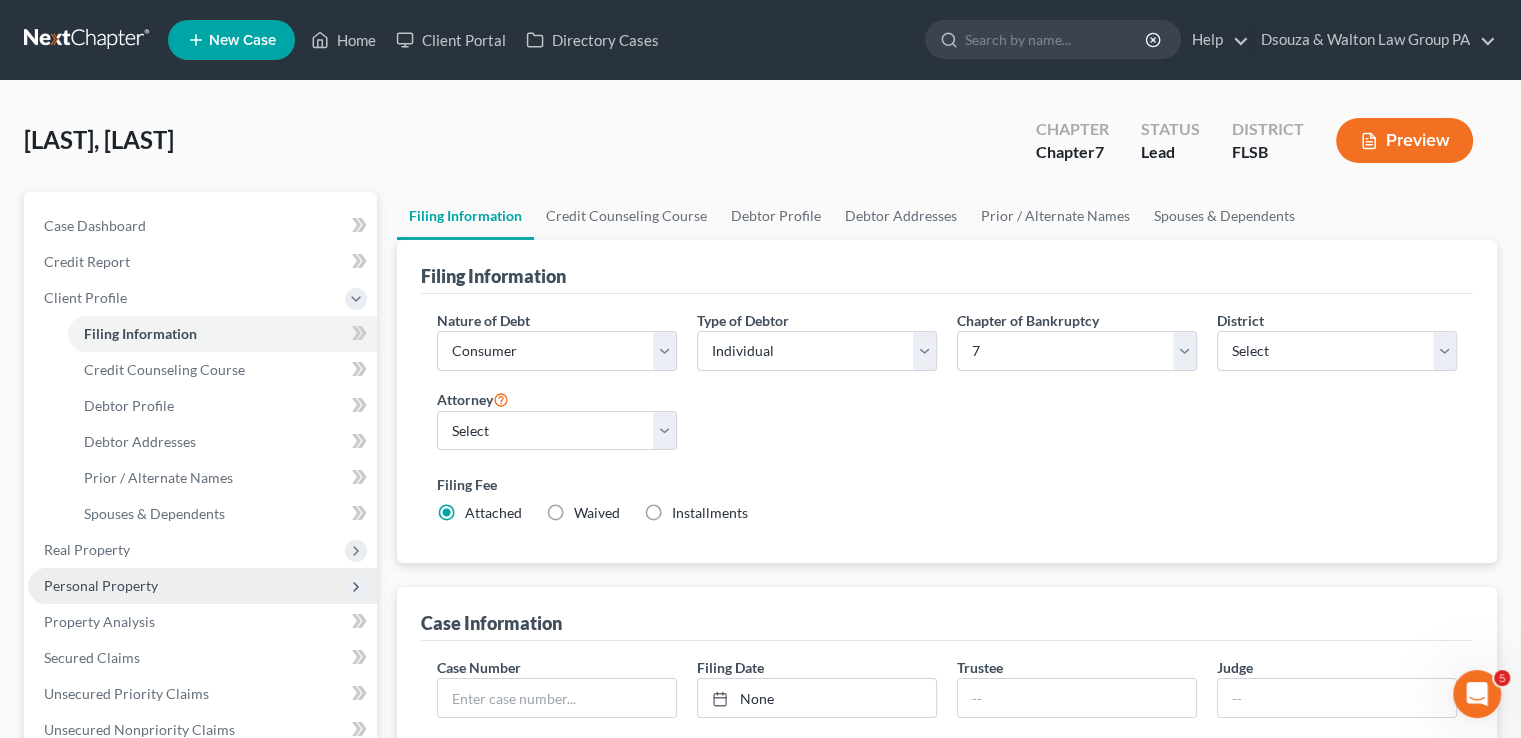 click on "Personal Property" at bounding box center (0, 0) 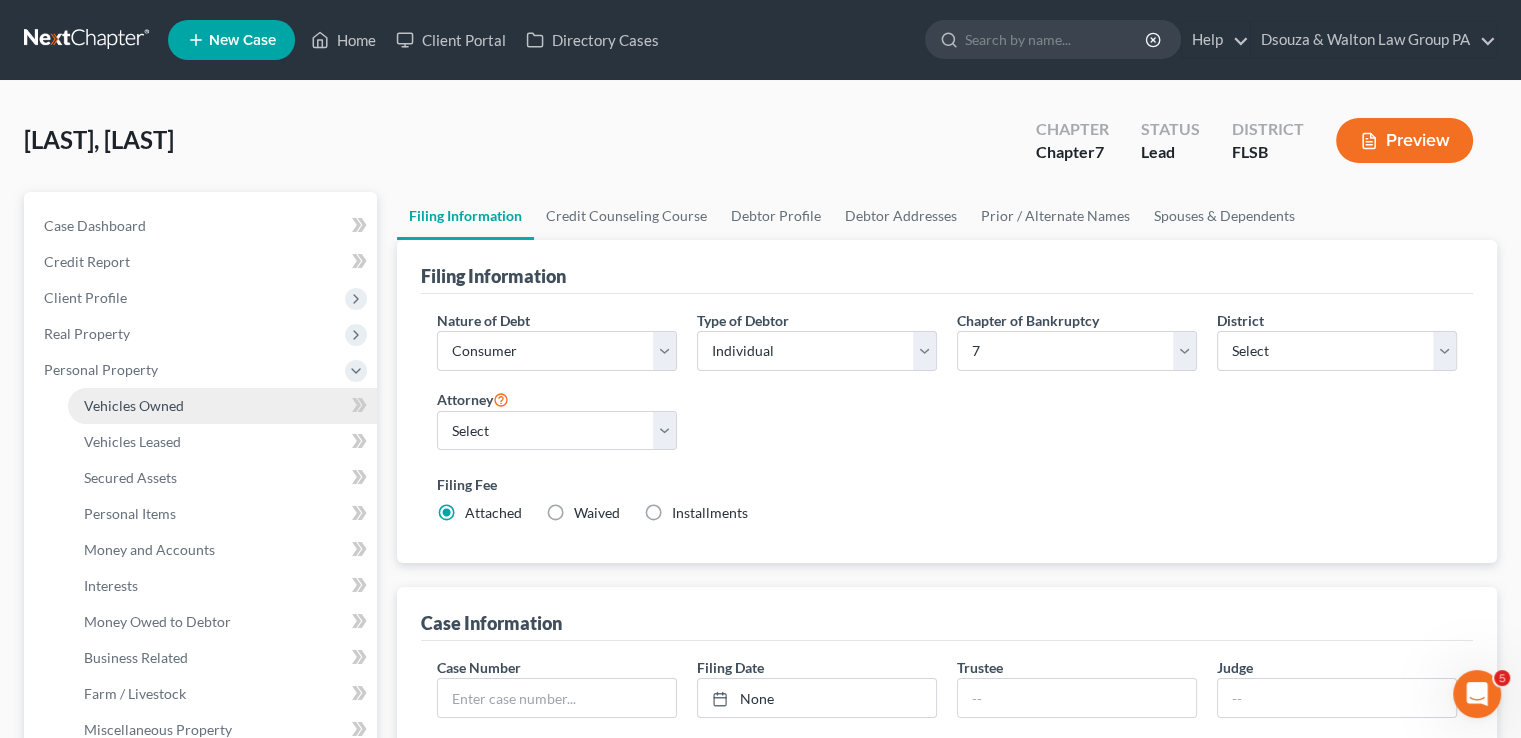 click on "Vehicles Owned" at bounding box center (134, 405) 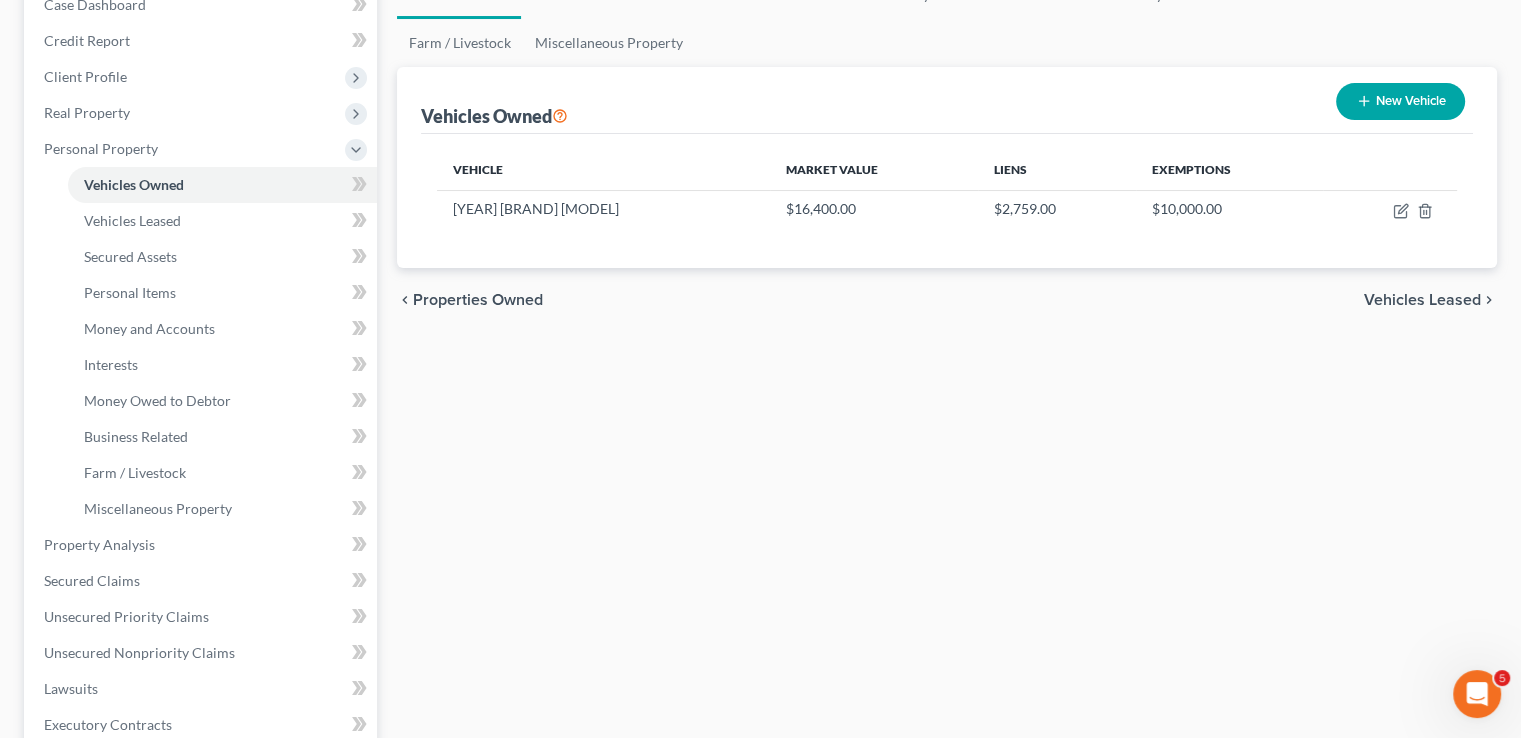 scroll, scrollTop: 400, scrollLeft: 0, axis: vertical 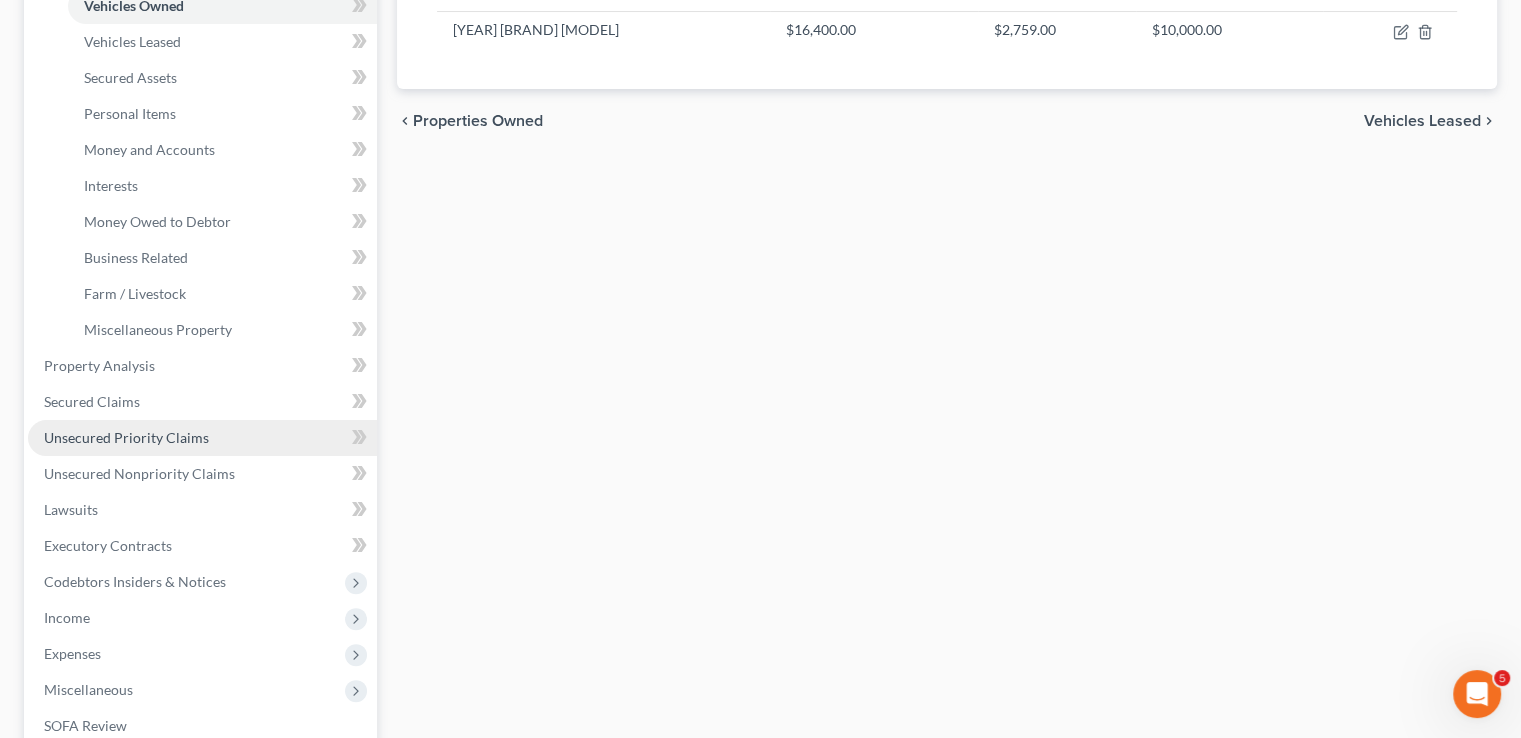 click on "Unsecured Priority Claims" at bounding box center [126, 437] 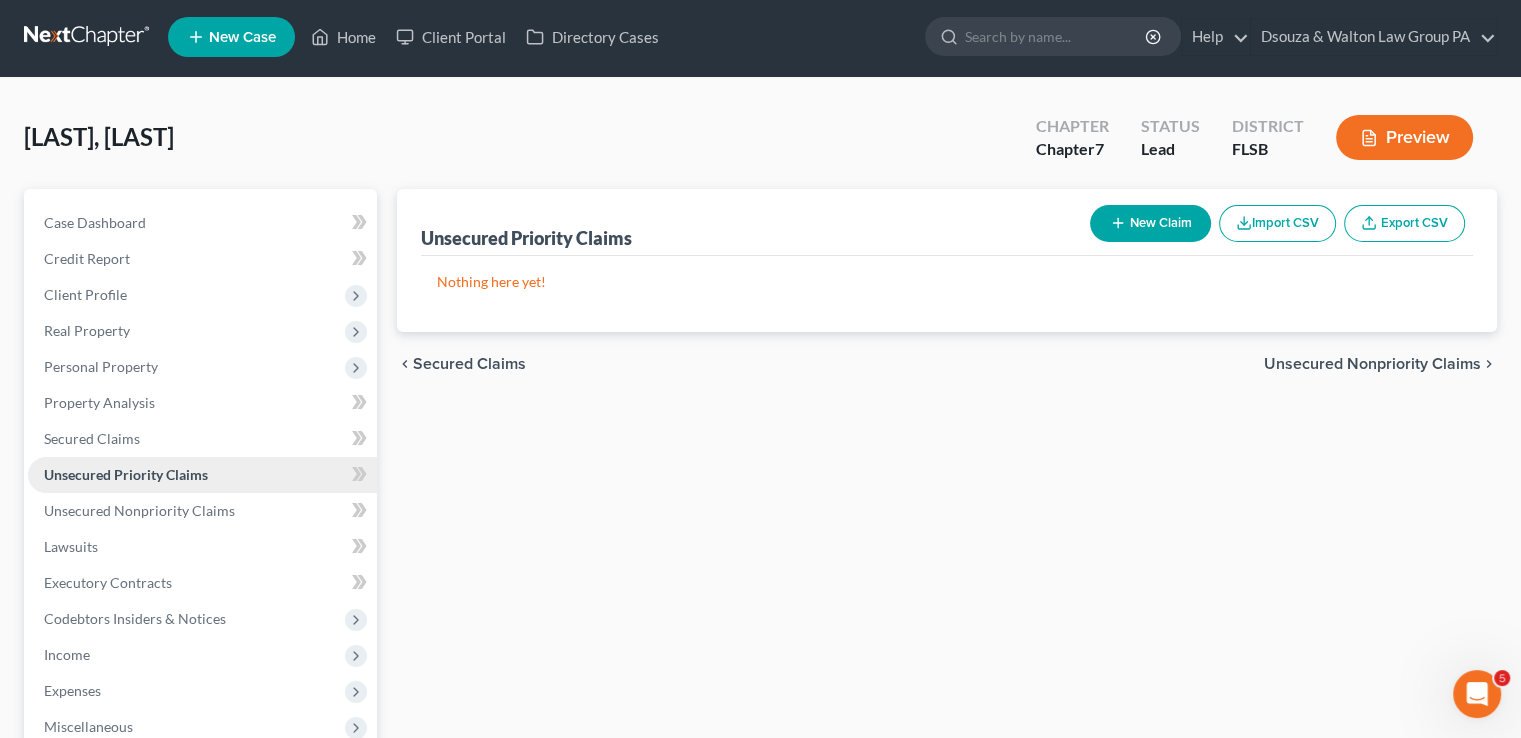 scroll, scrollTop: 0, scrollLeft: 0, axis: both 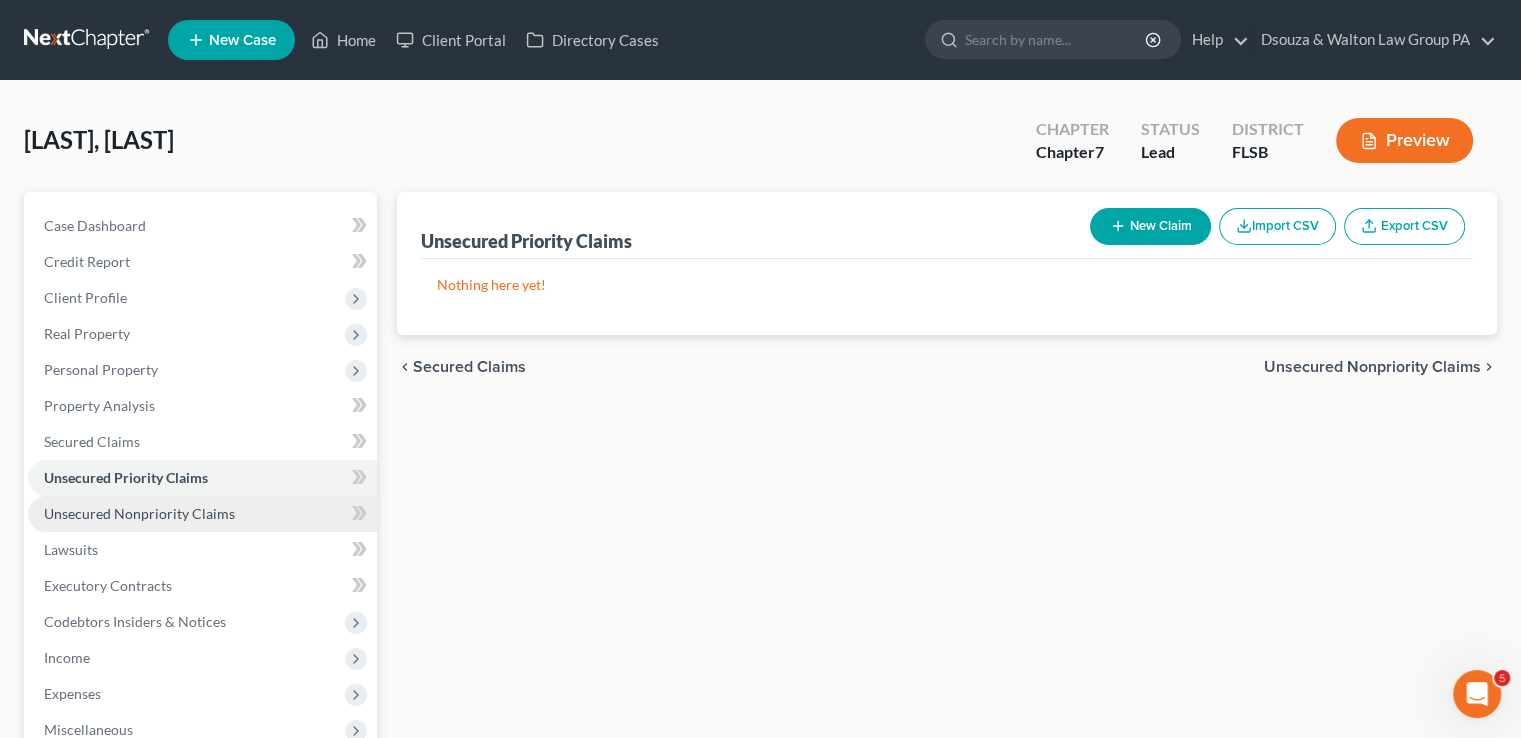 click on "Unsecured Nonpriority Claims" at bounding box center [202, 514] 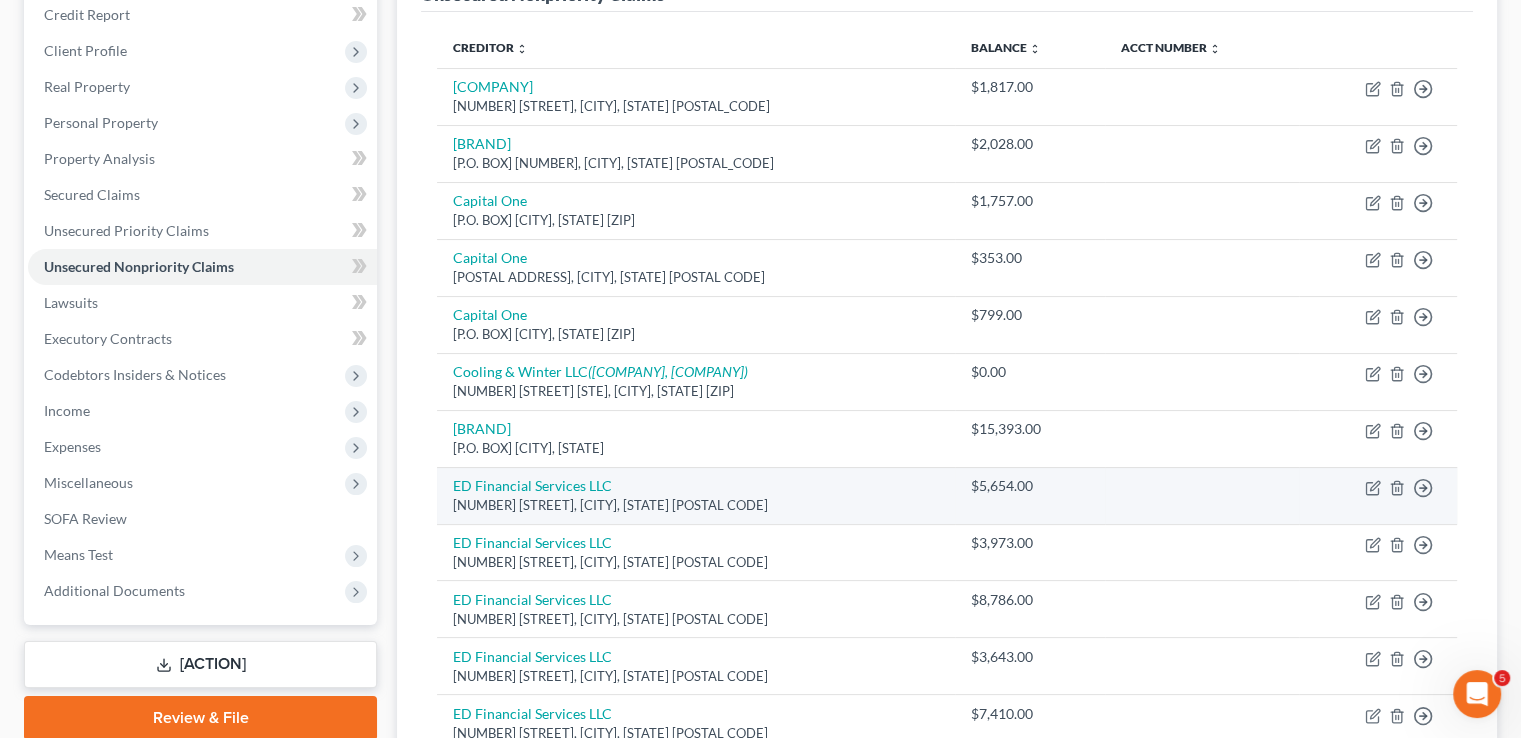 scroll, scrollTop: 285, scrollLeft: 0, axis: vertical 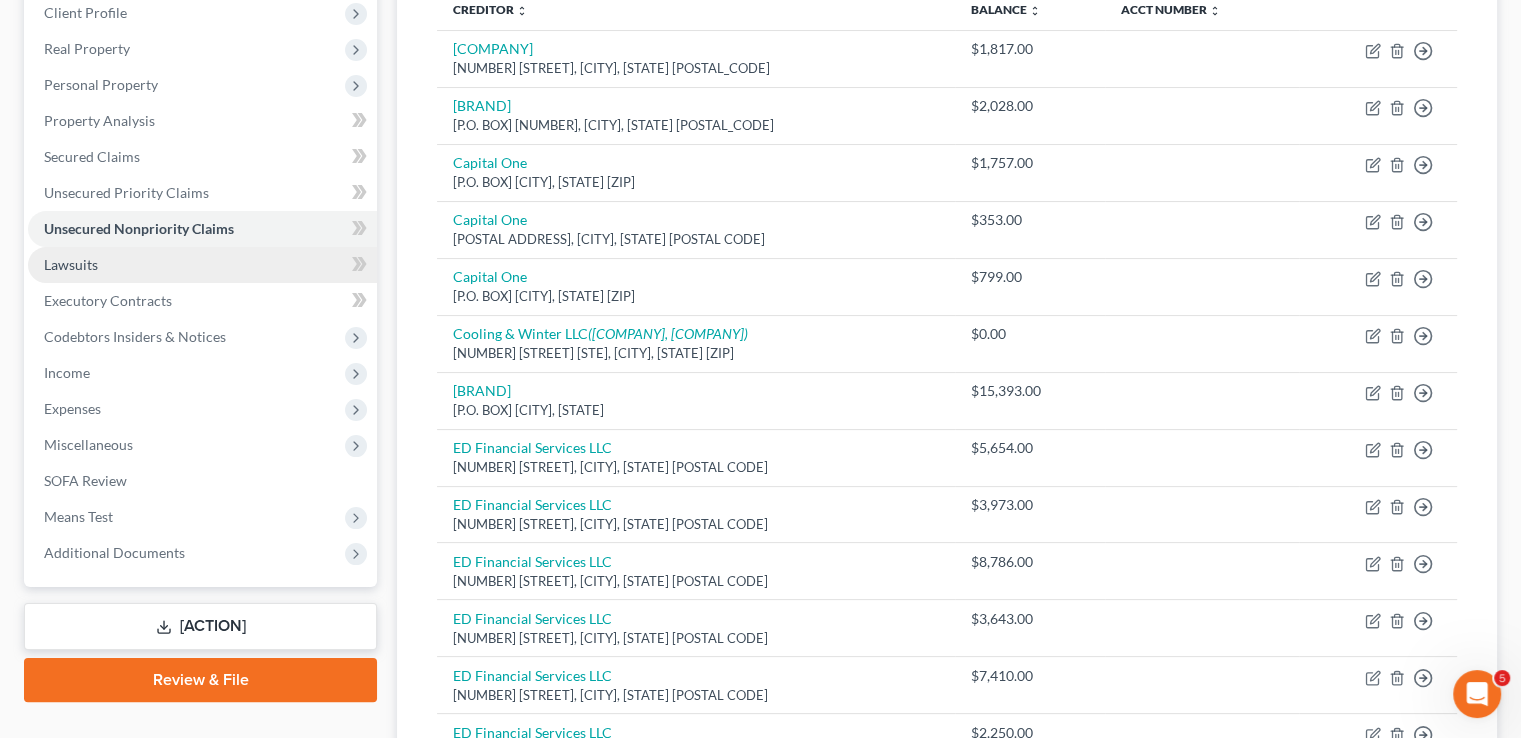 click on "Lawsuits" at bounding box center (202, 265) 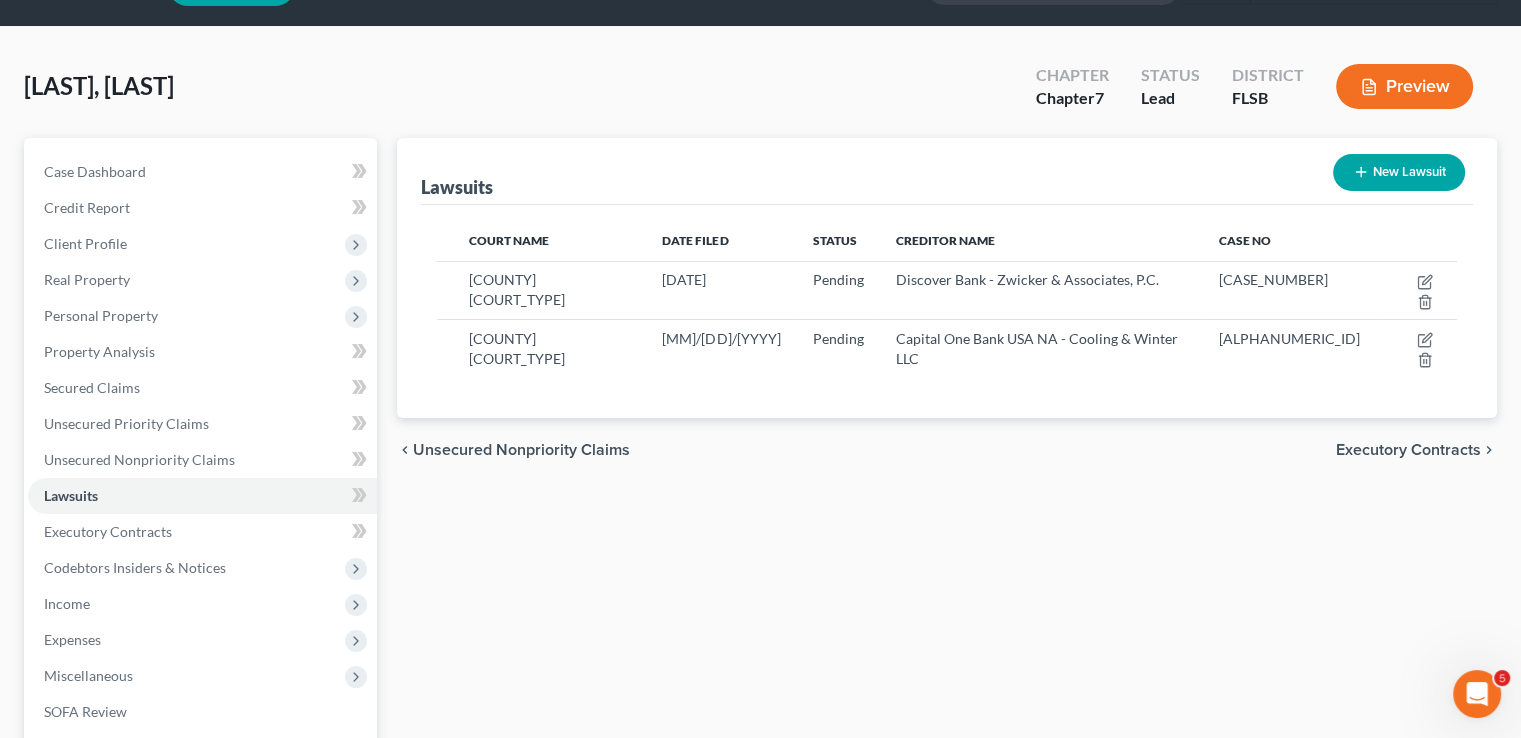 scroll, scrollTop: 100, scrollLeft: 0, axis: vertical 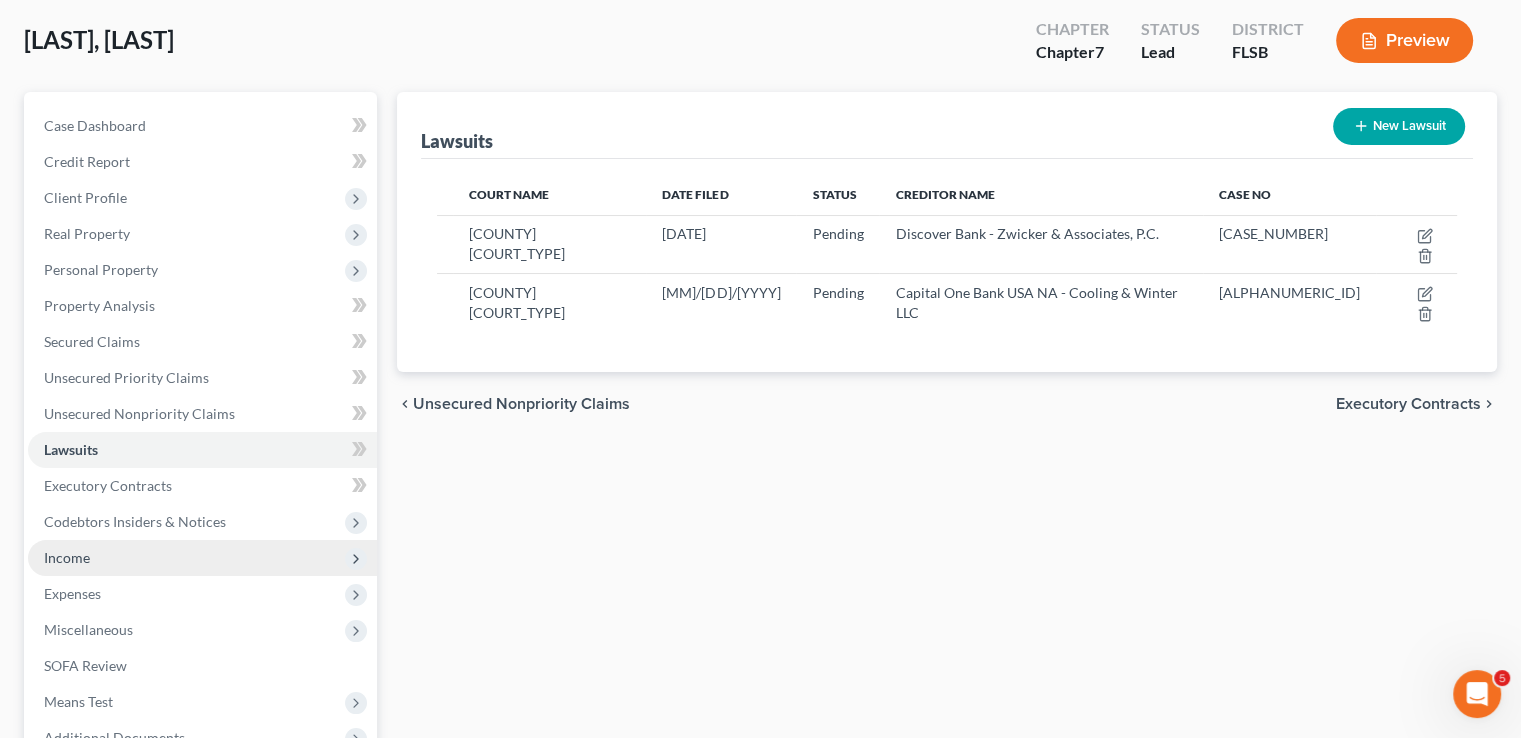 click on "Income" at bounding box center [0, 0] 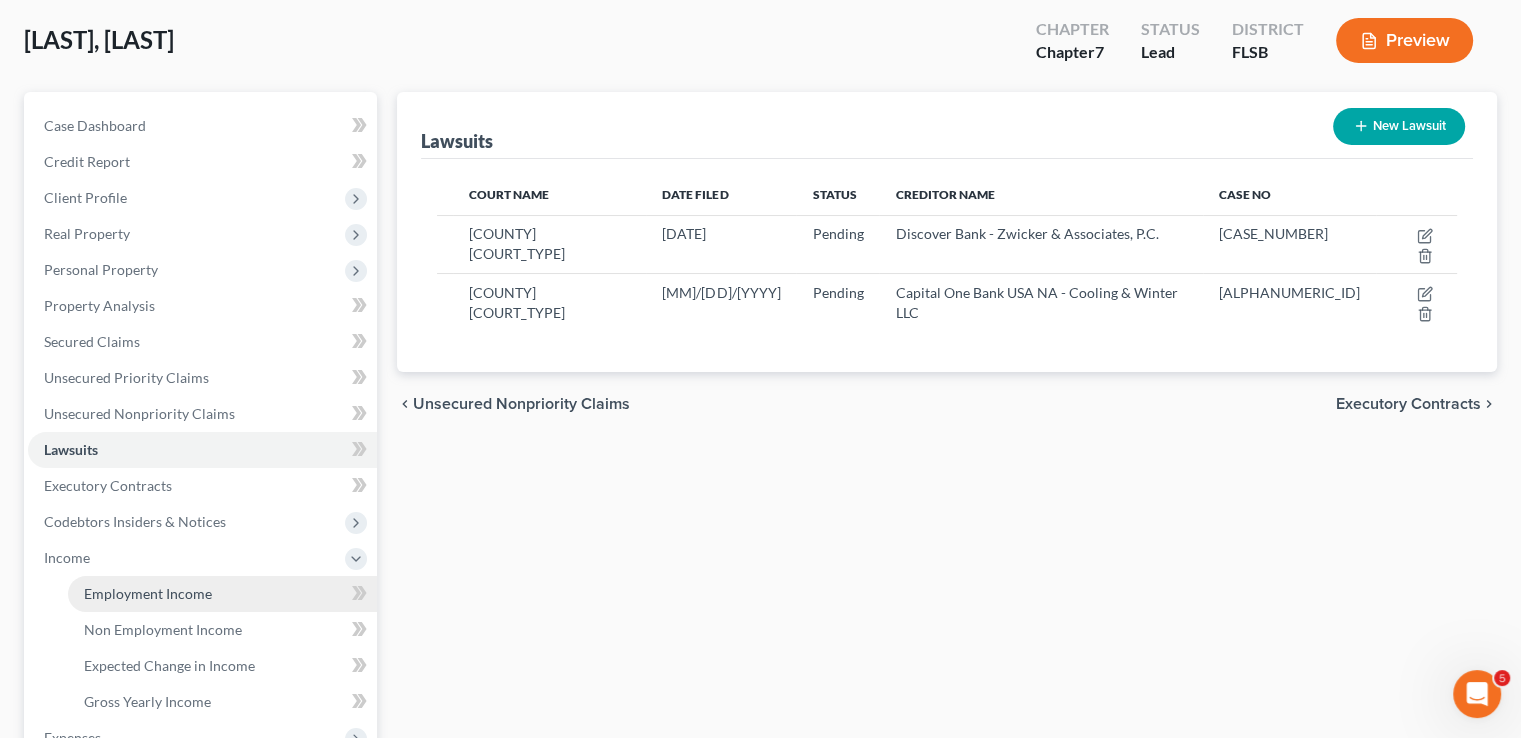 click on "Employment Income" at bounding box center [148, 593] 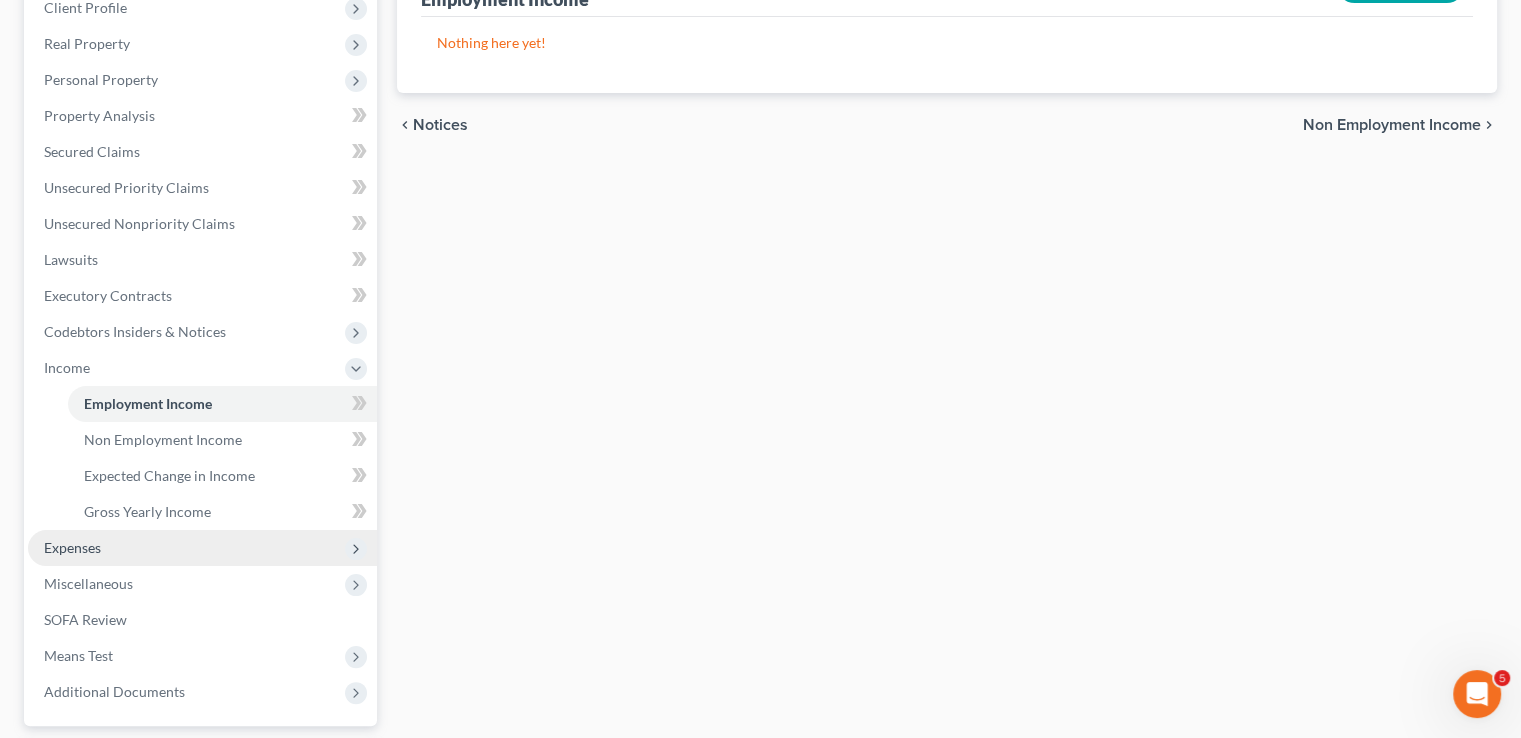 scroll, scrollTop: 300, scrollLeft: 0, axis: vertical 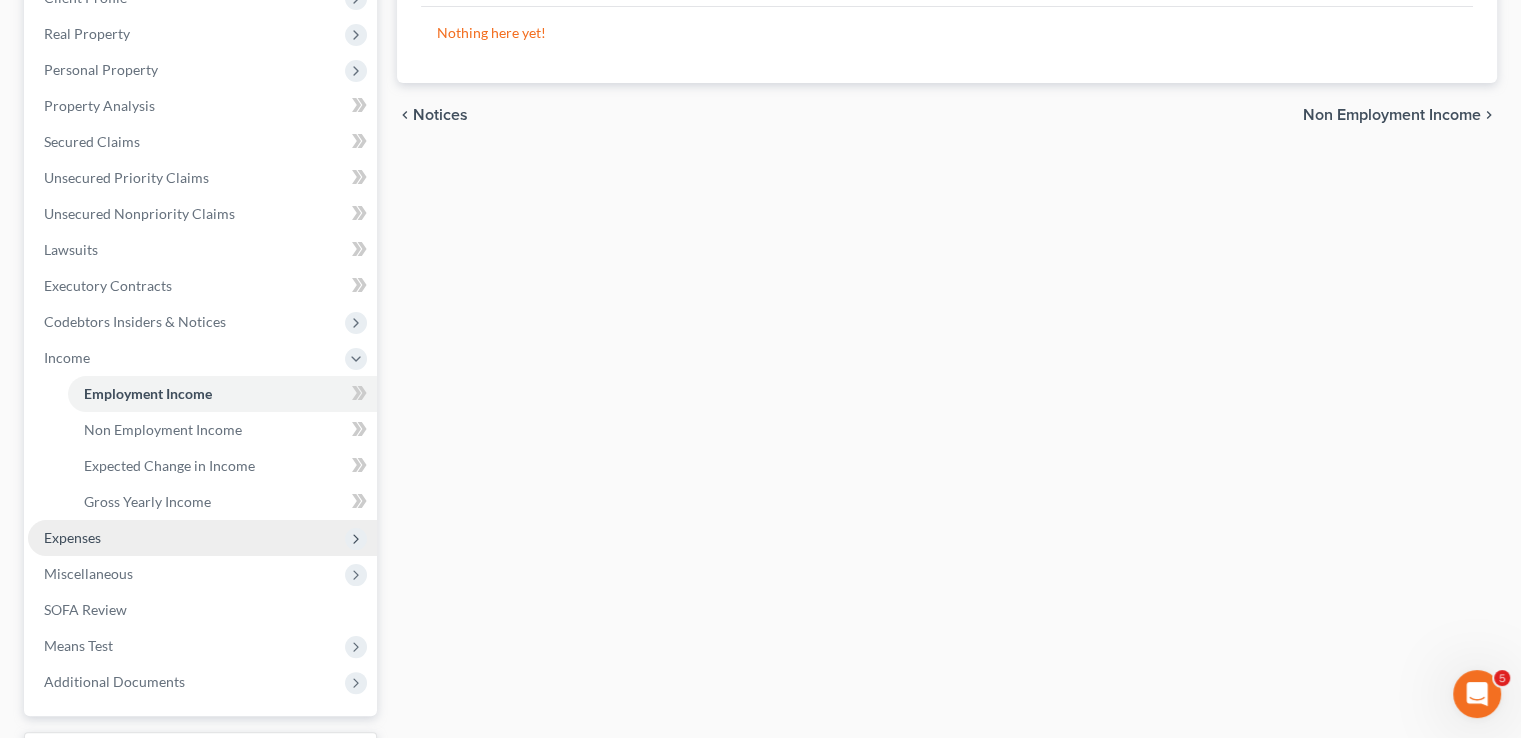 click on "Expenses" at bounding box center [0, 0] 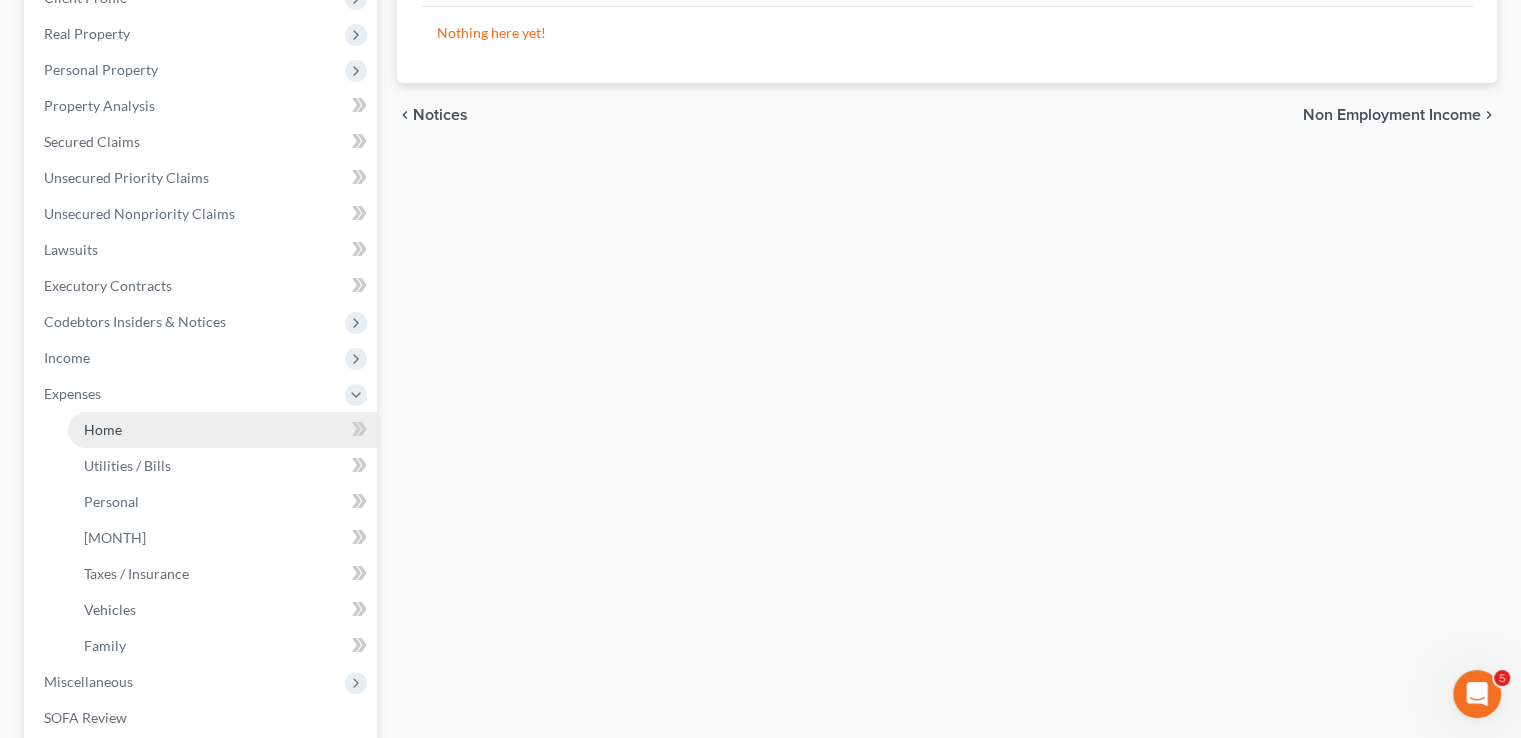 click on "Home" at bounding box center (222, 430) 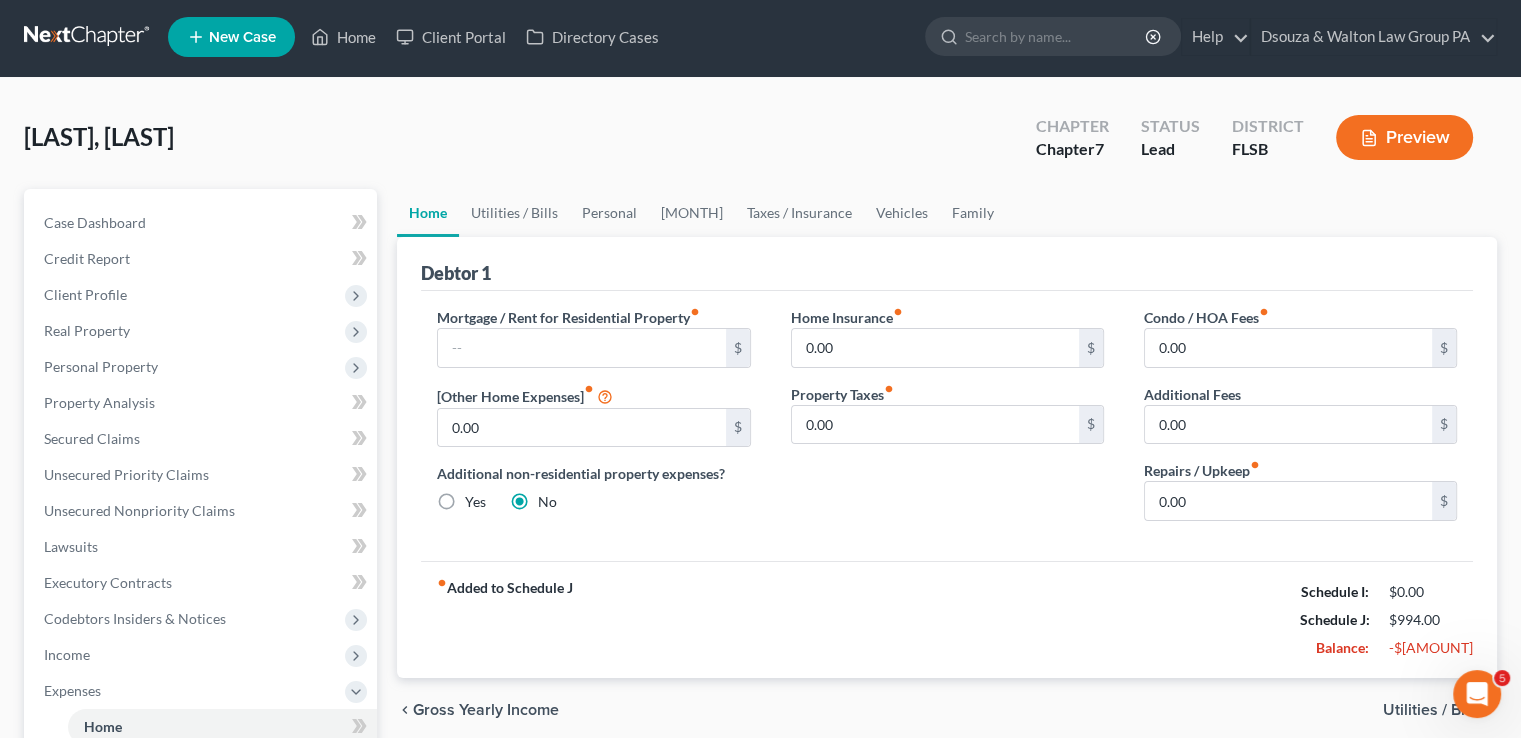 scroll, scrollTop: 0, scrollLeft: 0, axis: both 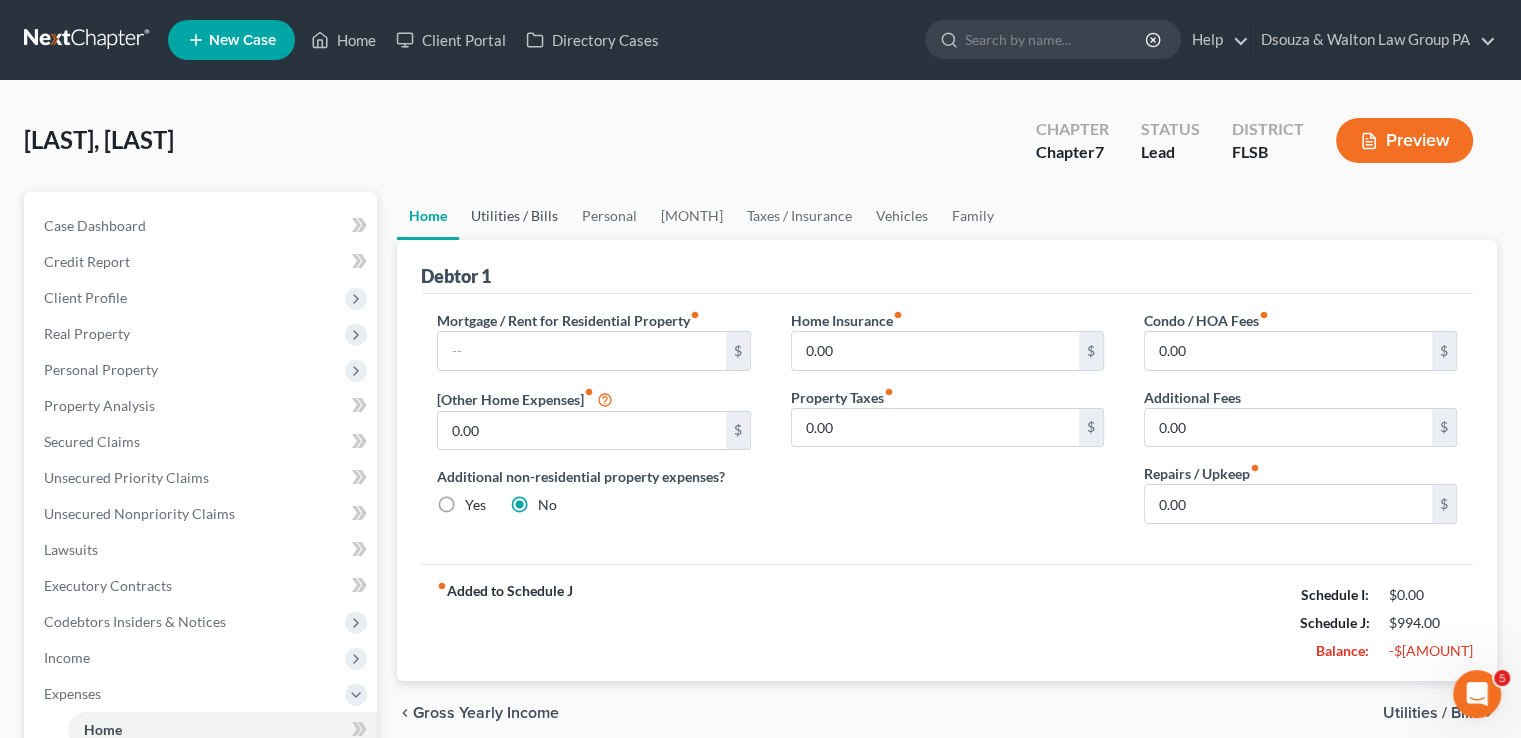 click on "Utilities / Bills" at bounding box center [514, 216] 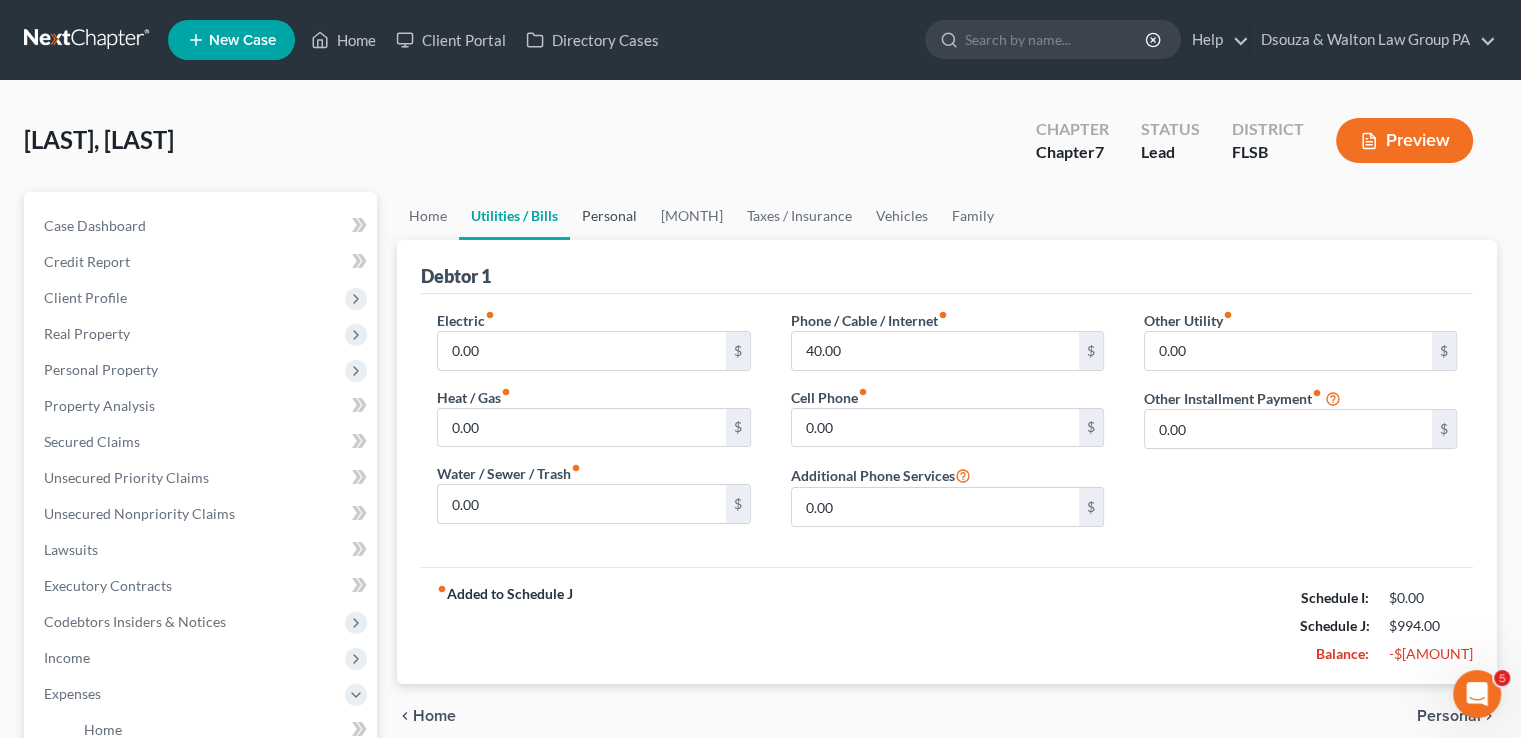 click on "Personal" at bounding box center [609, 216] 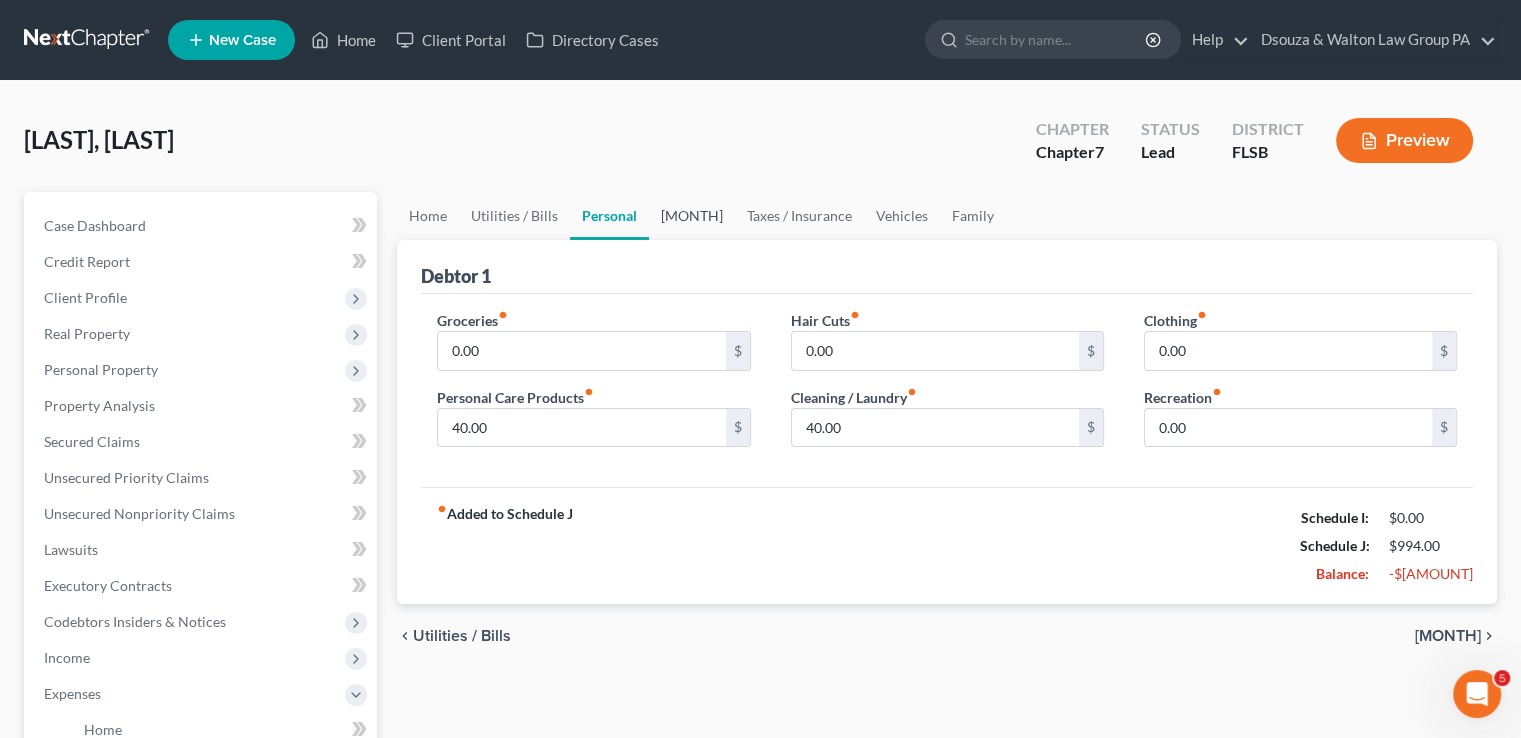 click on "[MONTH]" at bounding box center (692, 216) 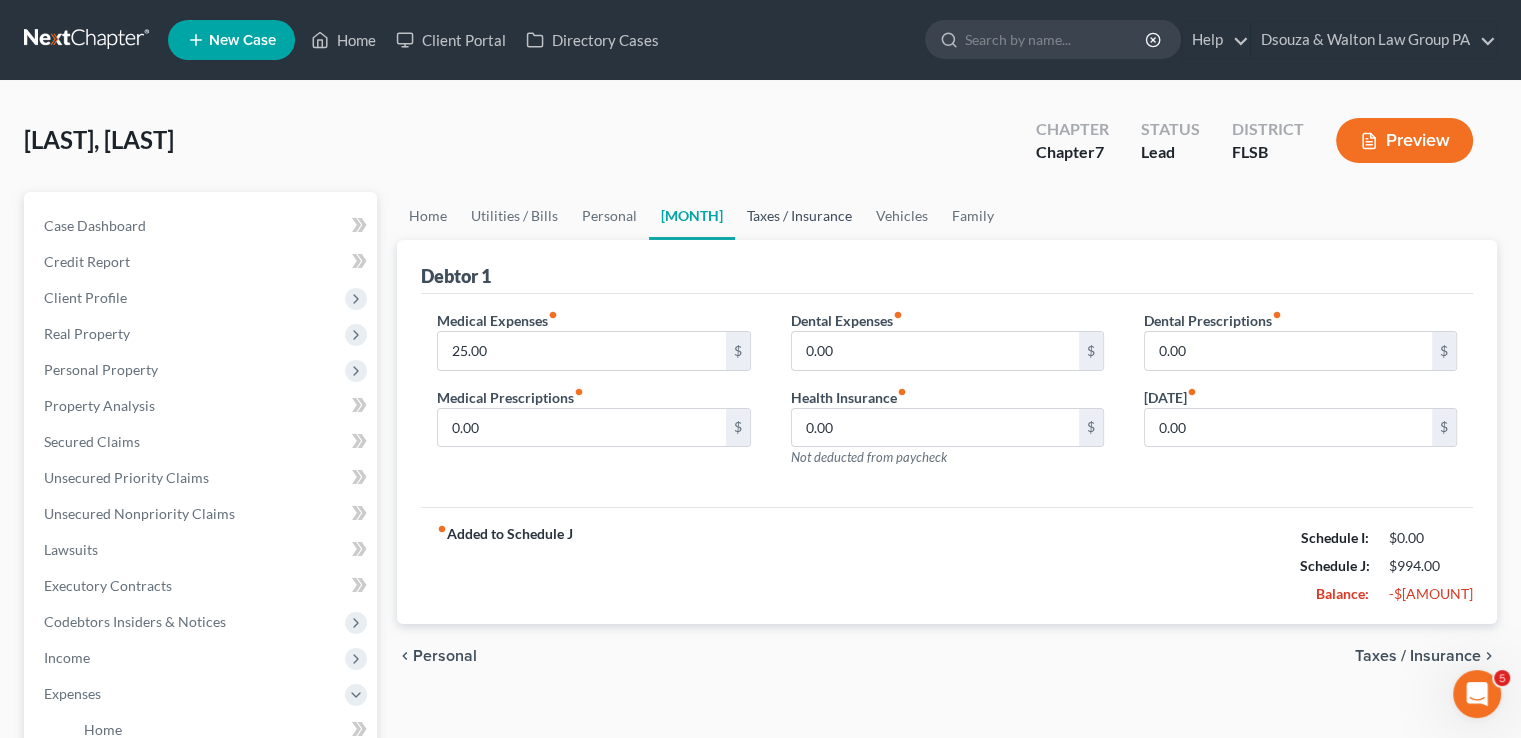 click on "Taxes / Insurance" at bounding box center (799, 216) 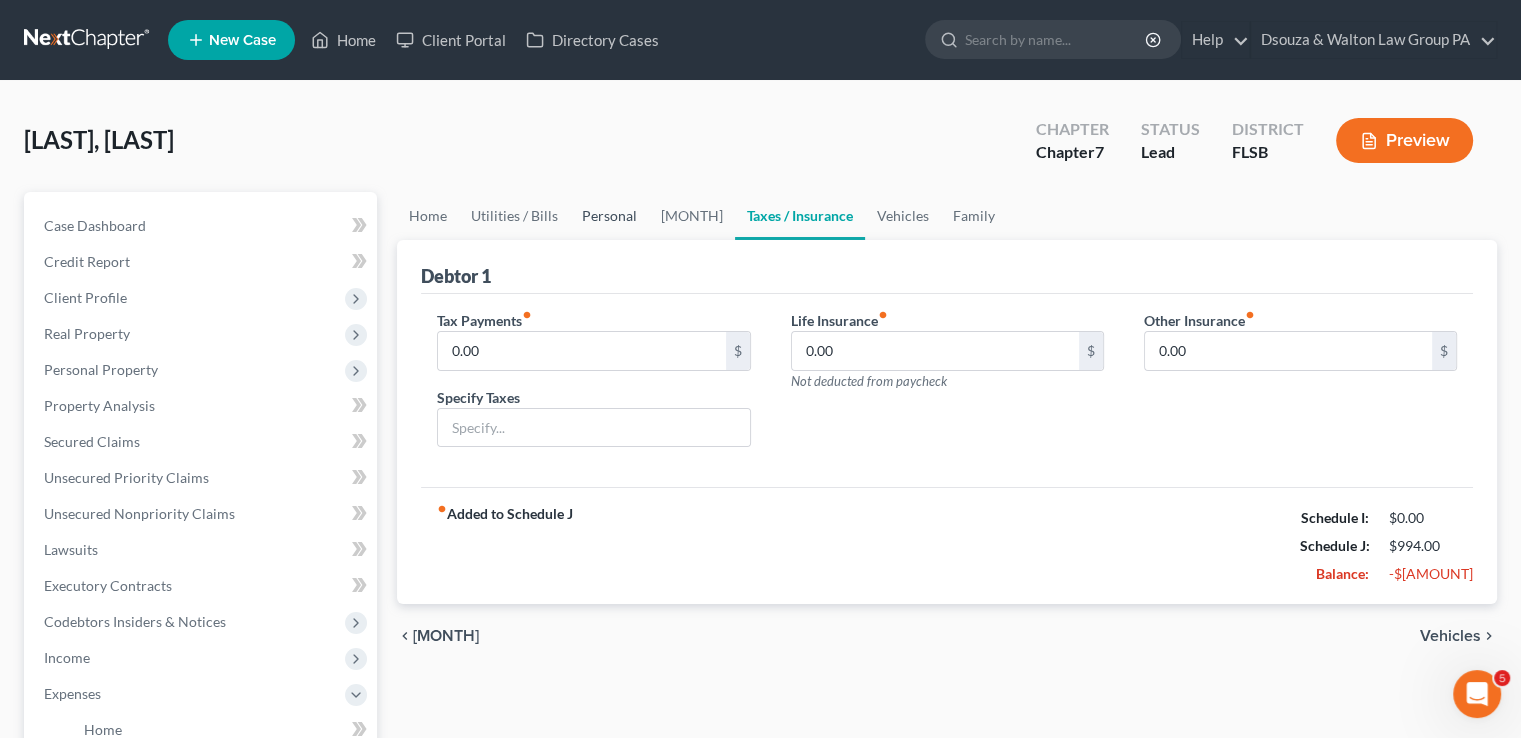 click on "Personal" at bounding box center [609, 216] 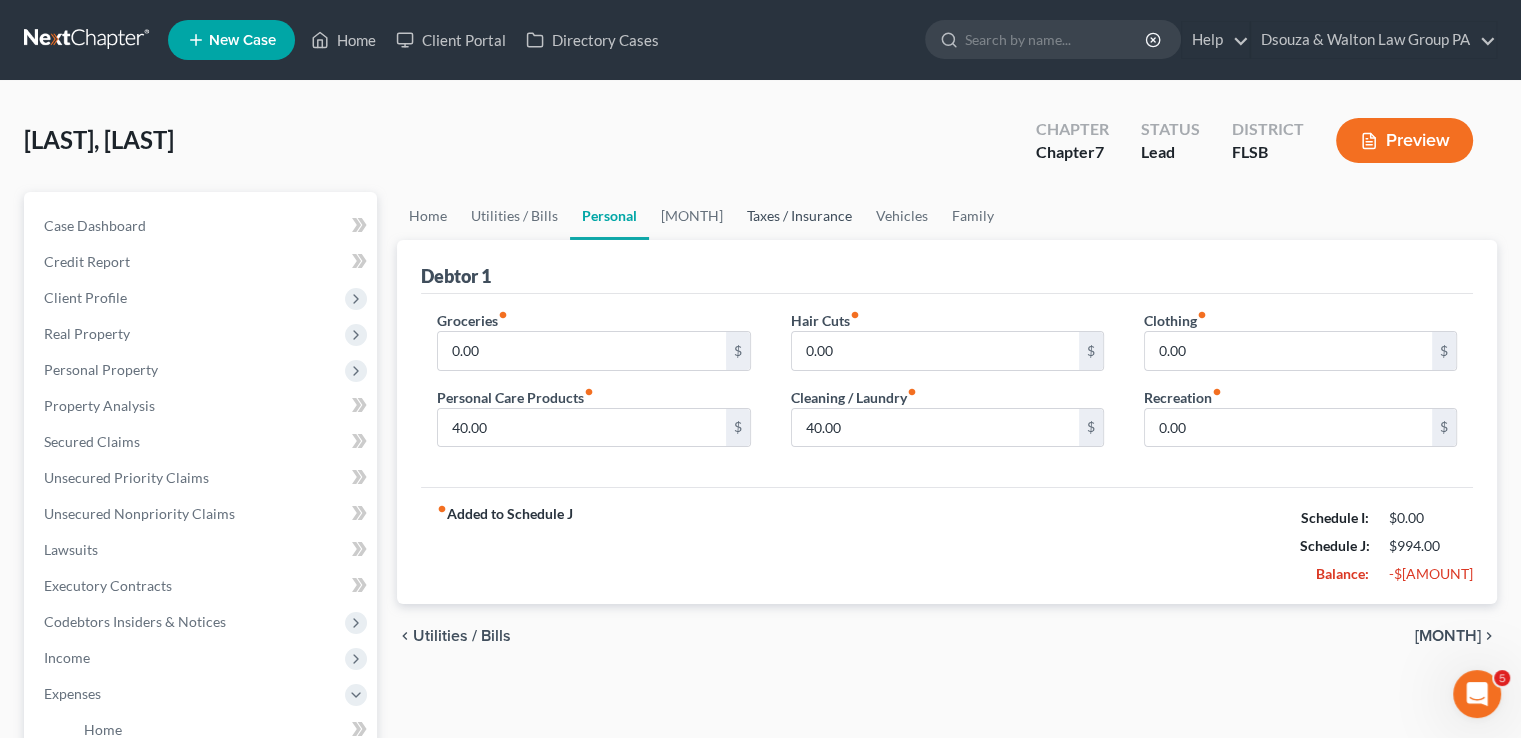 click on "Taxes / Insurance" at bounding box center (799, 216) 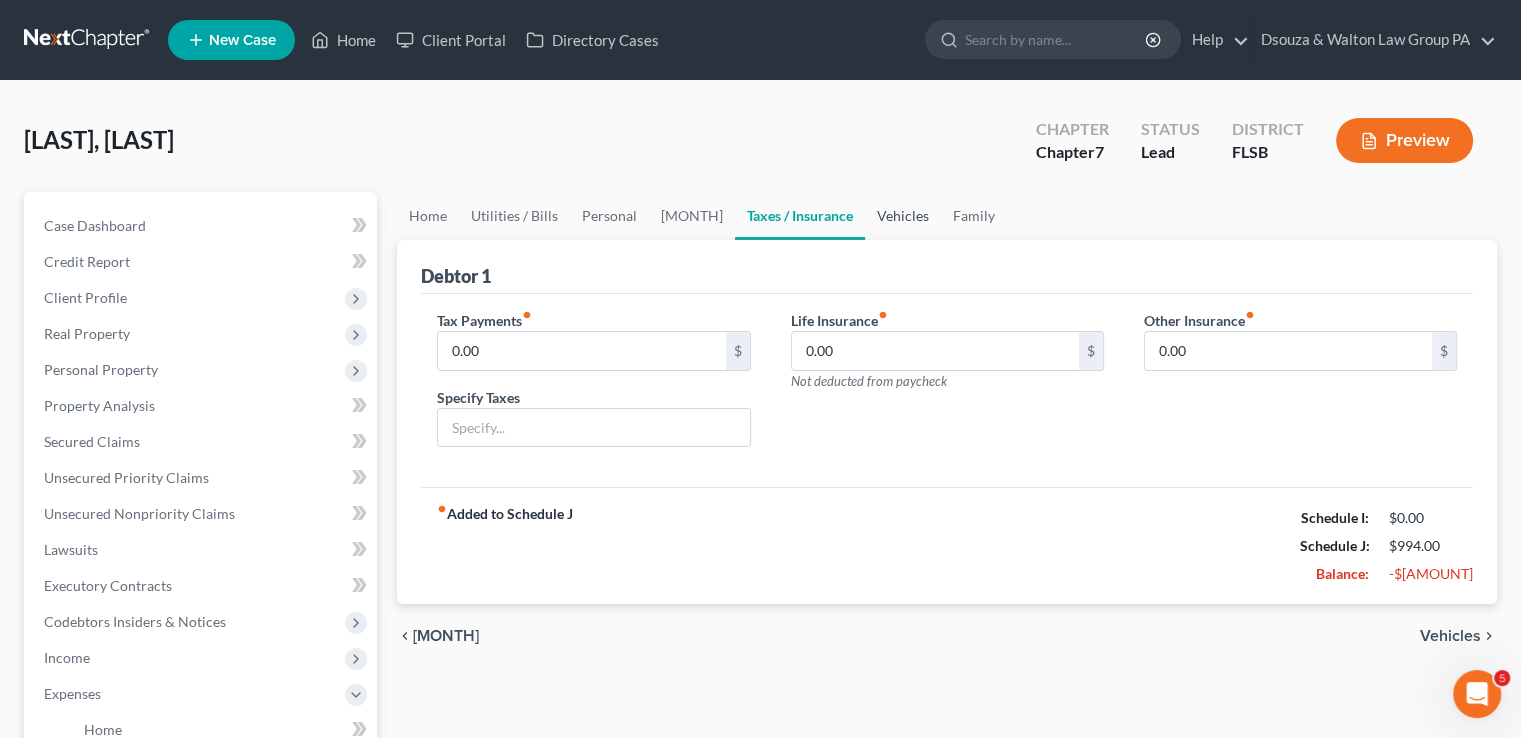 click on "Vehicles" at bounding box center [903, 216] 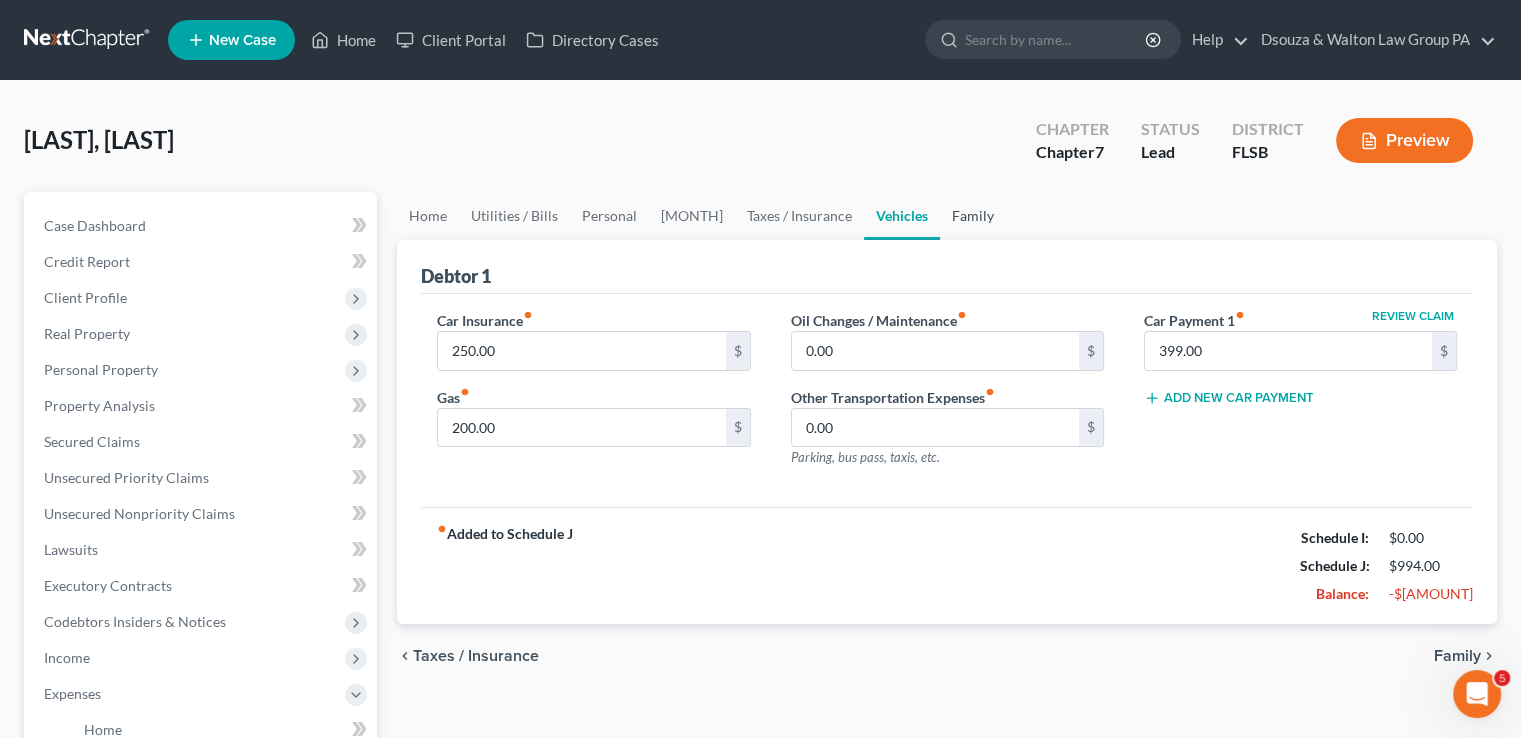 click on "Family" at bounding box center [973, 216] 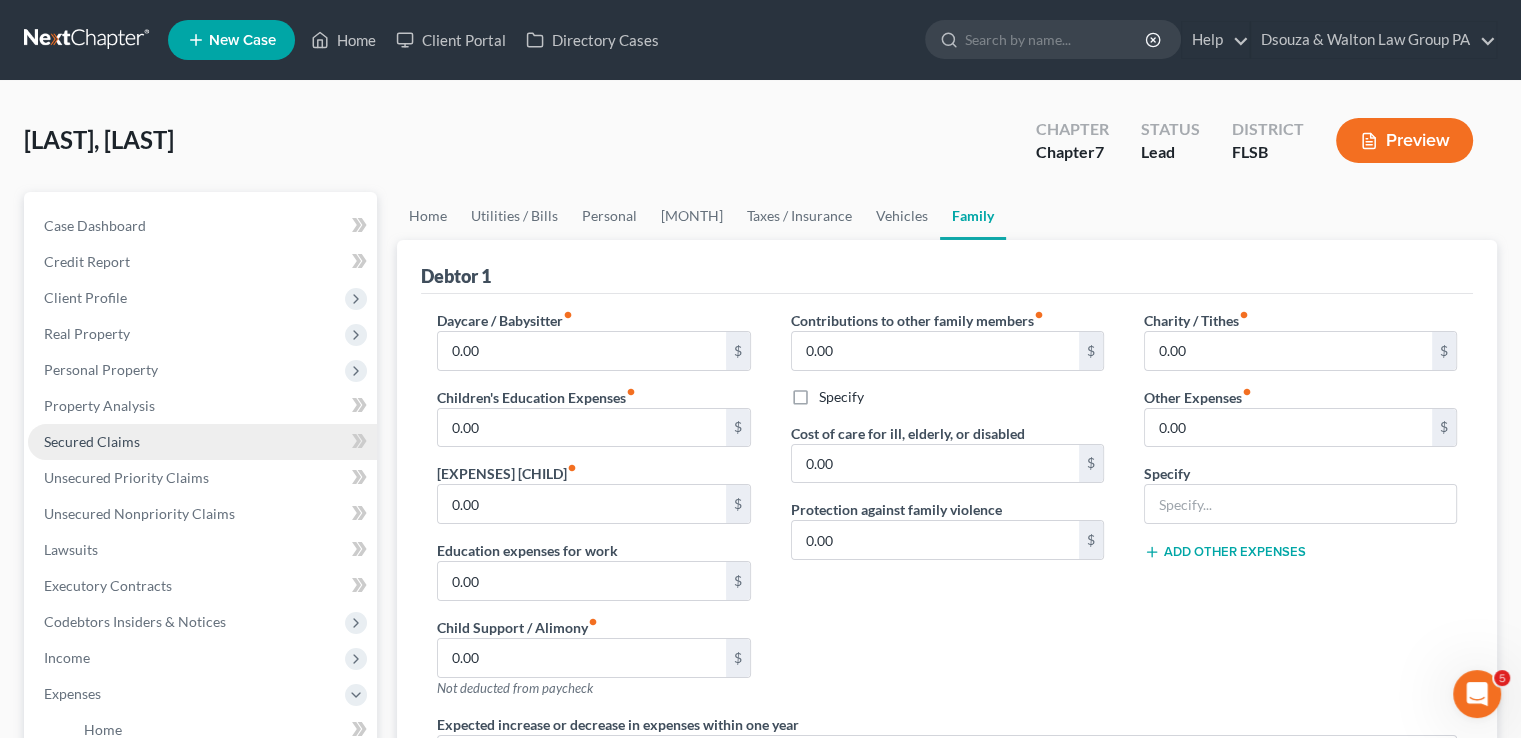 click on "Secured Claims" at bounding box center (202, 442) 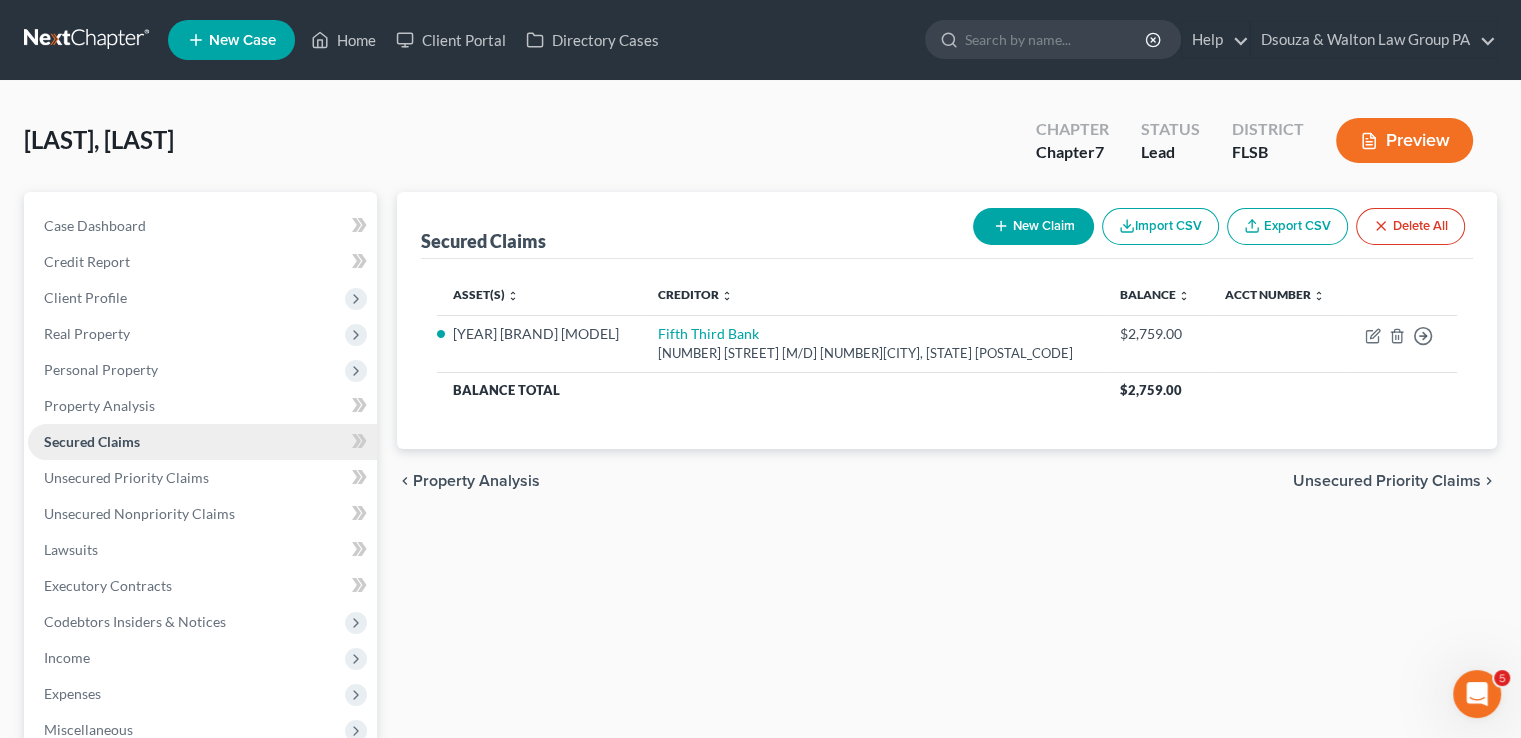 click on "Secured Claims" at bounding box center (202, 442) 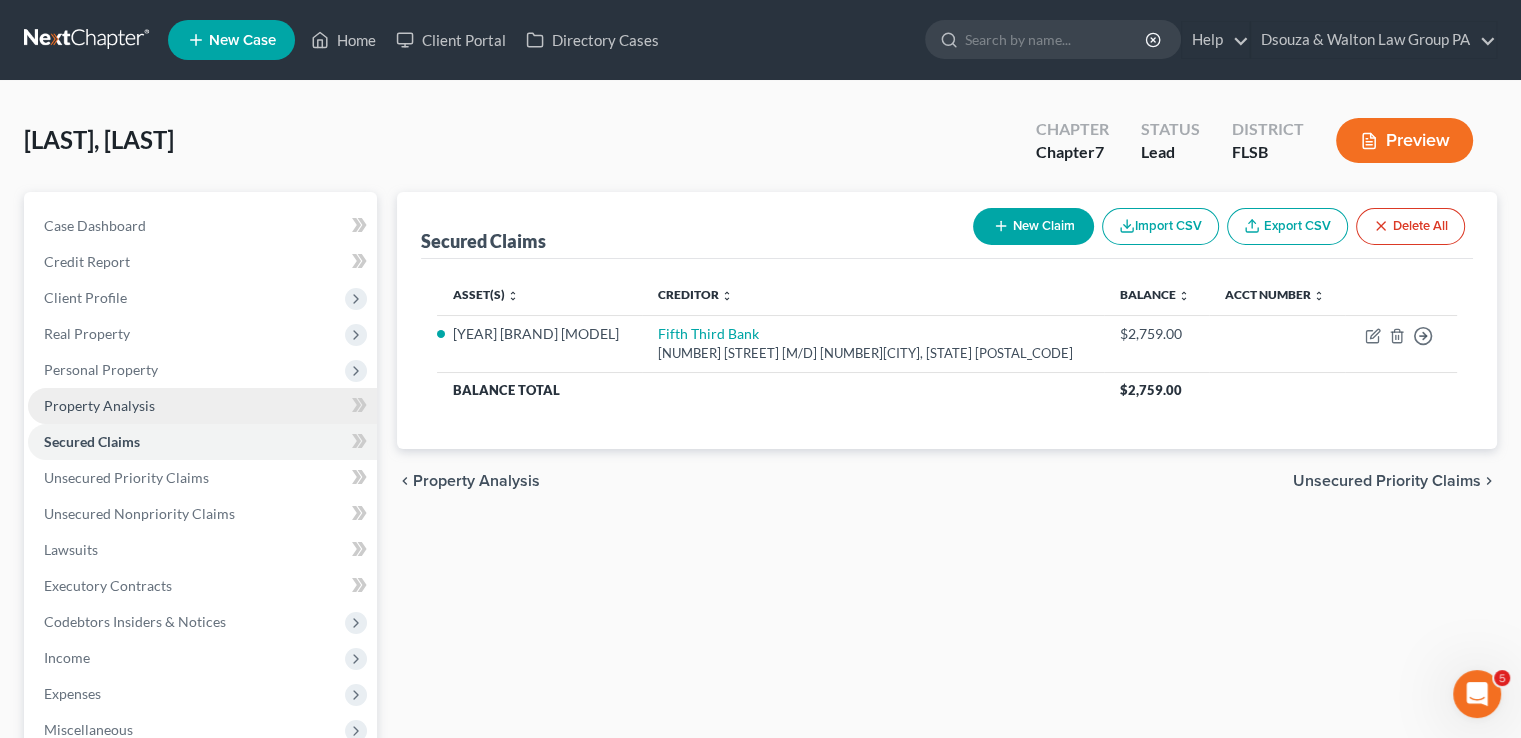 click on "Property Analysis" at bounding box center (202, 406) 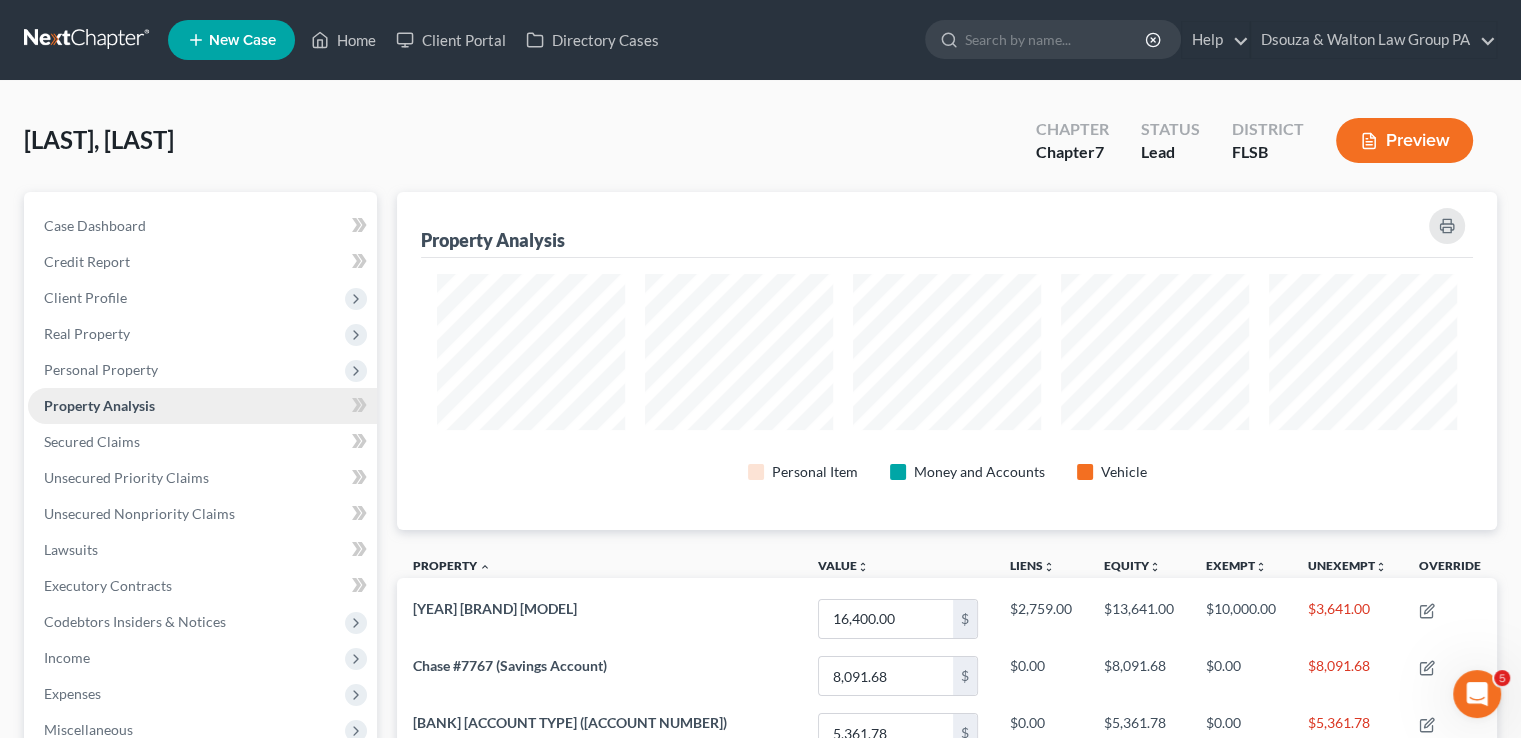 scroll, scrollTop: 999662, scrollLeft: 998900, axis: both 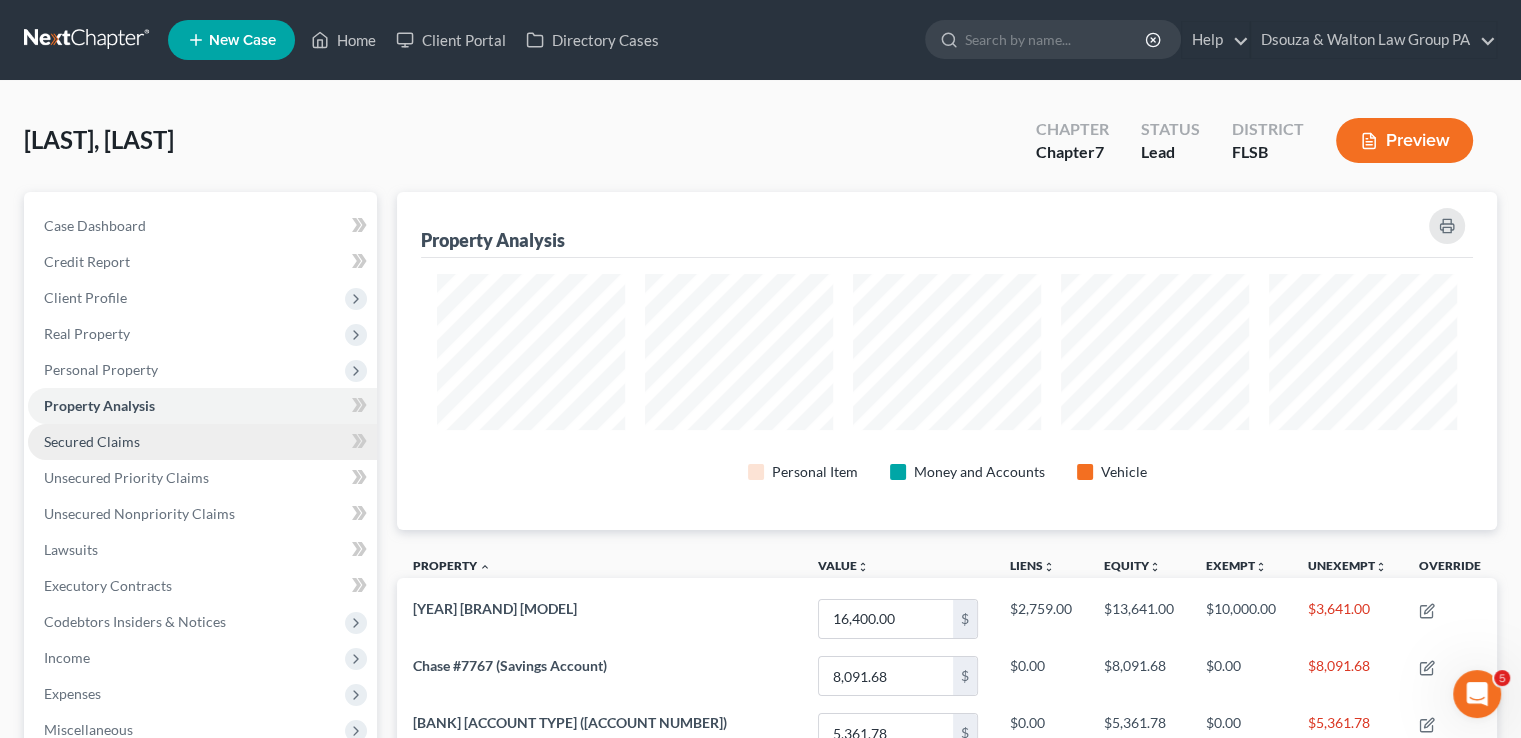 click on "Secured Claims" at bounding box center (92, 441) 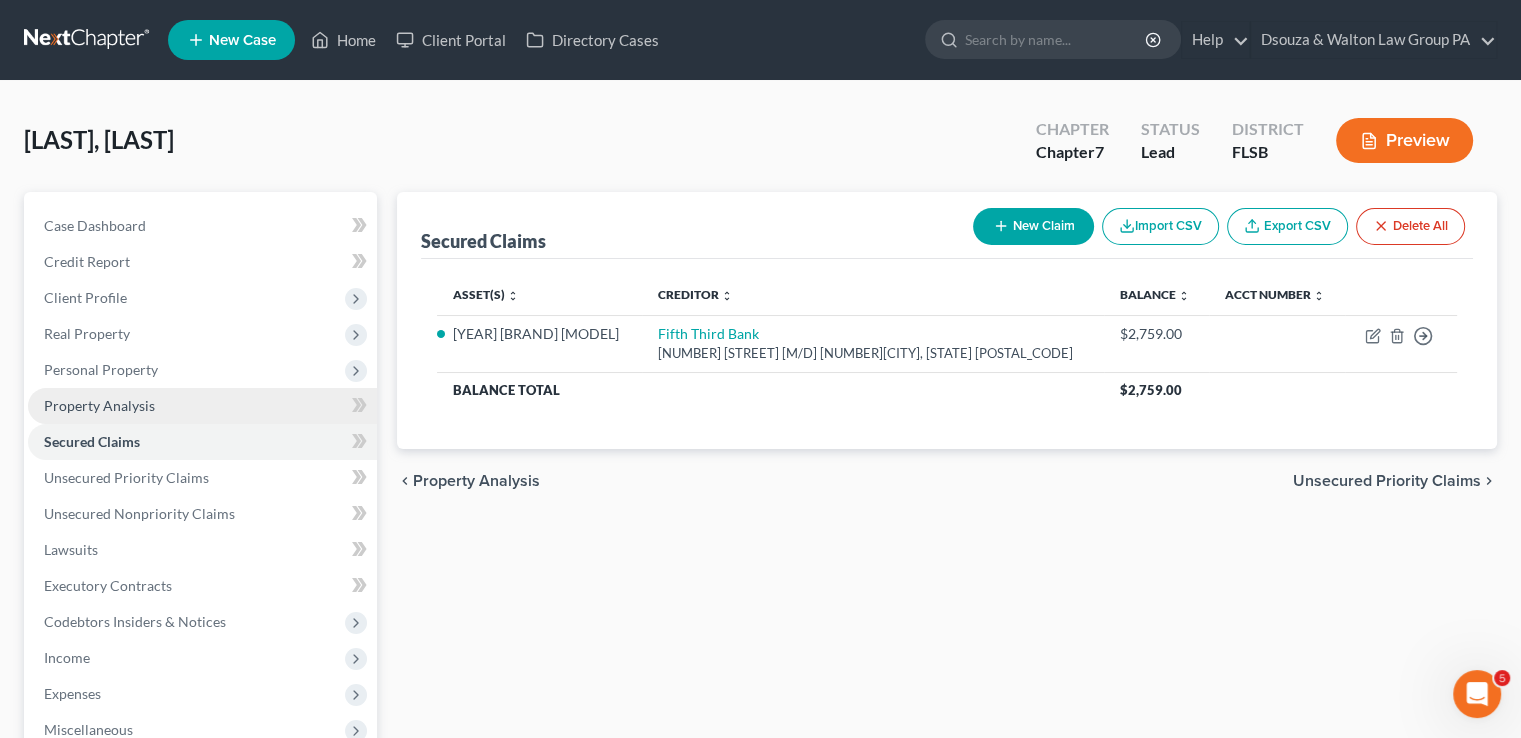 click on "Property Analysis" at bounding box center [202, 406] 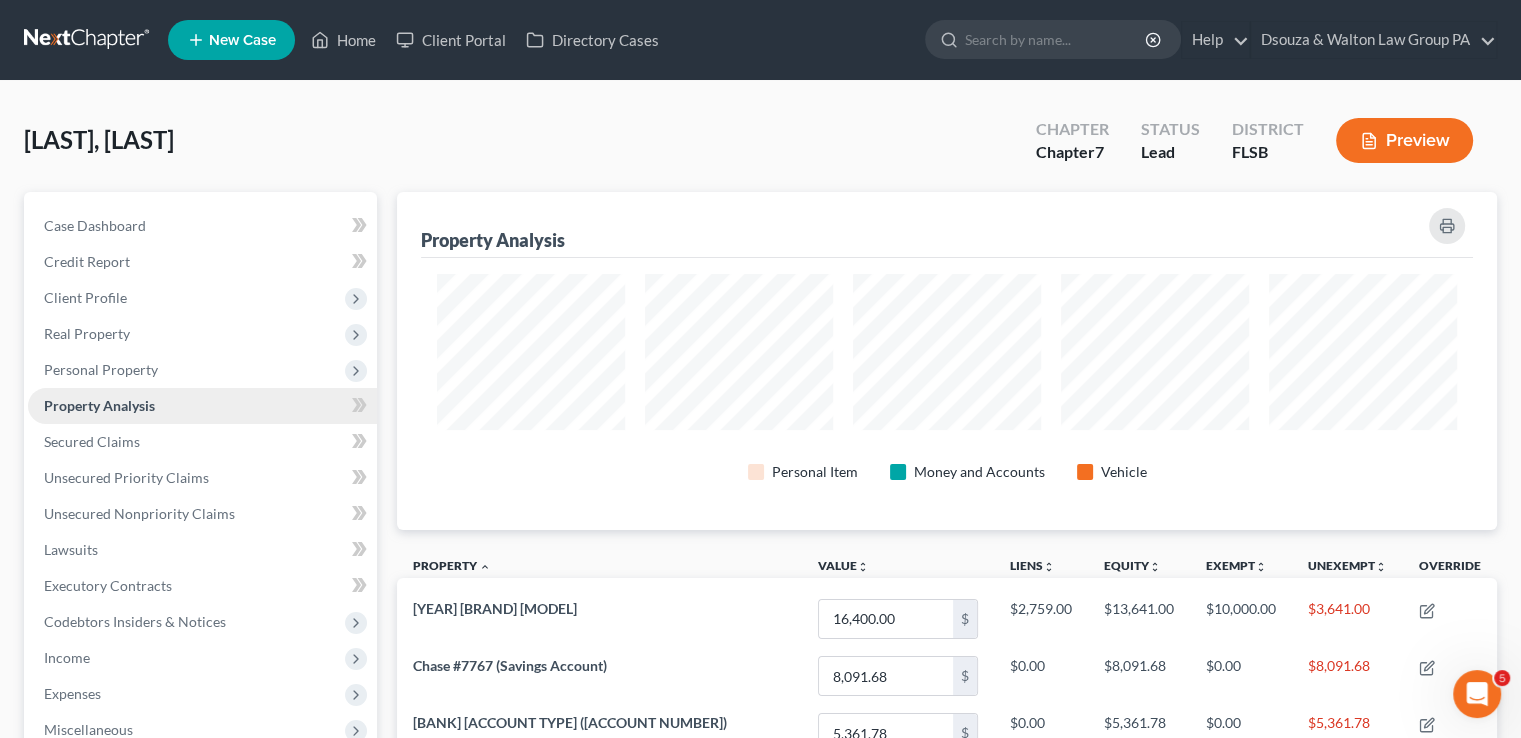 scroll, scrollTop: 999662, scrollLeft: 998900, axis: both 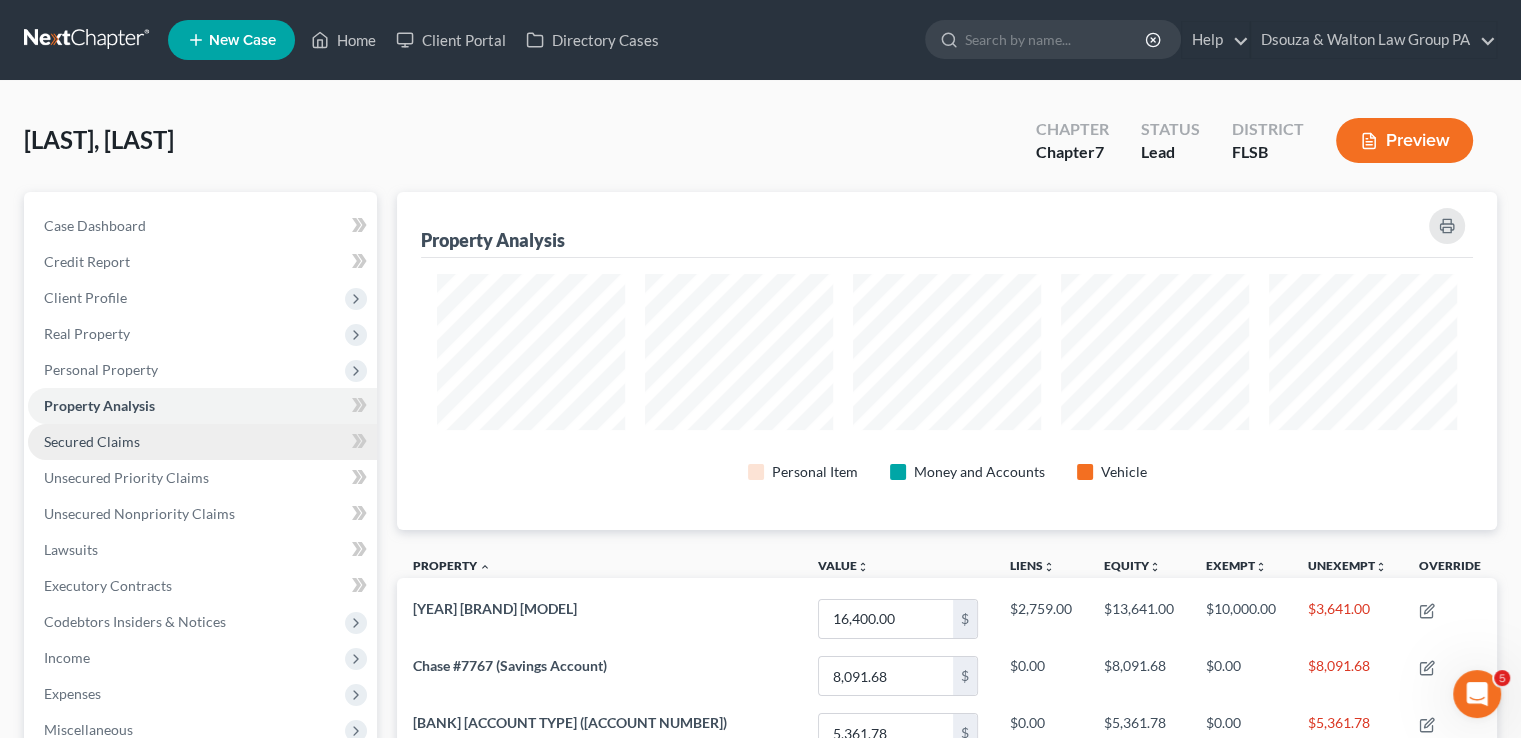 click on "Secured Claims" at bounding box center [92, 441] 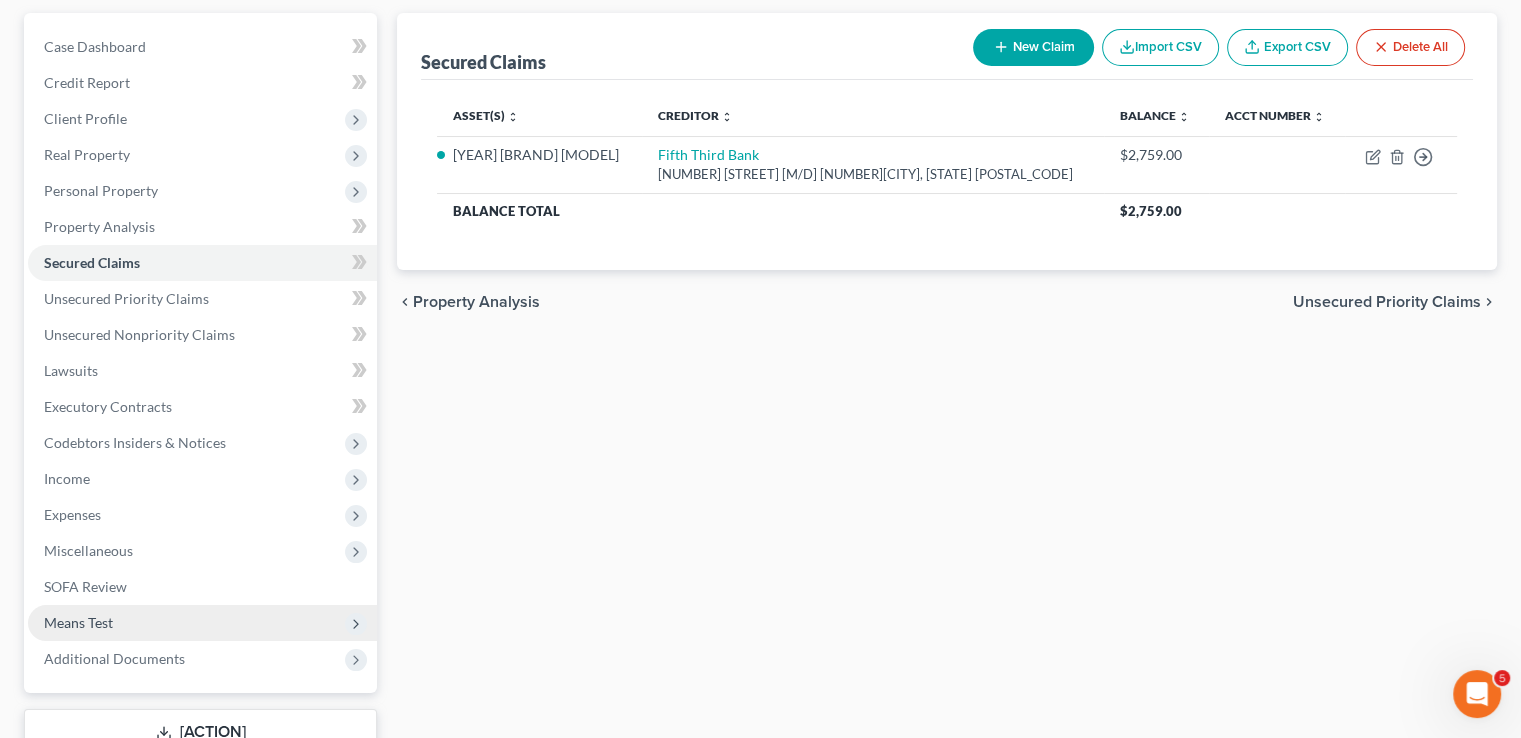scroll, scrollTop: 200, scrollLeft: 0, axis: vertical 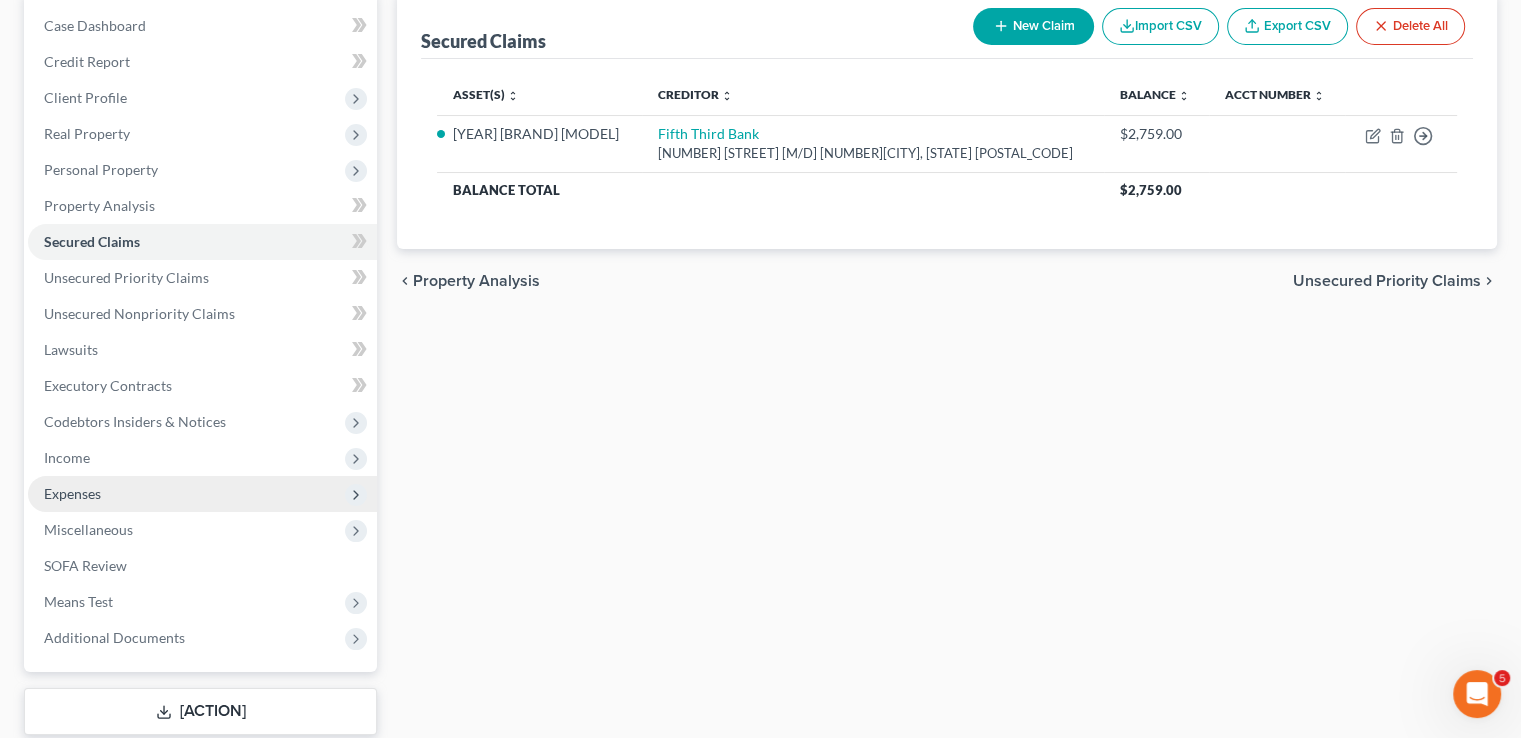 click on "Expenses" at bounding box center [0, 0] 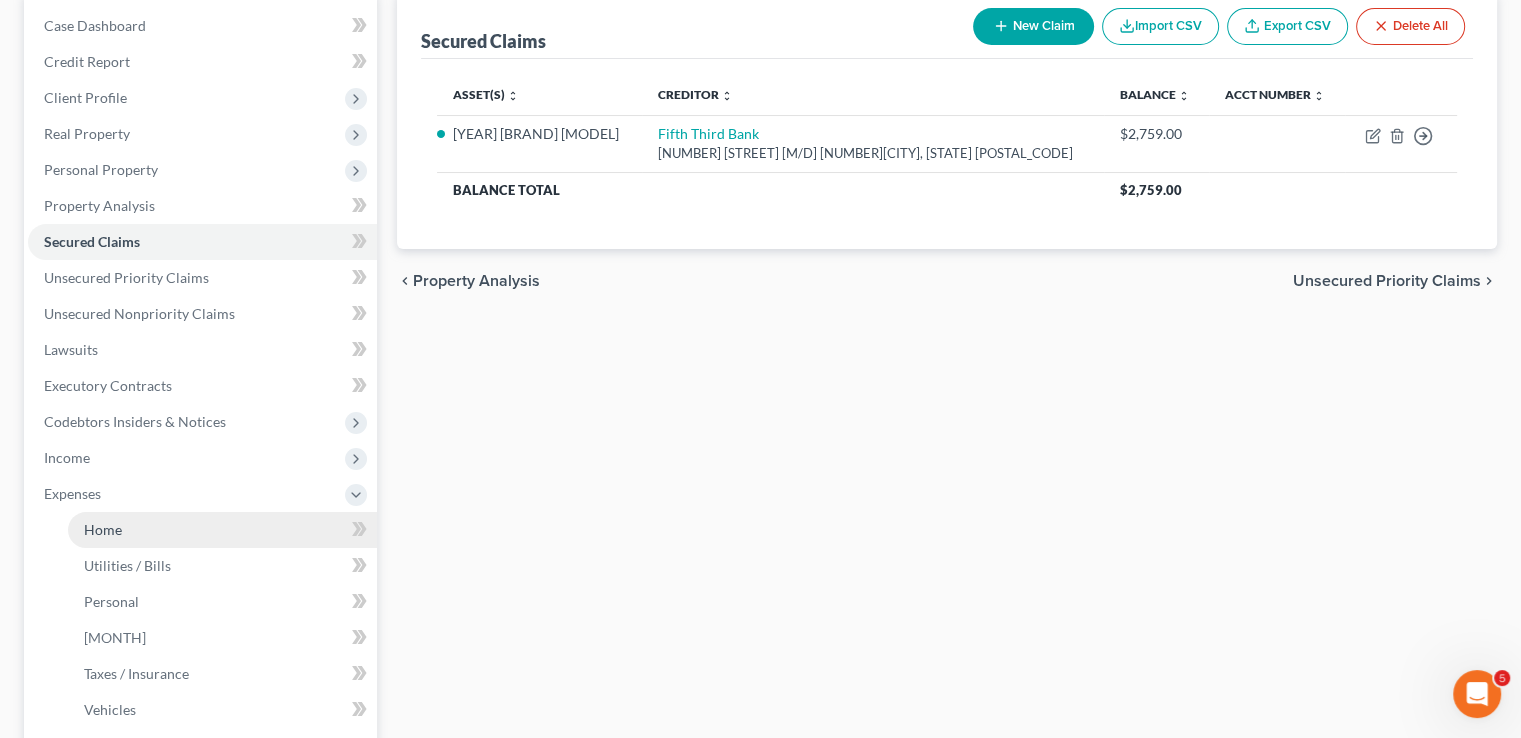 click on "Home" at bounding box center [222, 530] 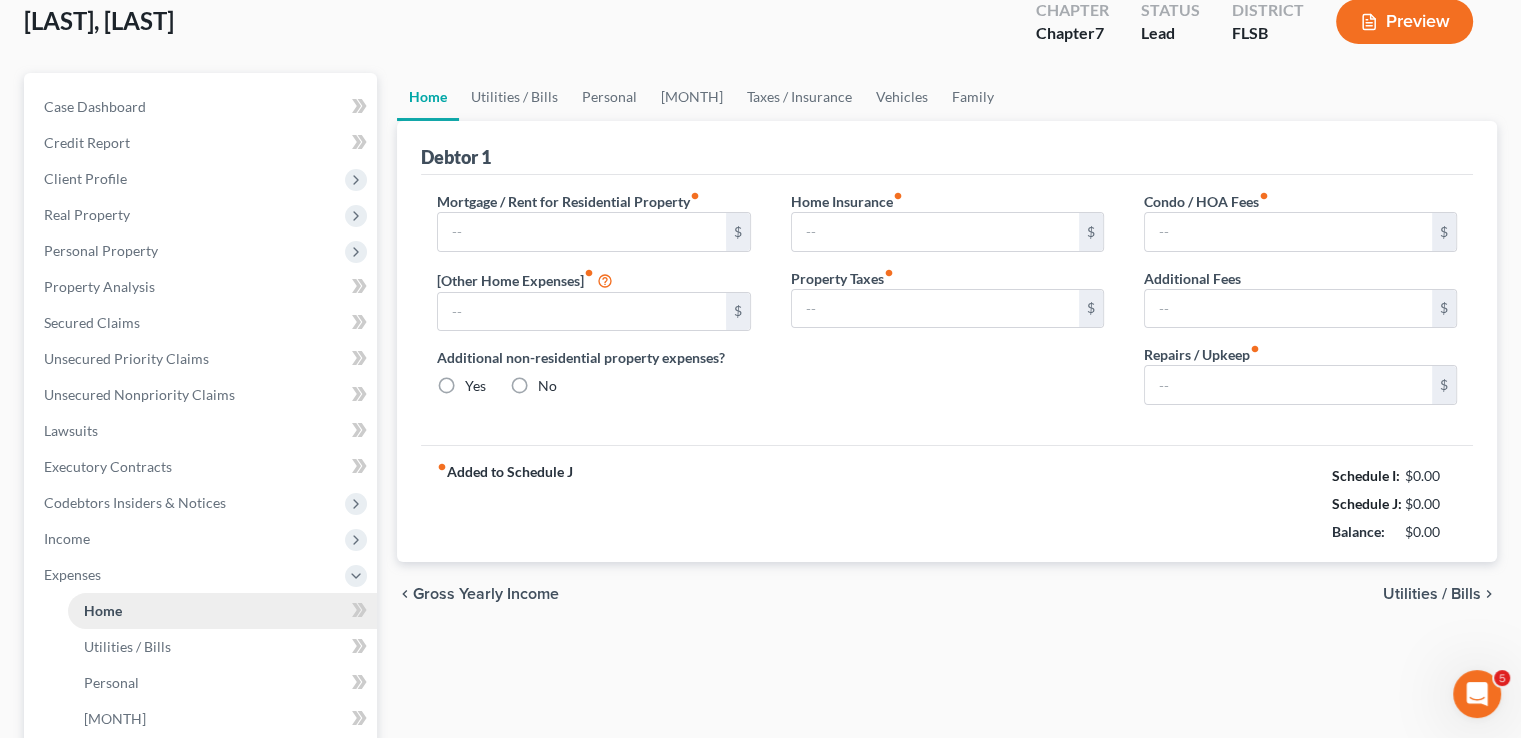 scroll, scrollTop: 0, scrollLeft: 0, axis: both 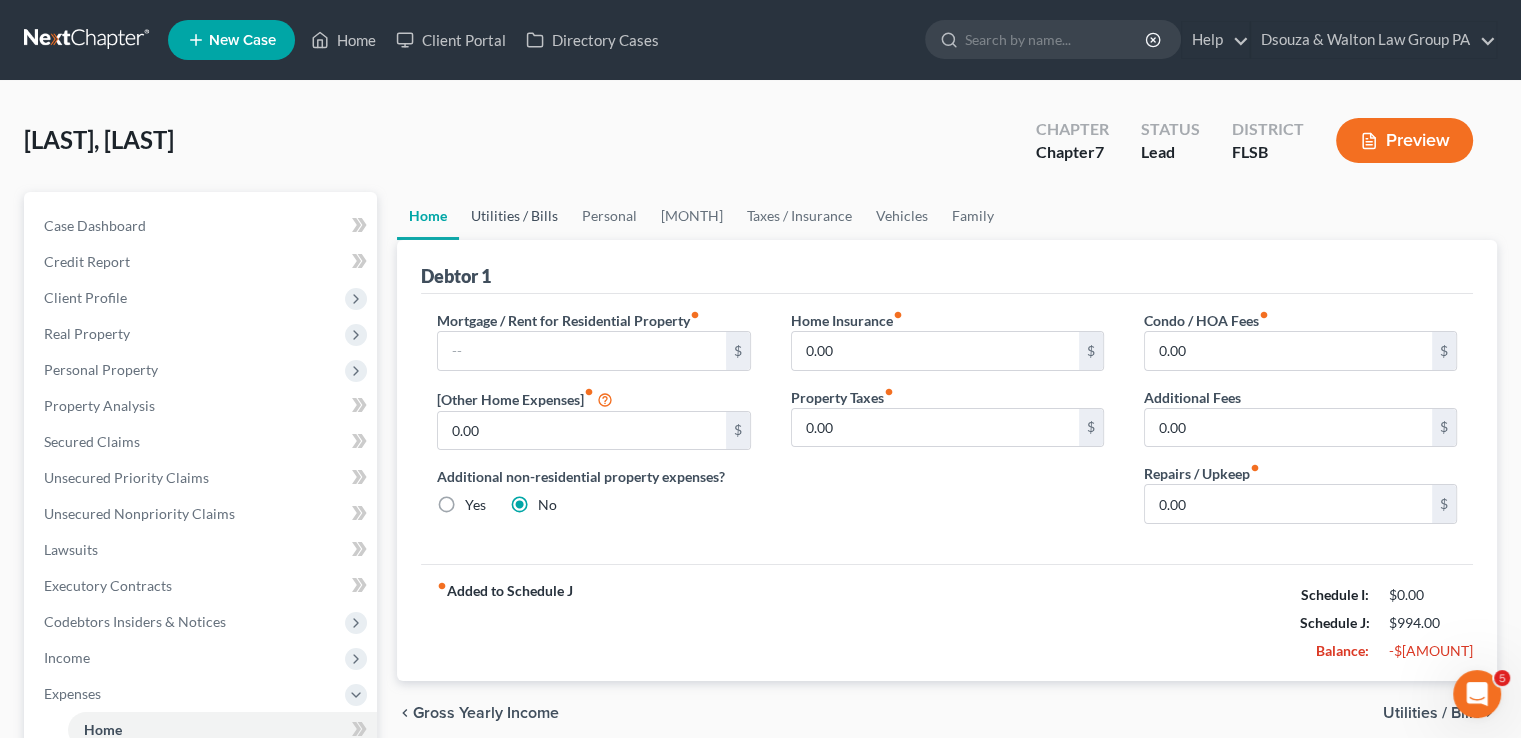 click on "Utilities / Bills" at bounding box center (514, 216) 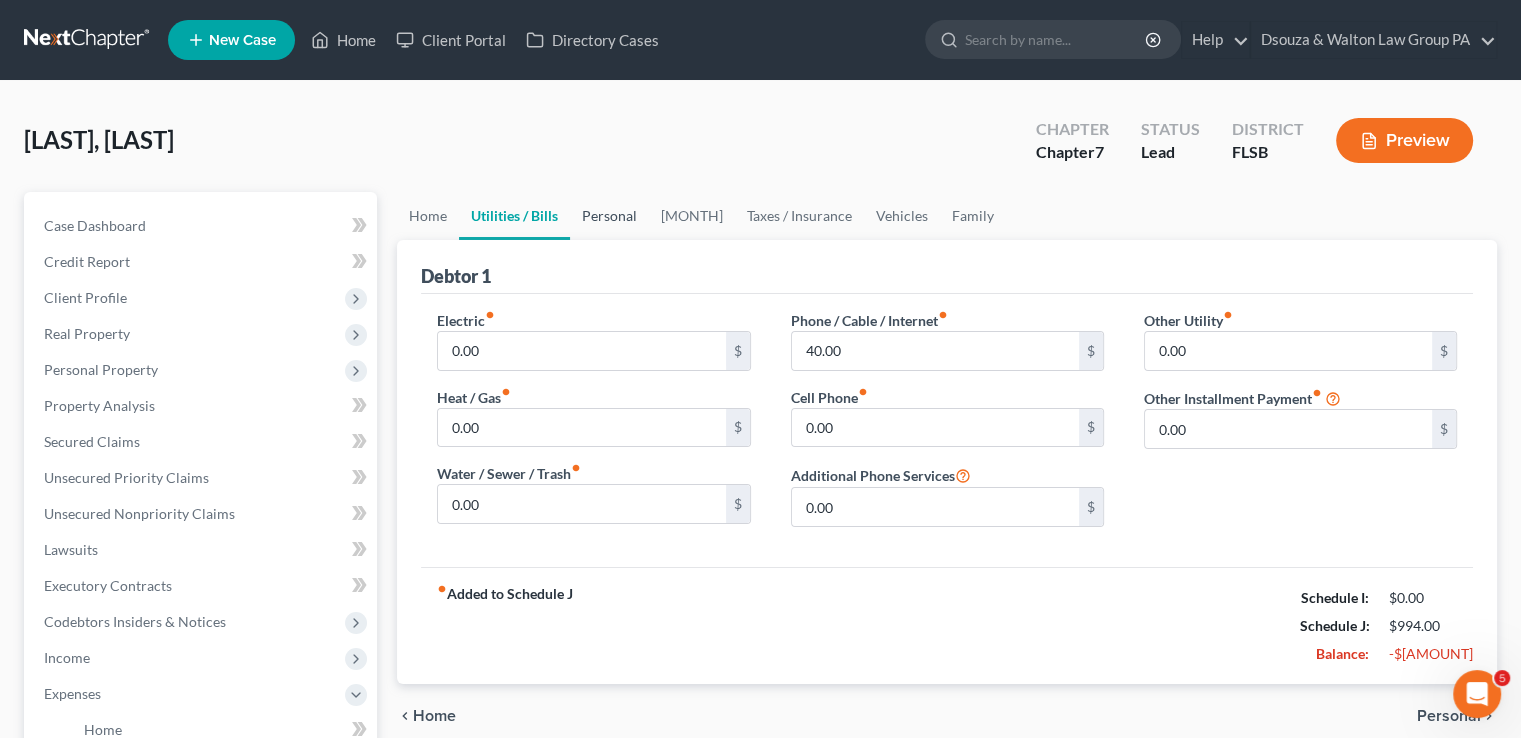 click on "Personal" at bounding box center (609, 216) 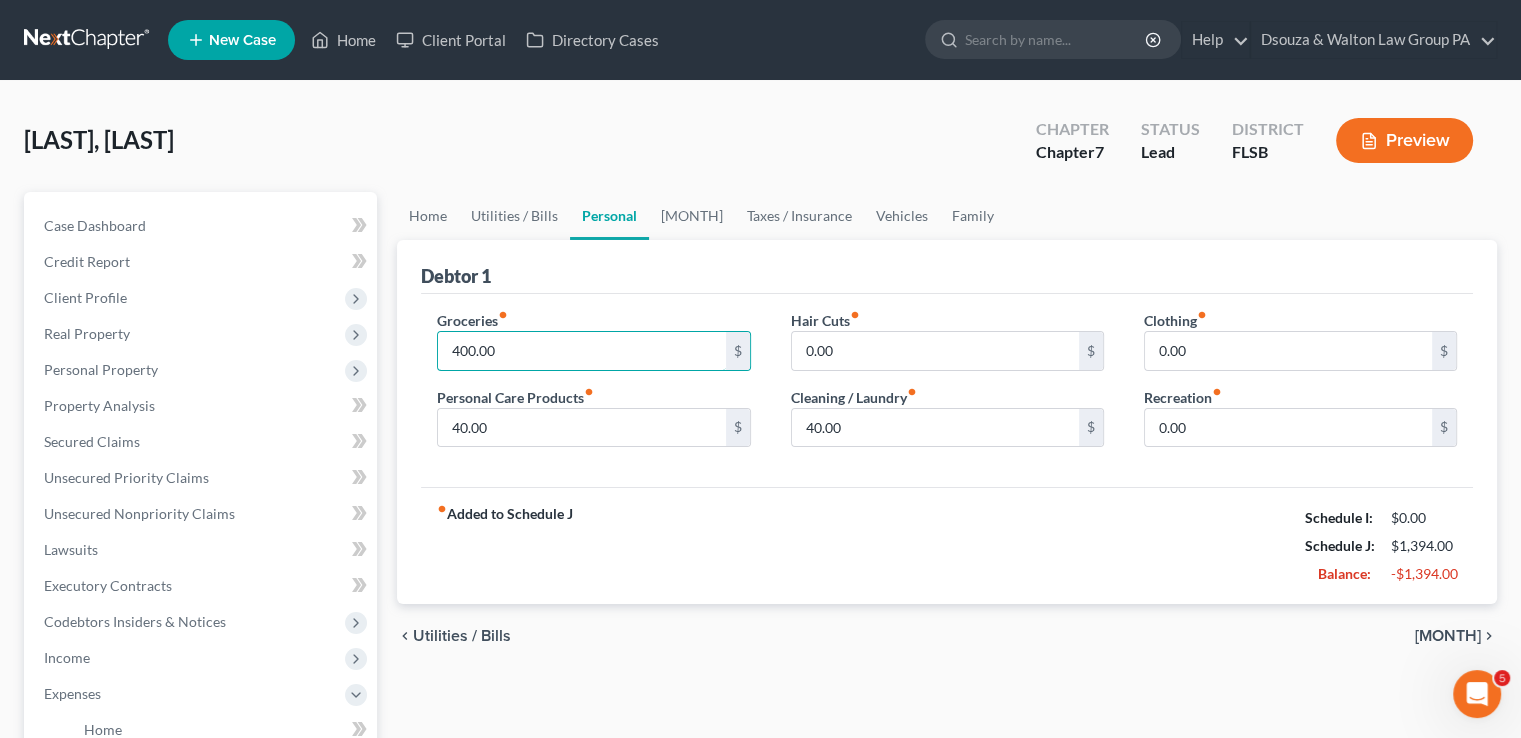 type on "400.00" 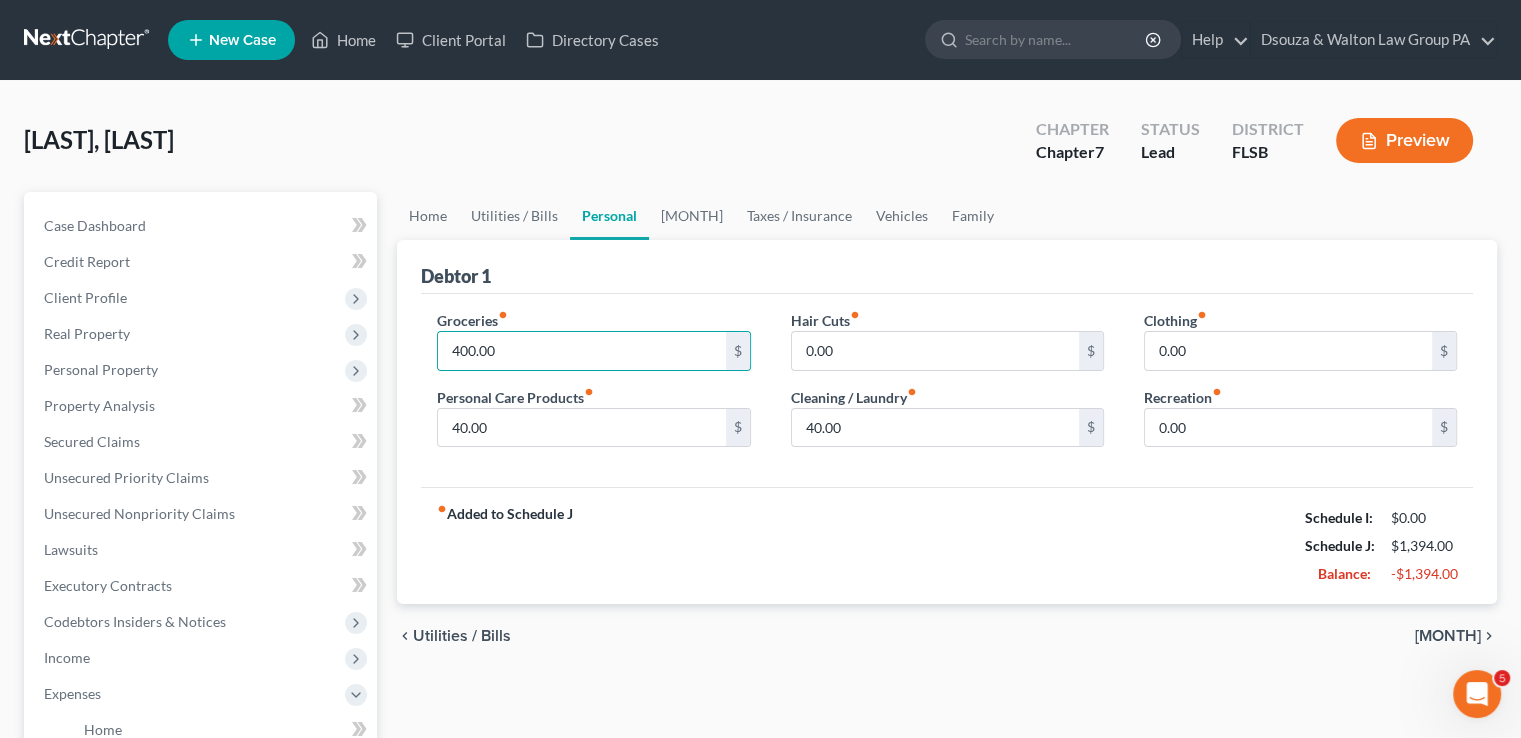 click on "fiber_manual_record  Added to Schedule J Schedule I: $0.00 Schedule J: $1,394.00 Balance: -$1,394.00" at bounding box center (947, 545) 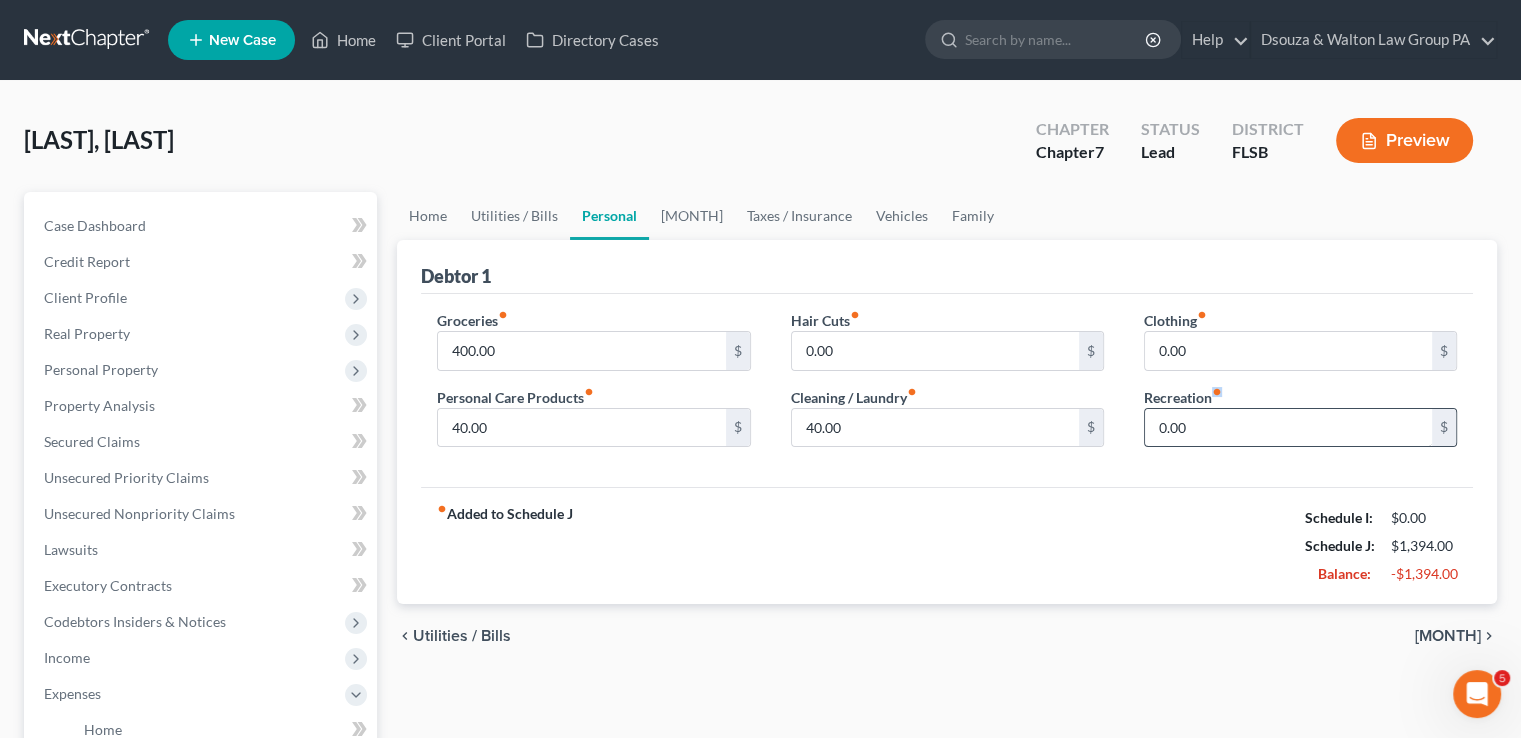 drag, startPoint x: 1210, startPoint y: 401, endPoint x: 1171, endPoint y: 409, distance: 39.812057 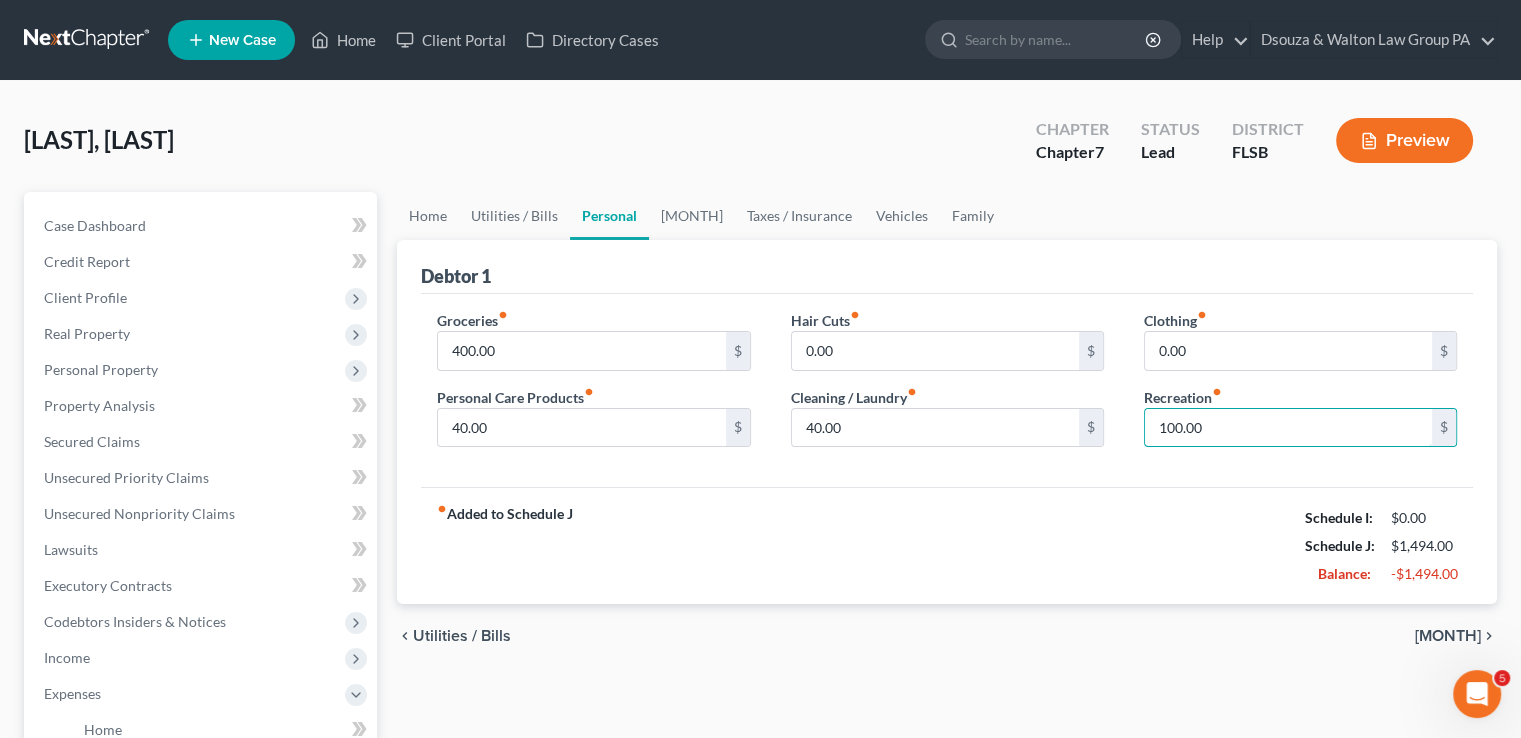 type on "100.00" 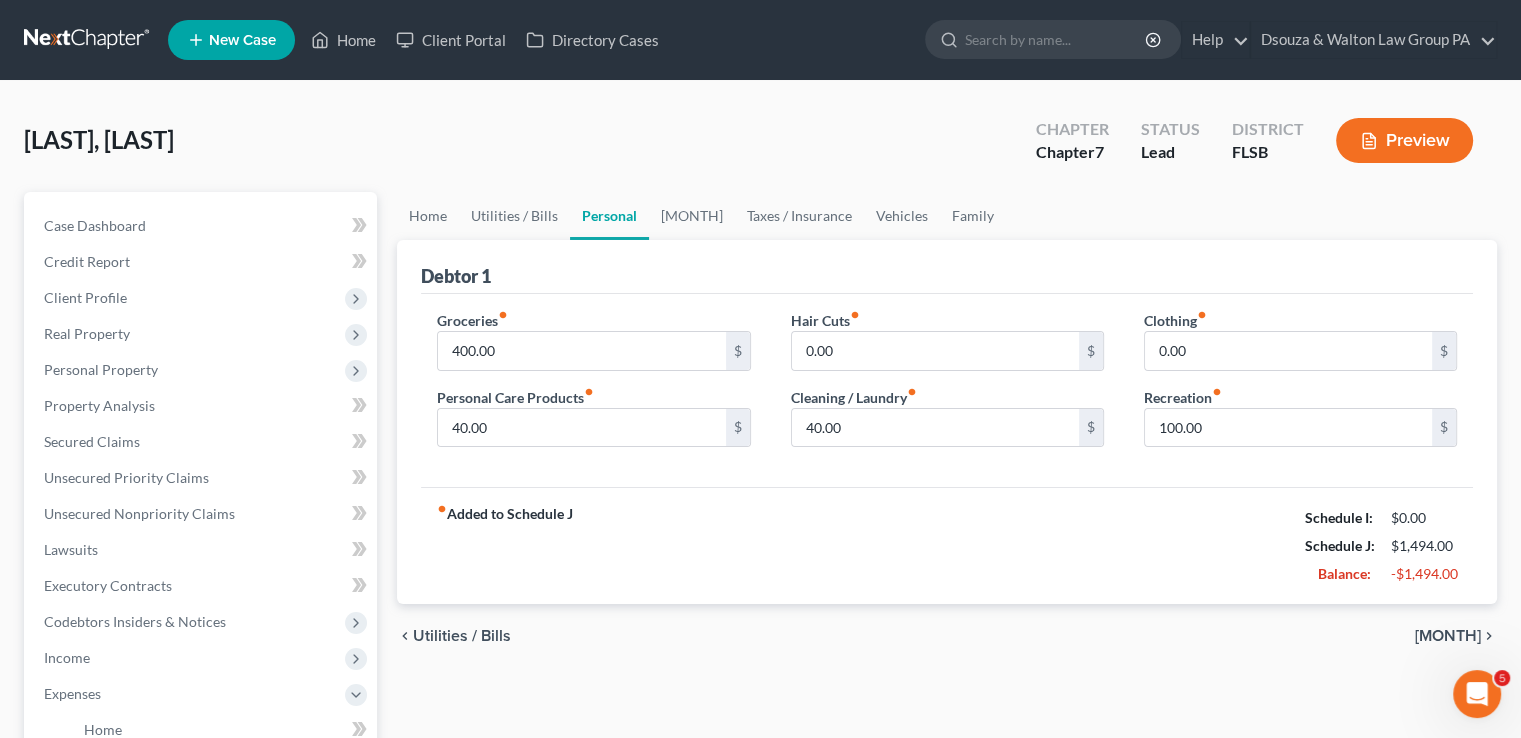 drag, startPoint x: 1134, startPoint y: 539, endPoint x: 1141, endPoint y: 553, distance: 15.652476 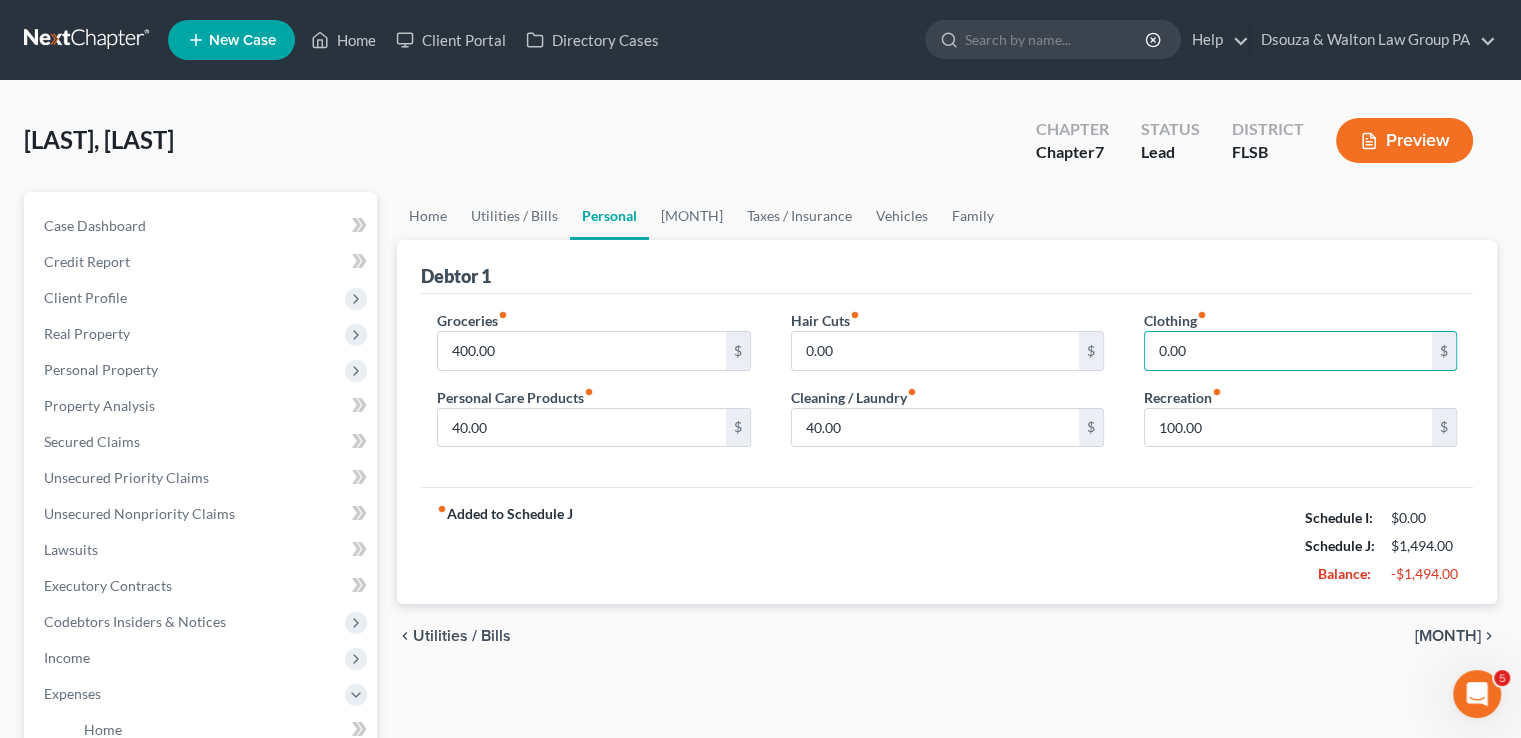 click on "fiber_manual_record  Added to Schedule J Schedule I: $[PRICE] Schedule J: $[PRICE] Balance: $[PRICE]" at bounding box center (947, 545) 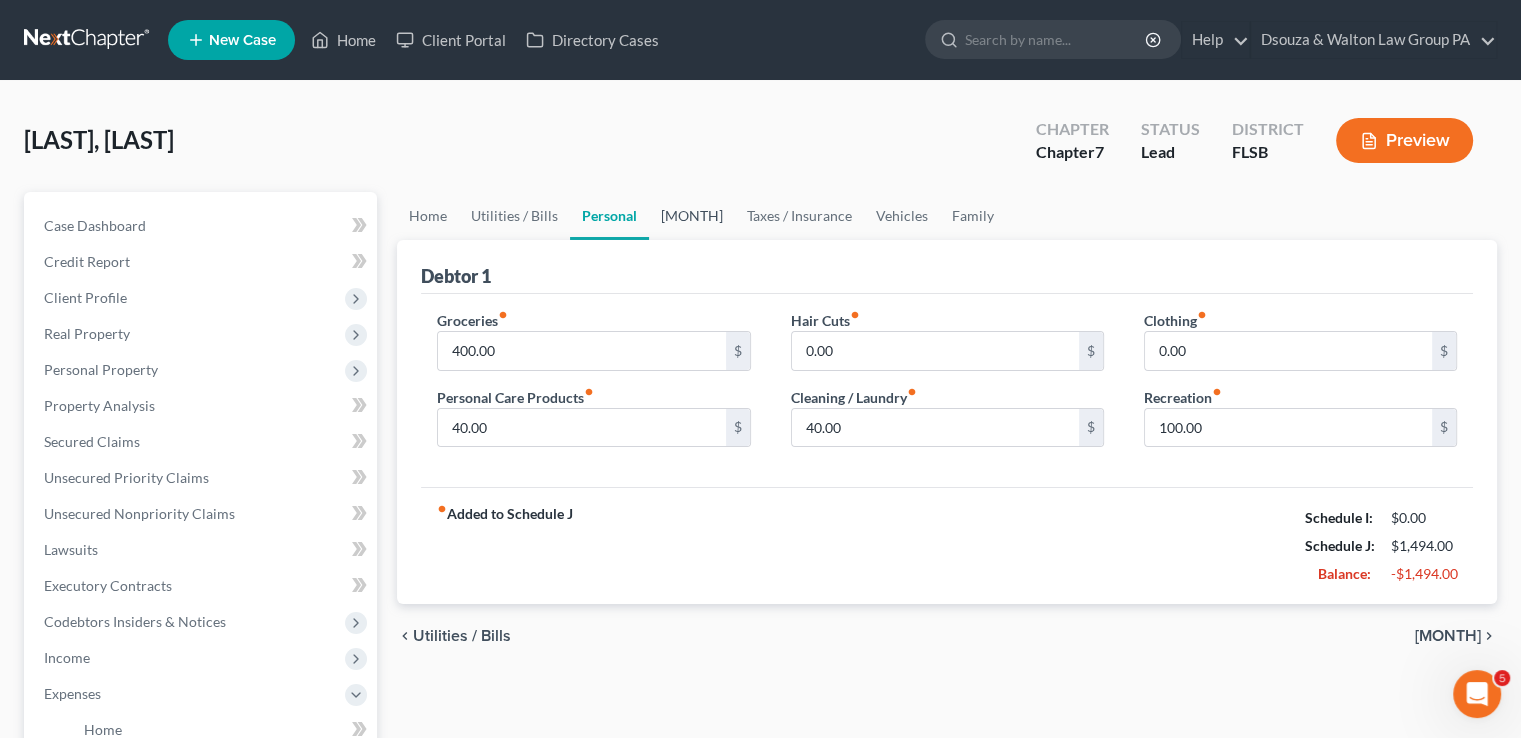 click on "[MONTH]" at bounding box center (692, 216) 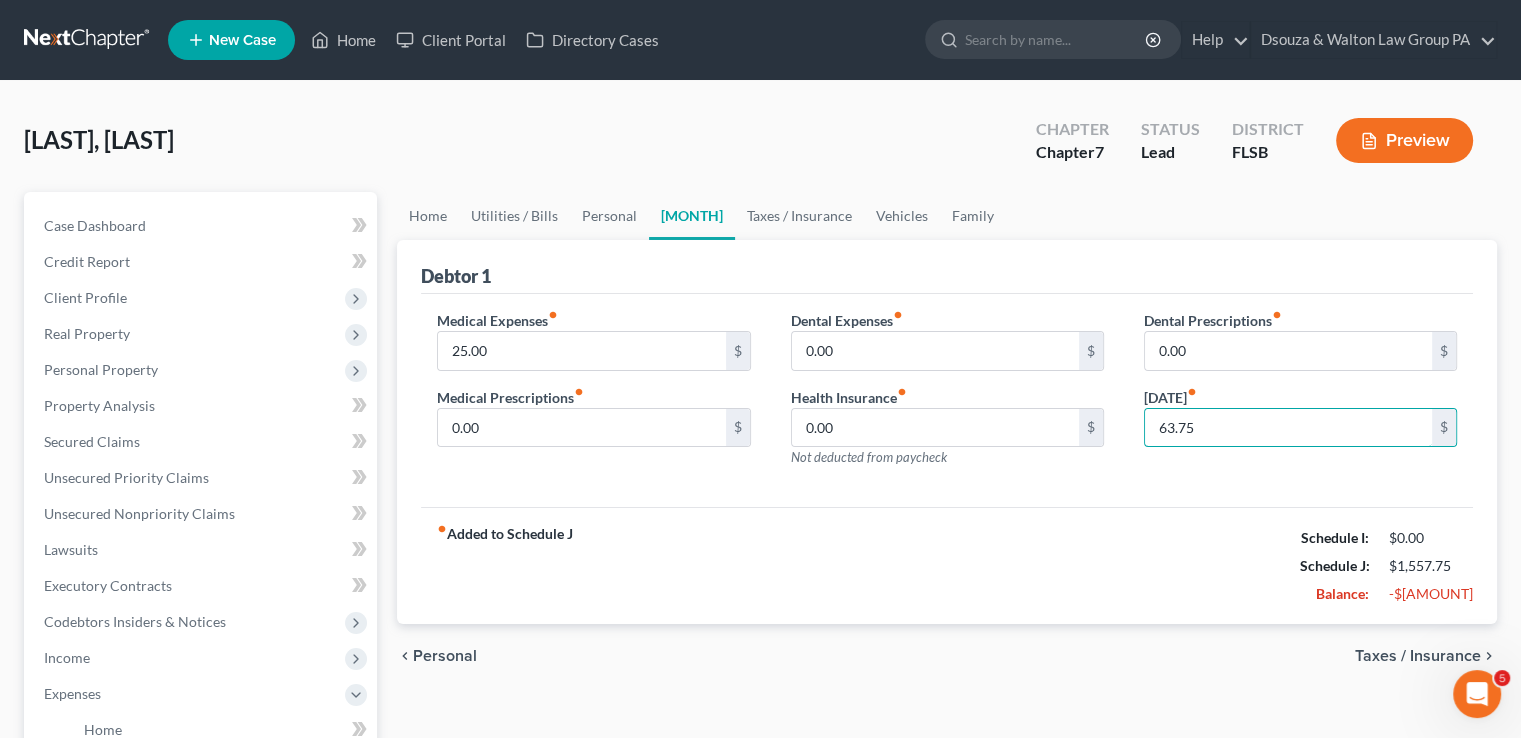 type on "63.75" 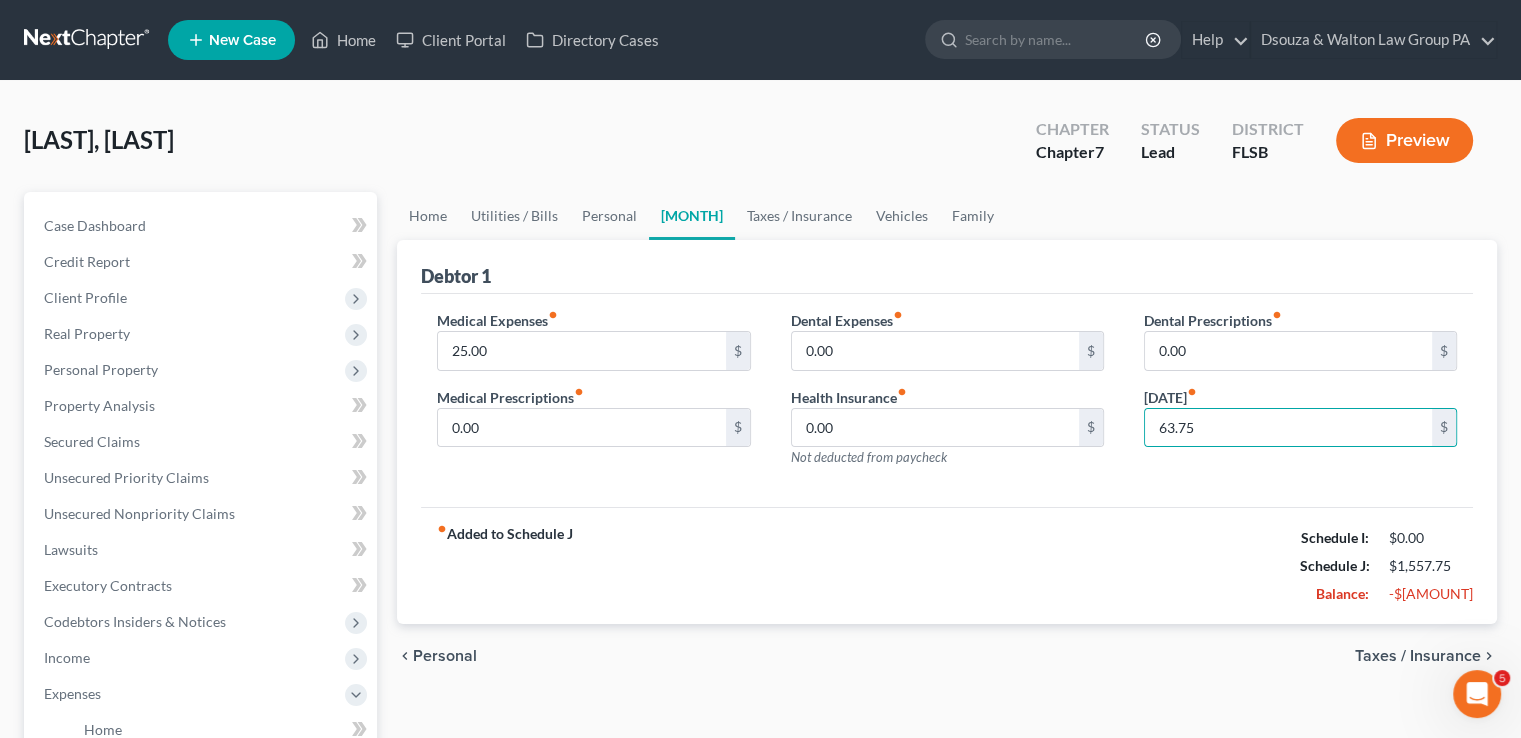 drag, startPoint x: 1119, startPoint y: 525, endPoint x: 1135, endPoint y: 509, distance: 22.627417 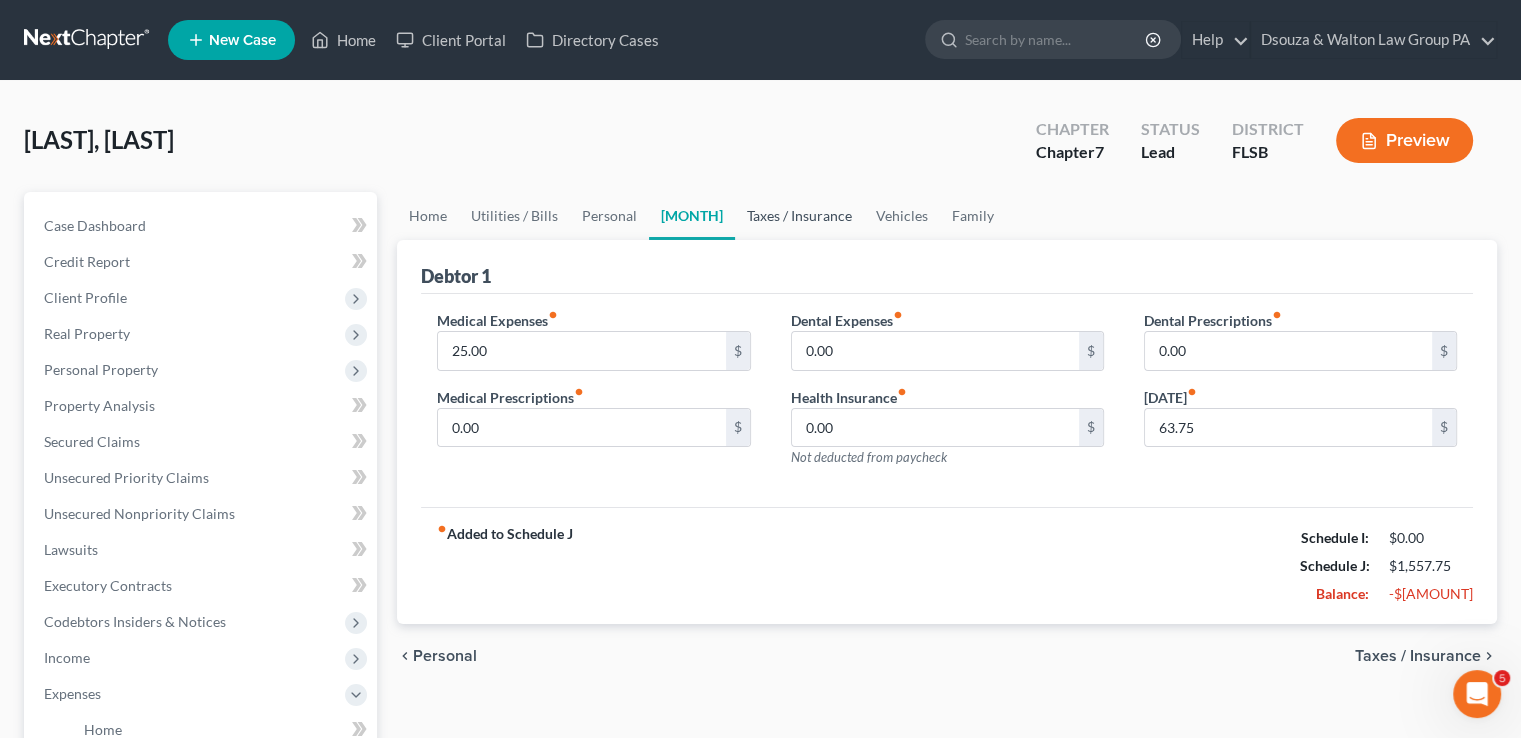 click on "Taxes / Insurance" at bounding box center (799, 216) 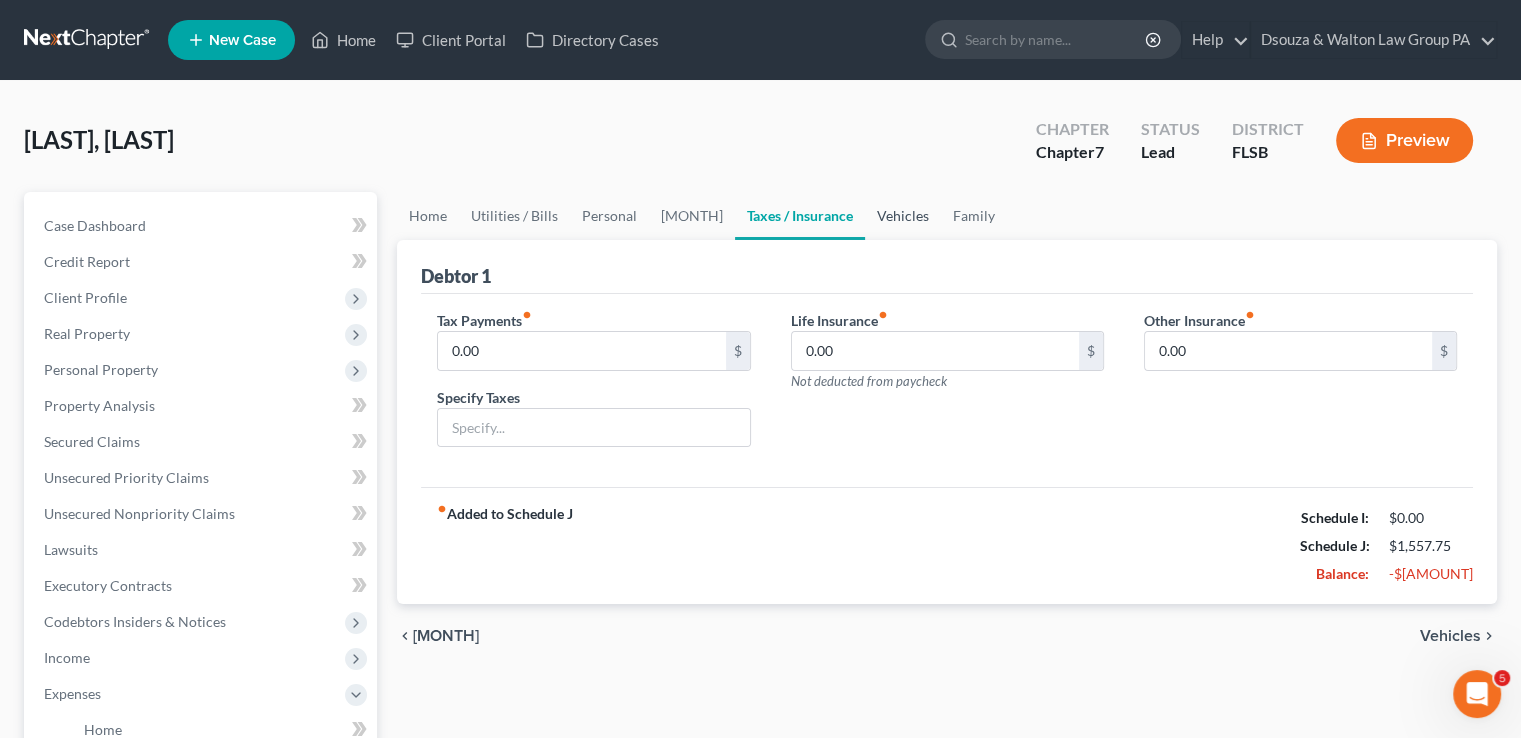 click on "Vehicles" at bounding box center (903, 216) 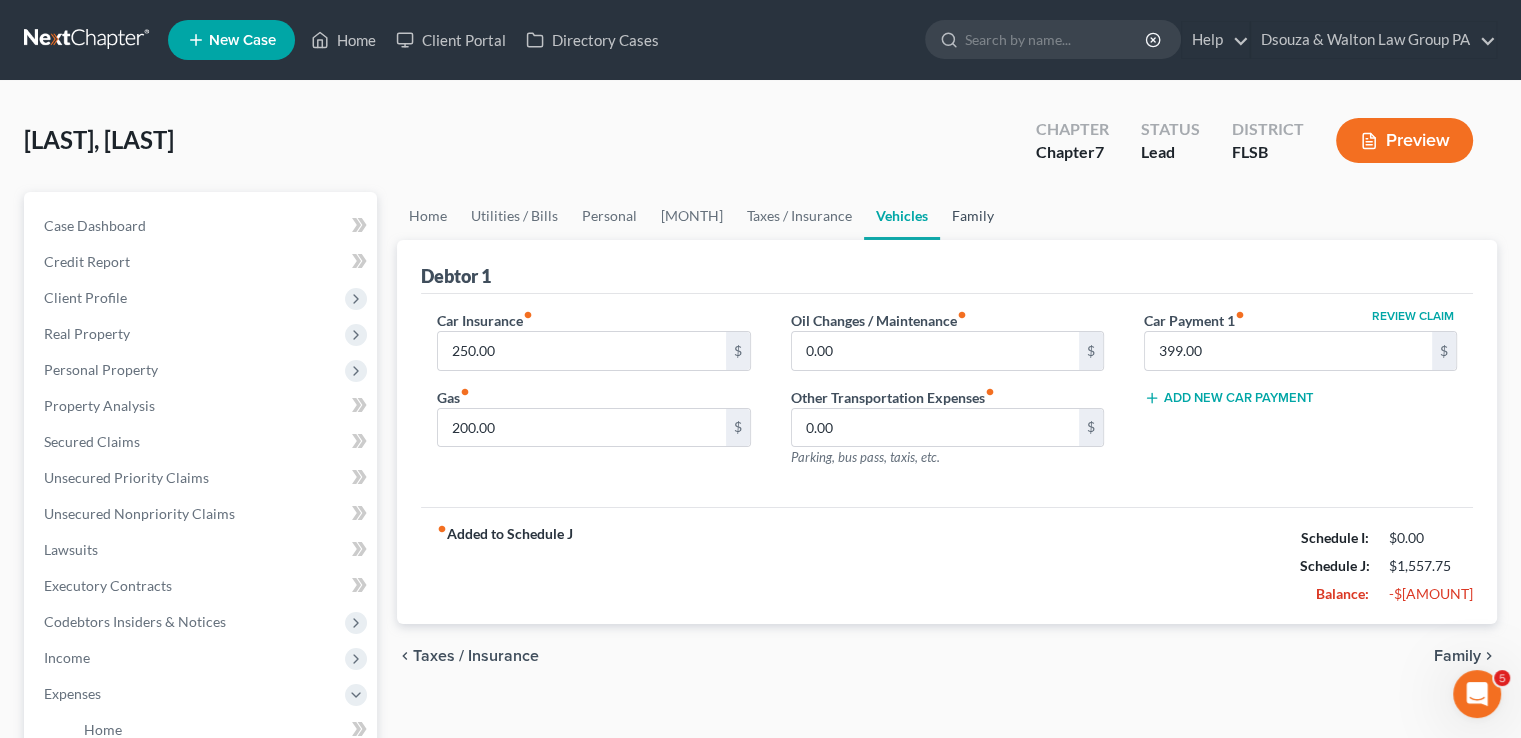click on "Family" at bounding box center (973, 216) 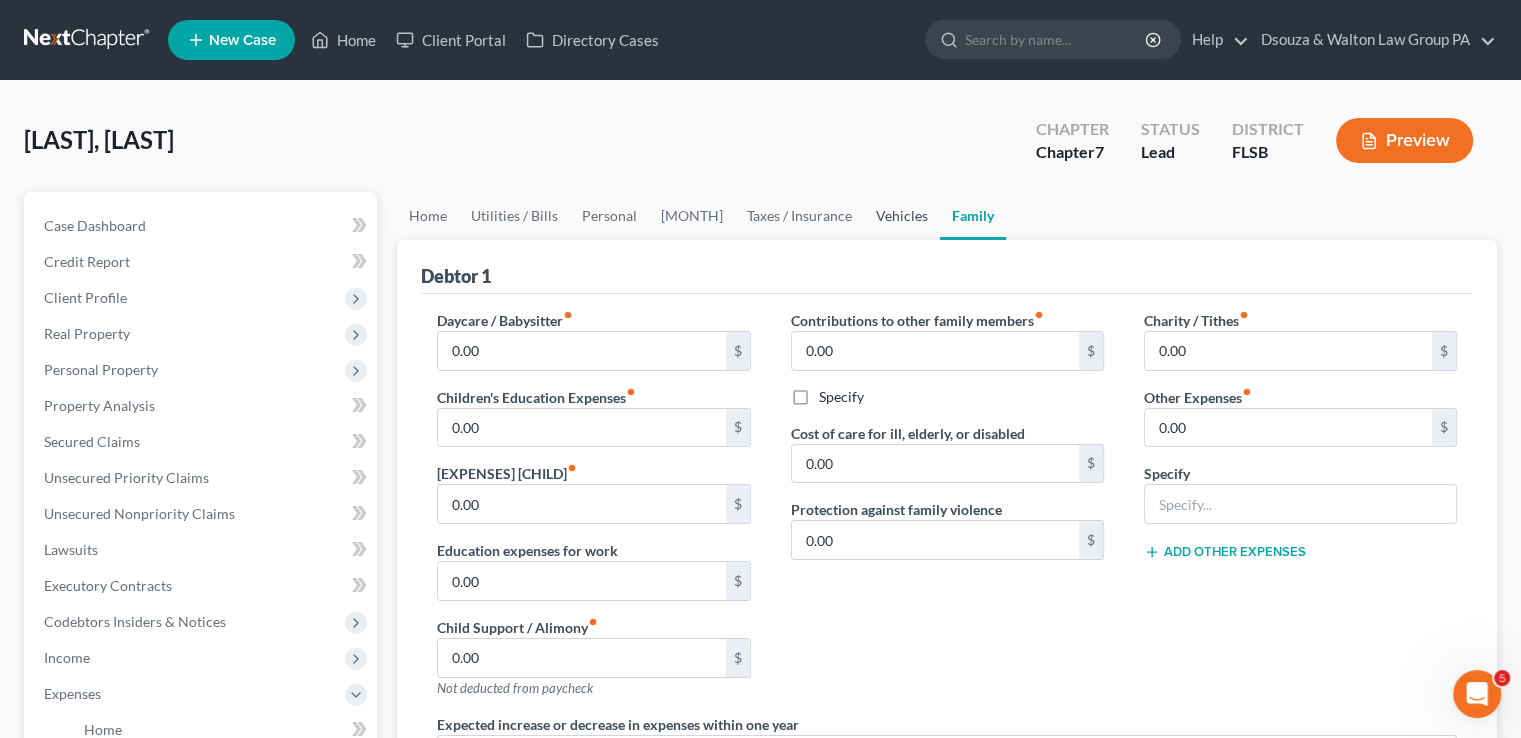 click on "Vehicles" at bounding box center [902, 216] 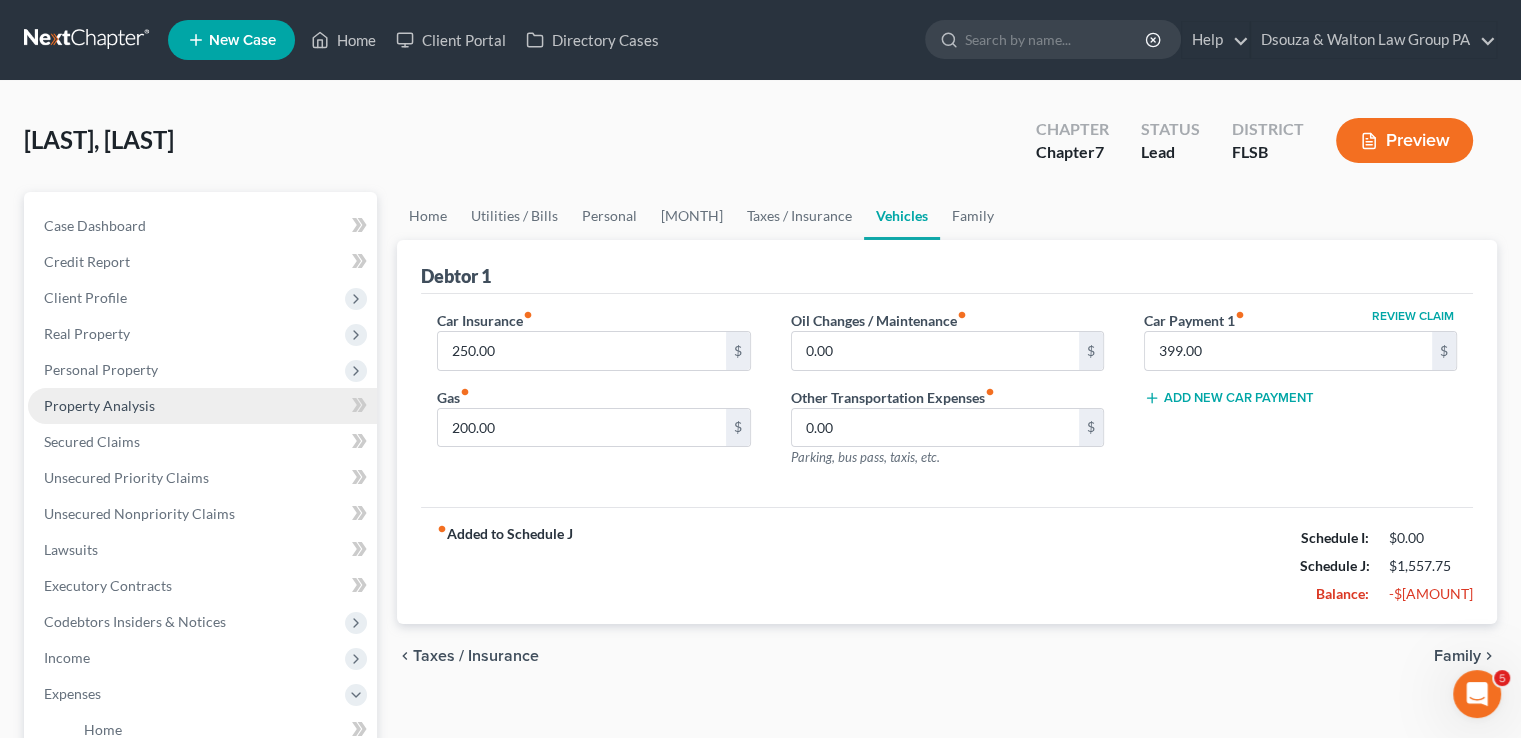 click on "Property Analysis" at bounding box center (99, 405) 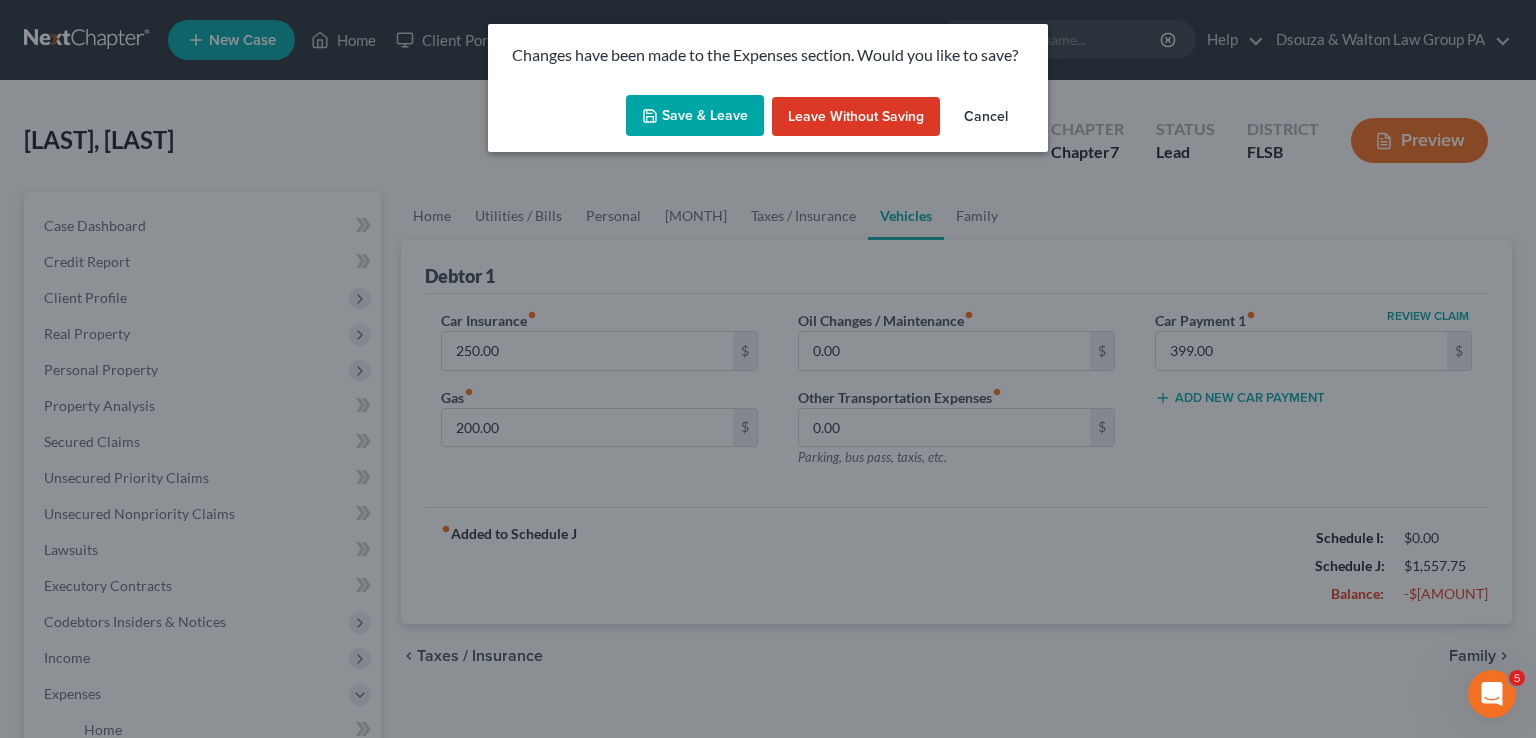 click on "Save & Leave" at bounding box center [695, 116] 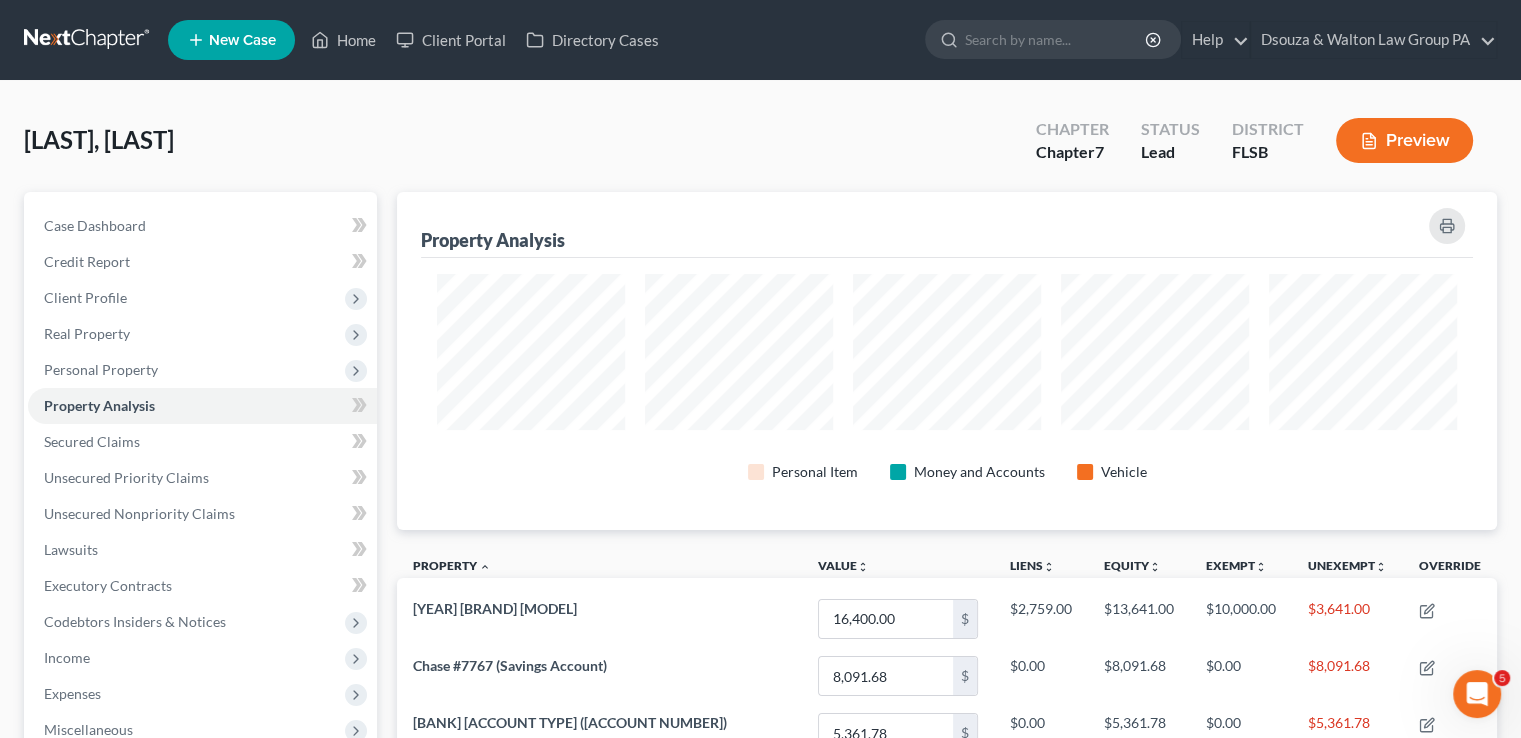scroll, scrollTop: 999662, scrollLeft: 998900, axis: both 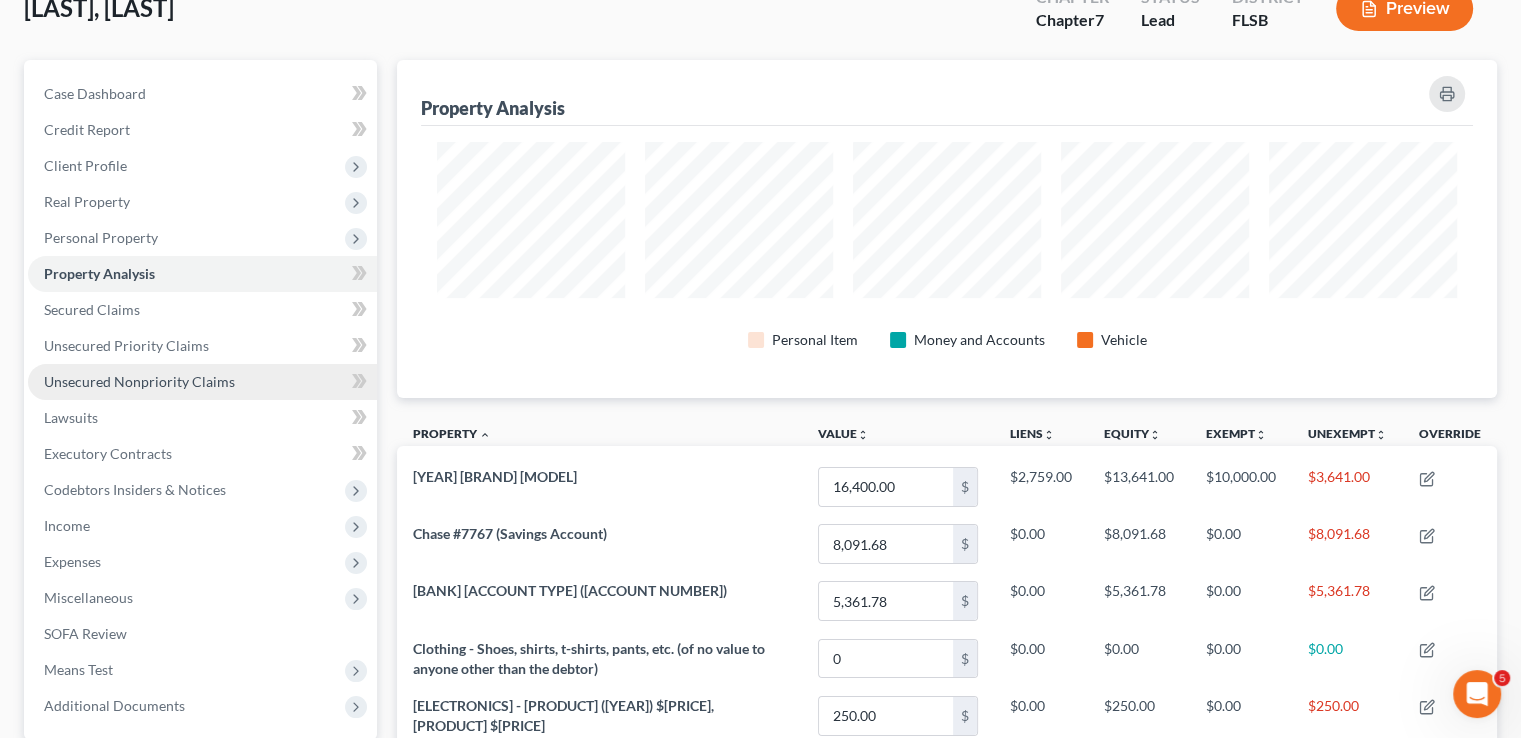 click on "Unsecured Nonpriority Claims" at bounding box center [139, 381] 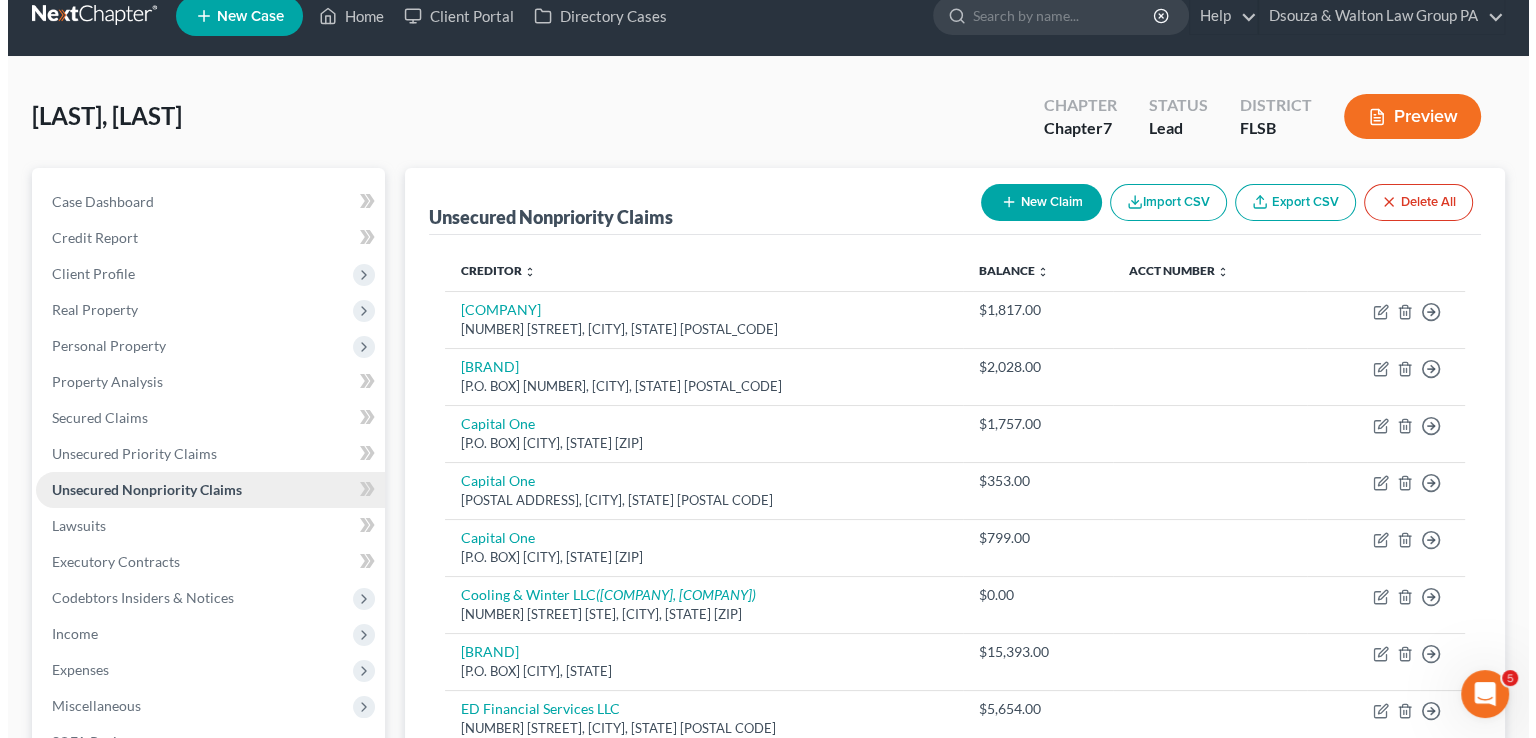 scroll, scrollTop: 0, scrollLeft: 0, axis: both 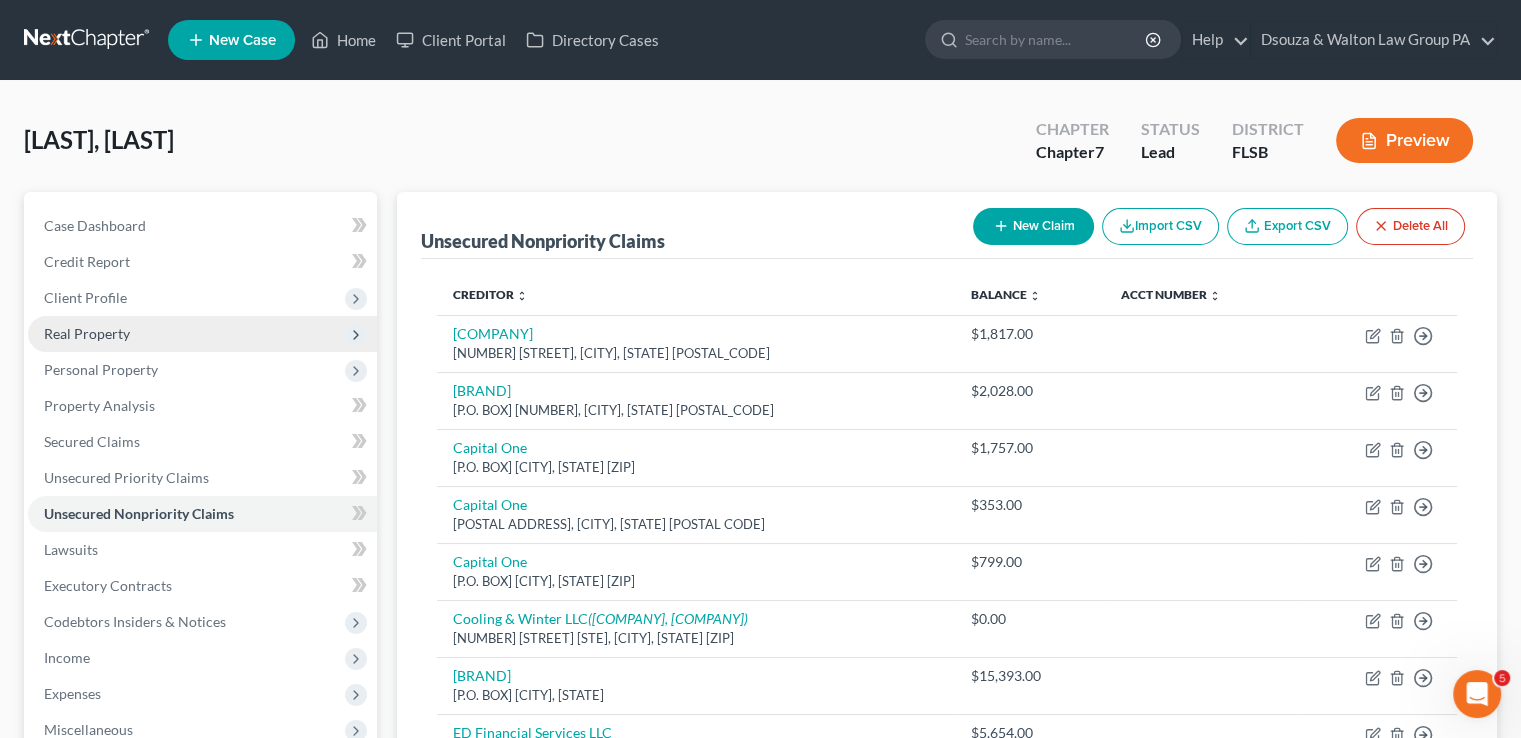 click on "Real Property" at bounding box center (0, 0) 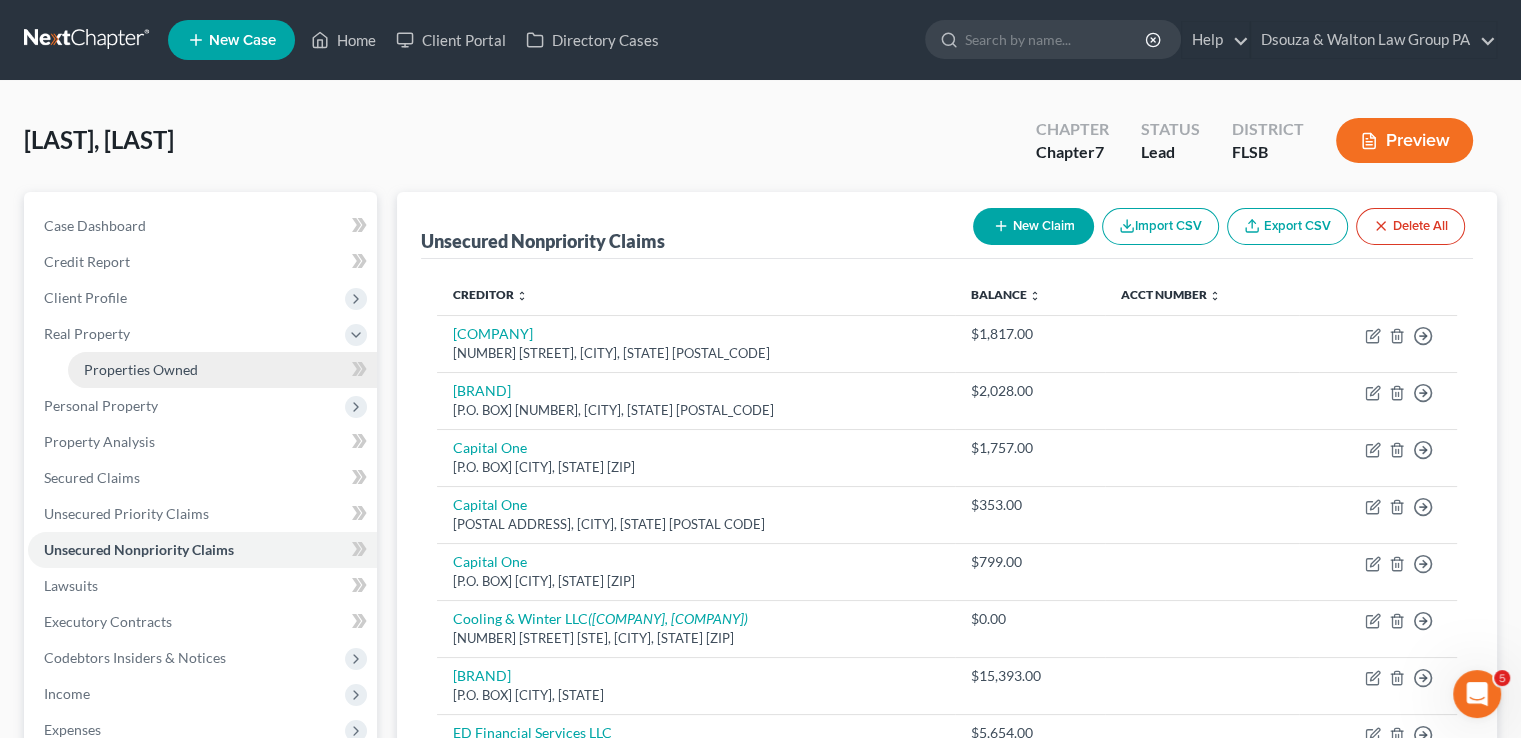 click on "Properties Owned" at bounding box center (141, 369) 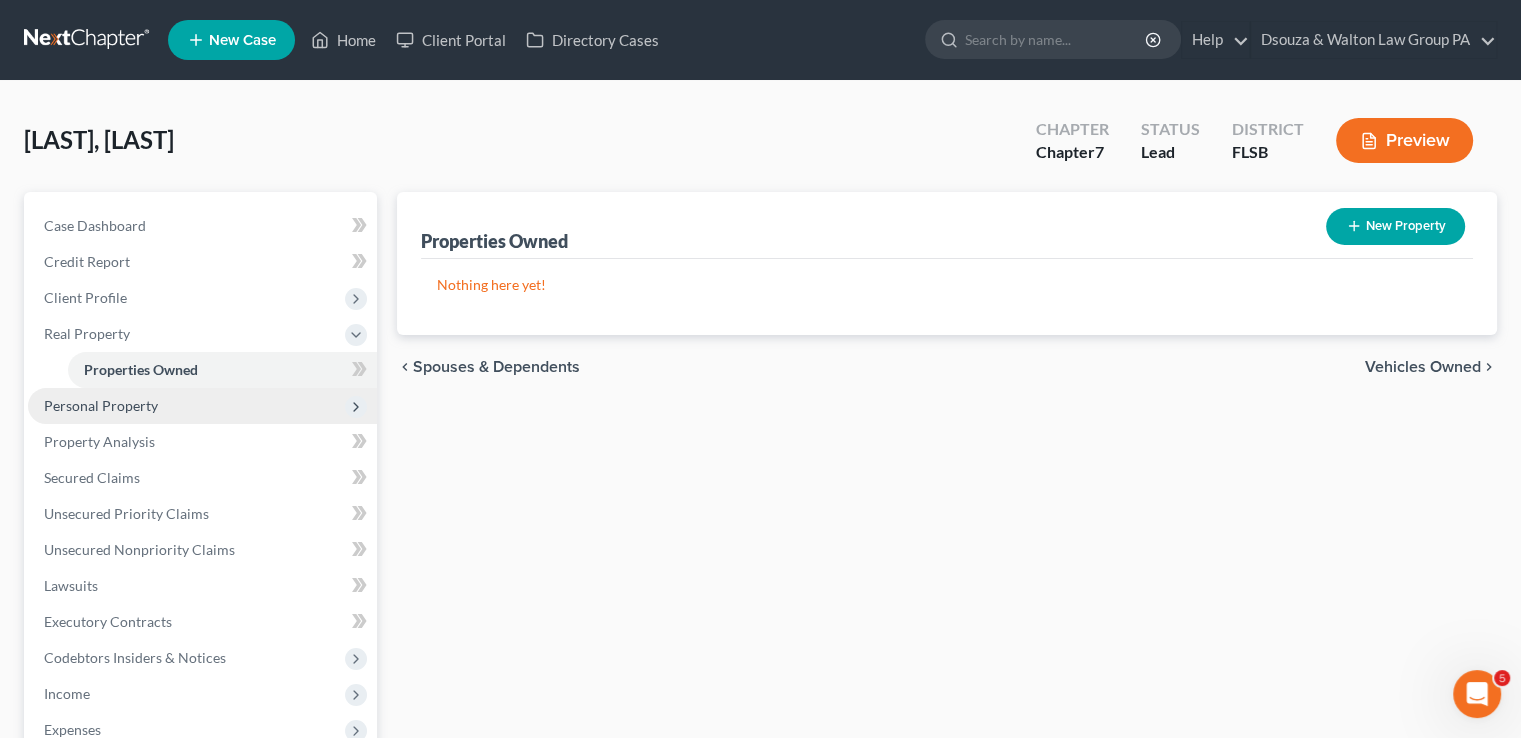 click on "Personal Property" at bounding box center [0, 0] 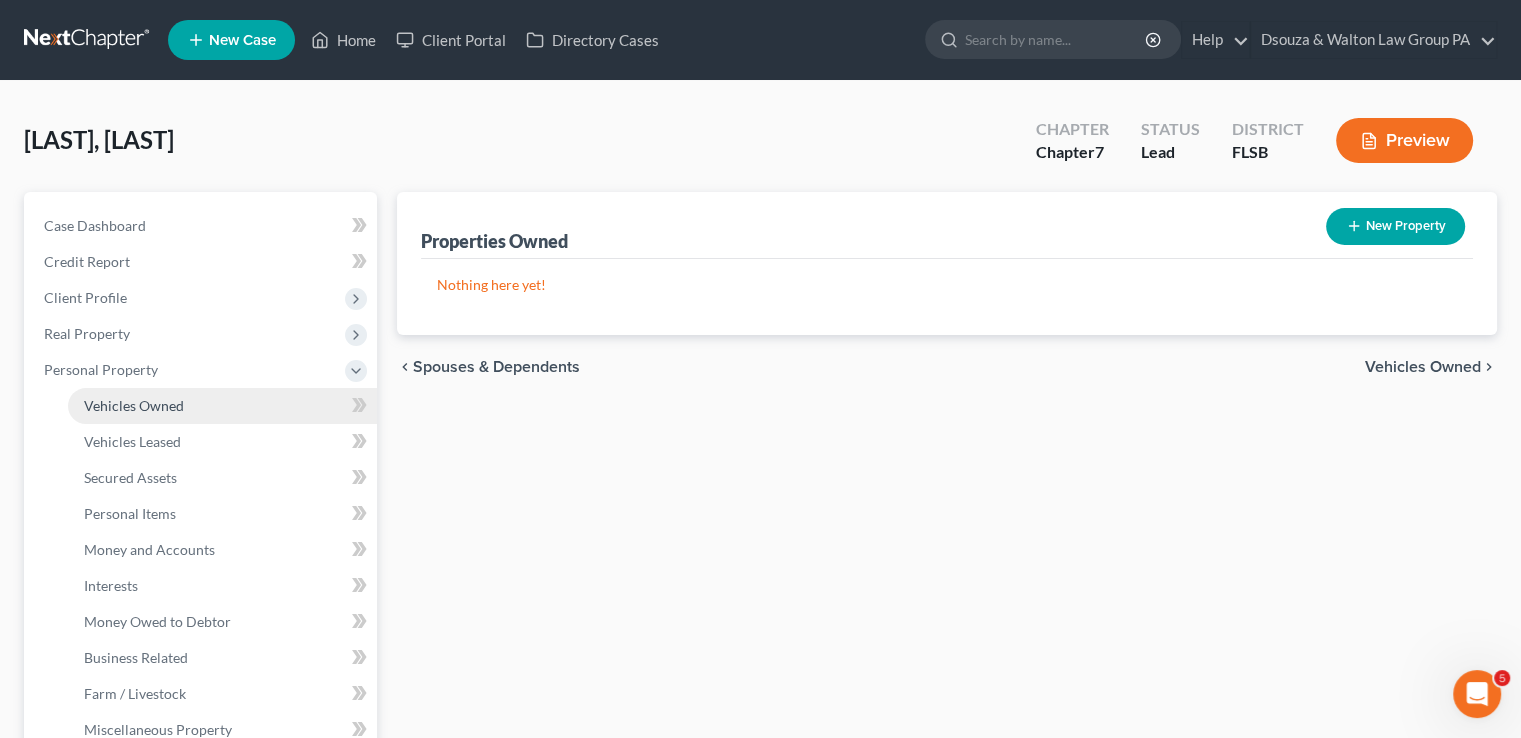 click on "Vehicles Owned" at bounding box center (134, 405) 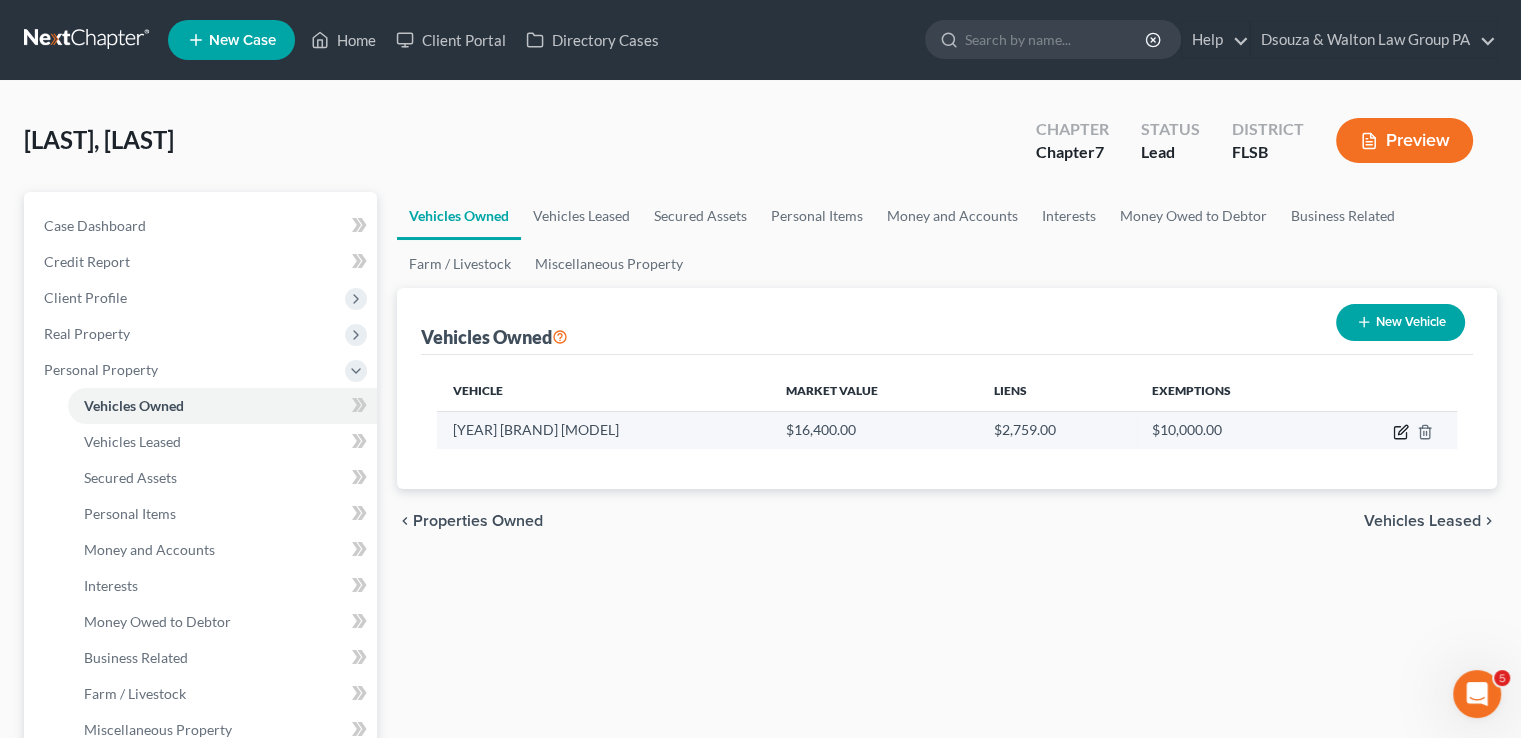 click at bounding box center [1402, 429] 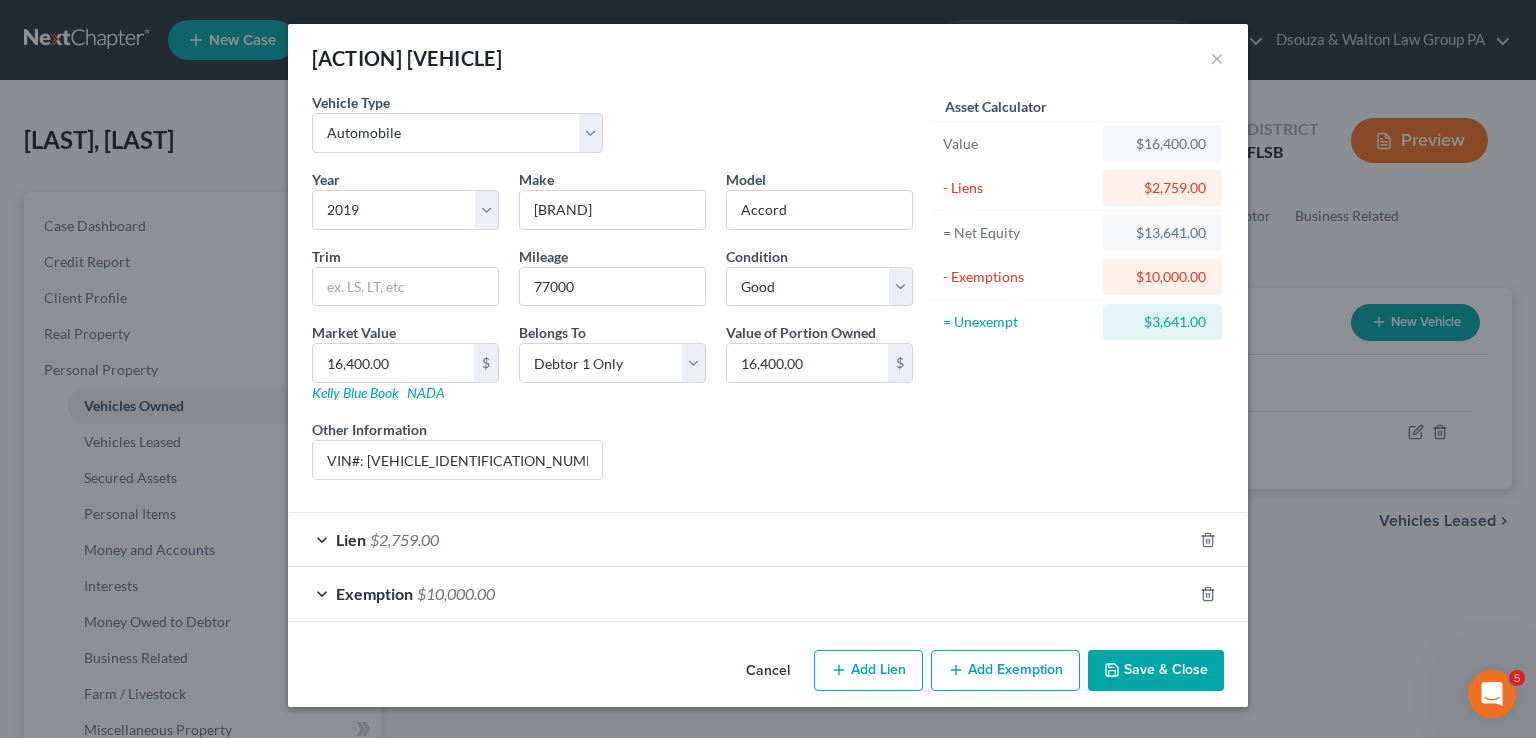 click on "Exemption $10,000.00" at bounding box center [740, 539] 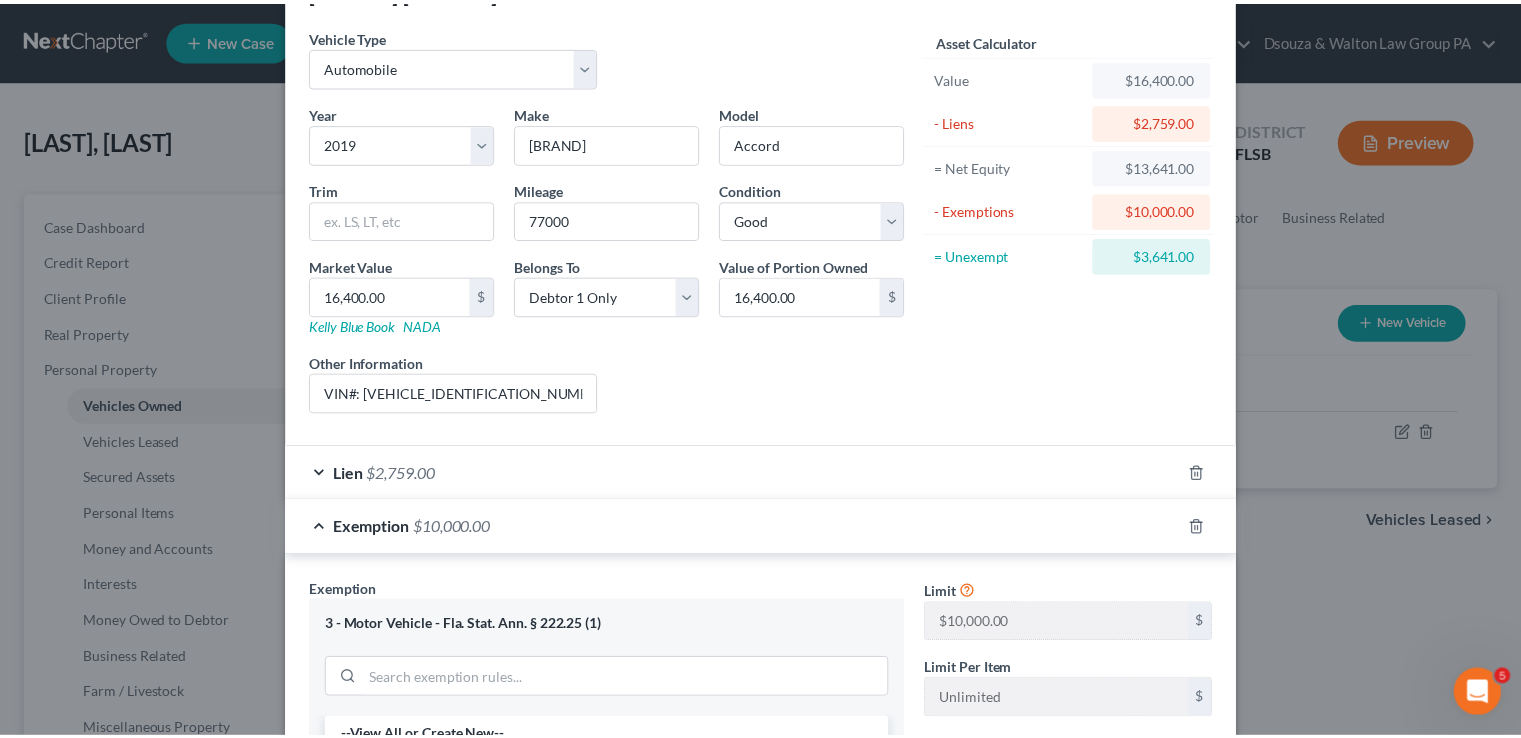 scroll, scrollTop: 507, scrollLeft: 0, axis: vertical 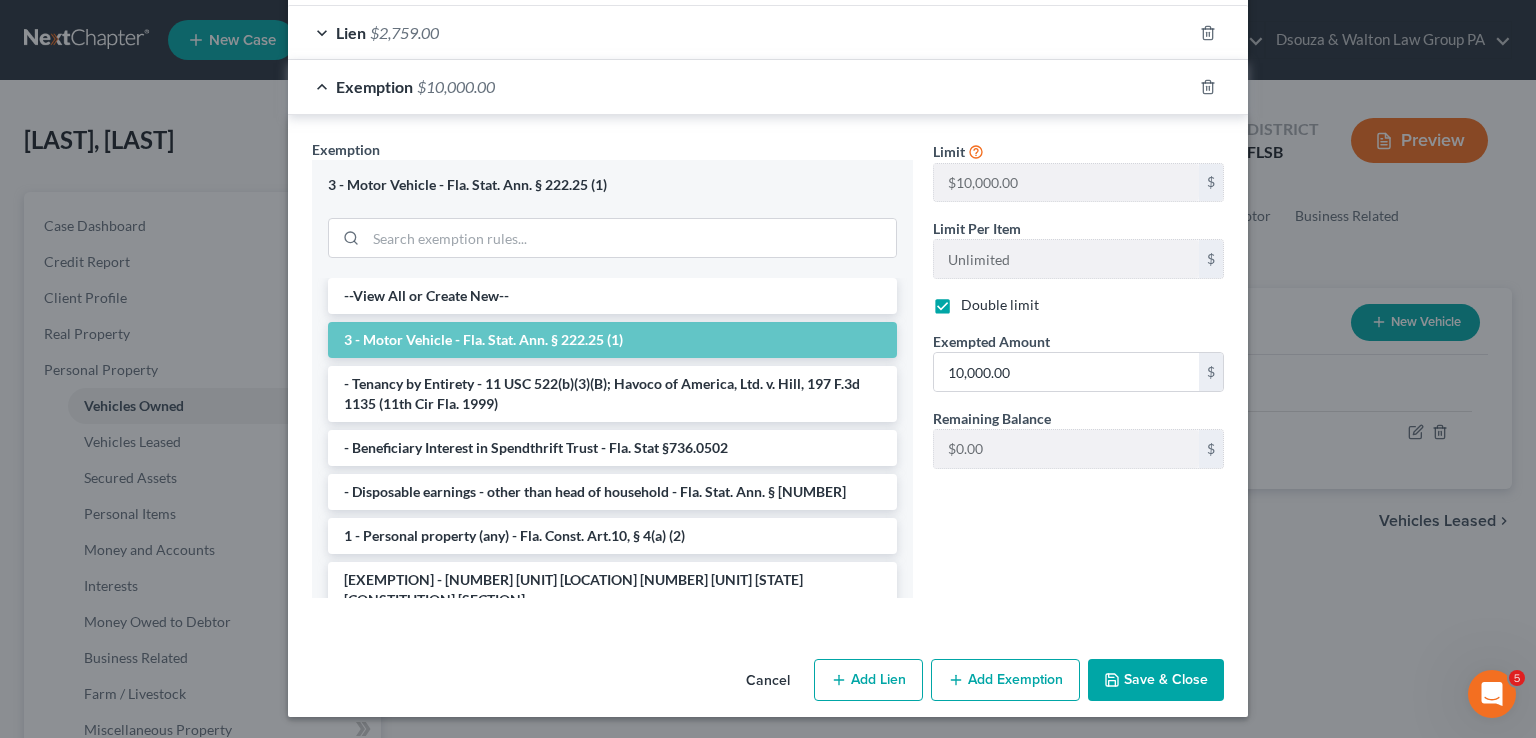 click on "Double limit" at bounding box center [1000, 305] 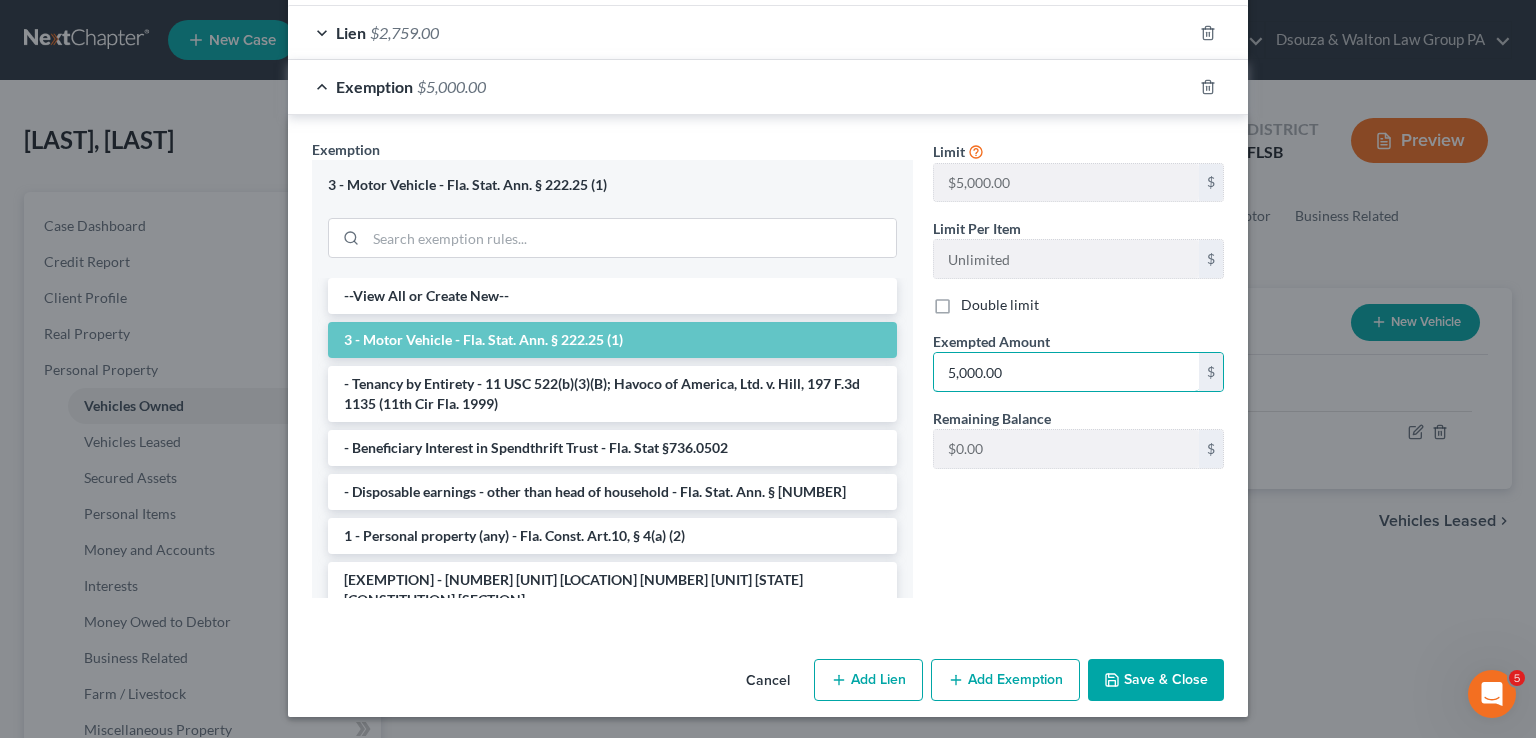 type on "5,000.00" 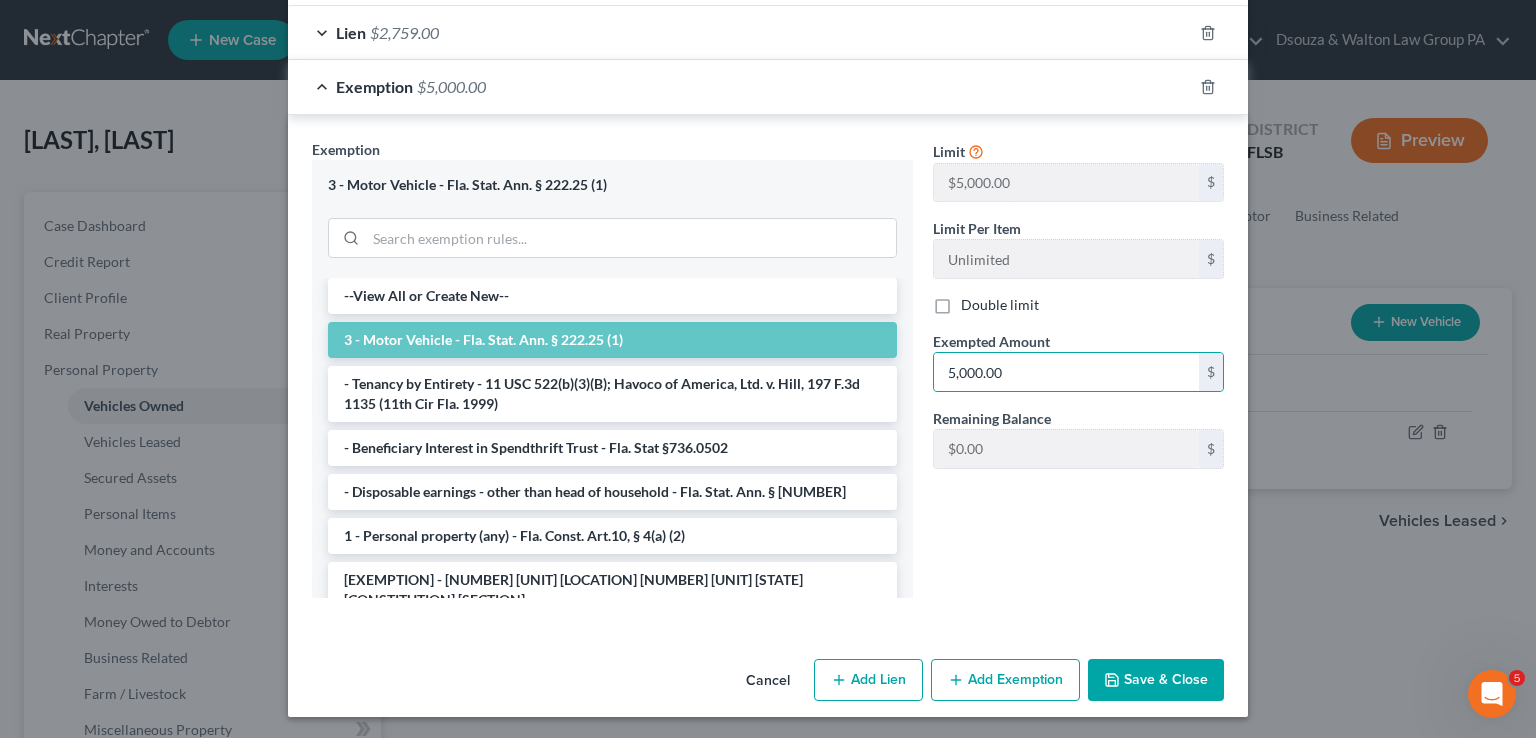 click on "[LIMIT] $[AMOUNT] $[LIMIT] [DOUBLE LIMIT]
[EXEMPTED AMOUNT]
*
[AMOUNT] $[REMAINING BALANCE] $" at bounding box center (1078, 376) 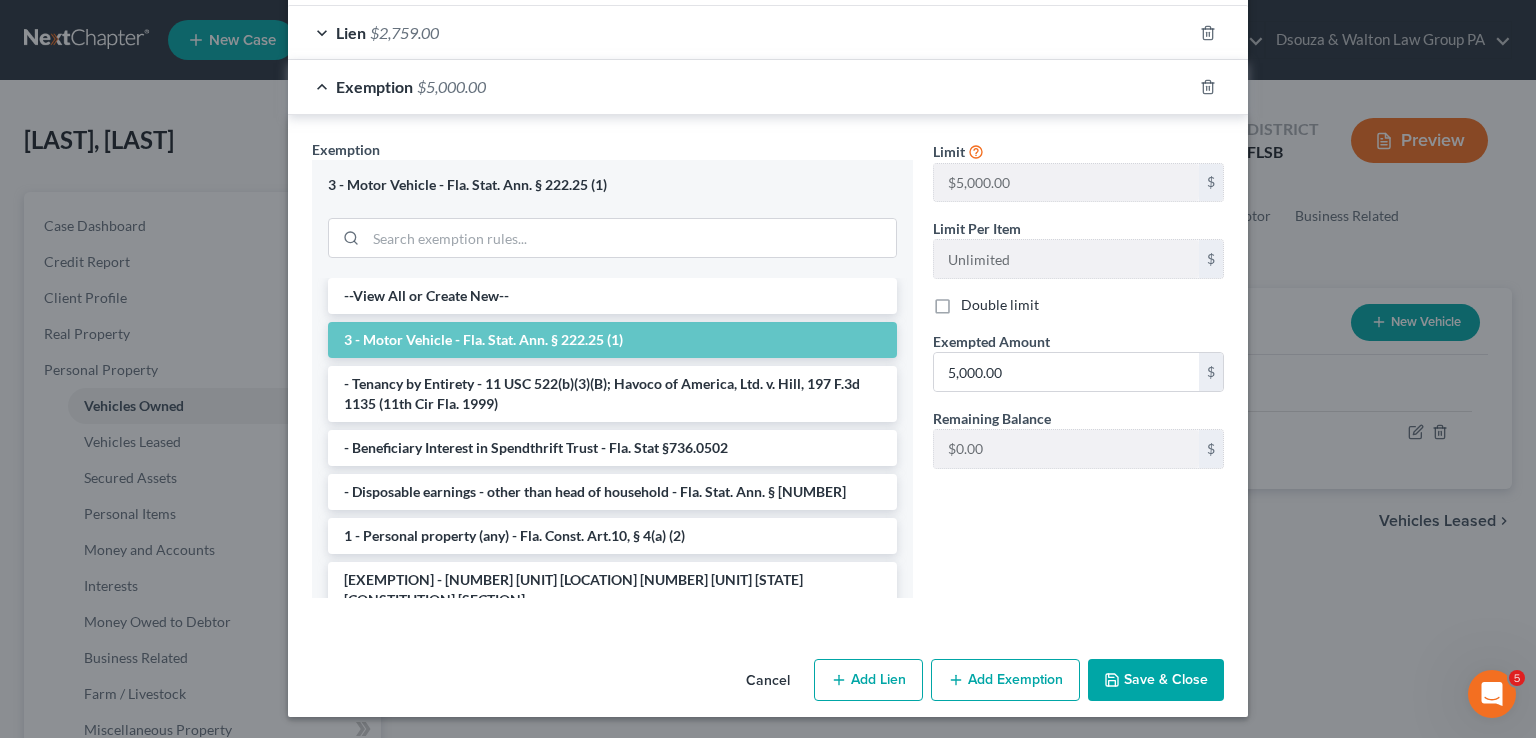 click on "Save & Close" at bounding box center (1156, 680) 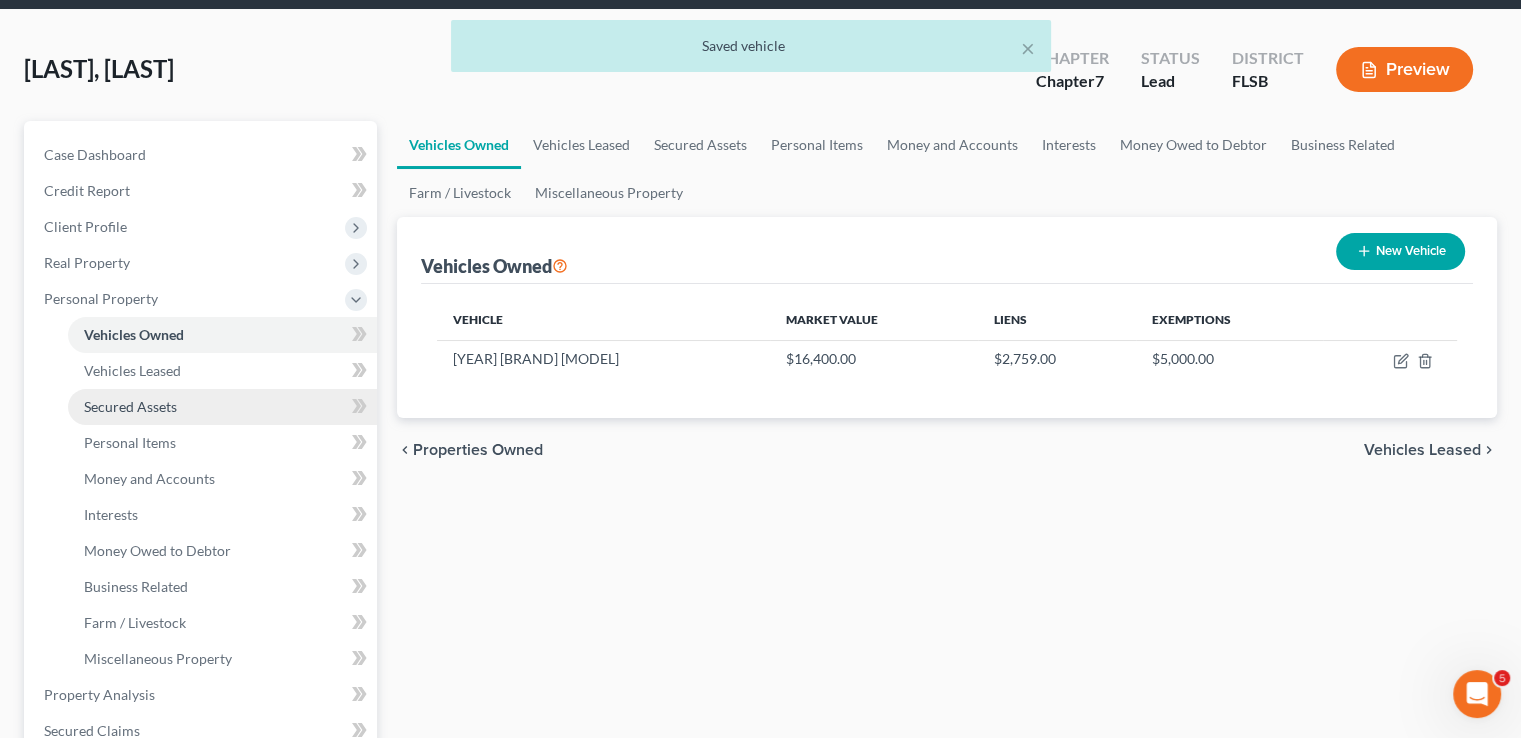 scroll, scrollTop: 400, scrollLeft: 0, axis: vertical 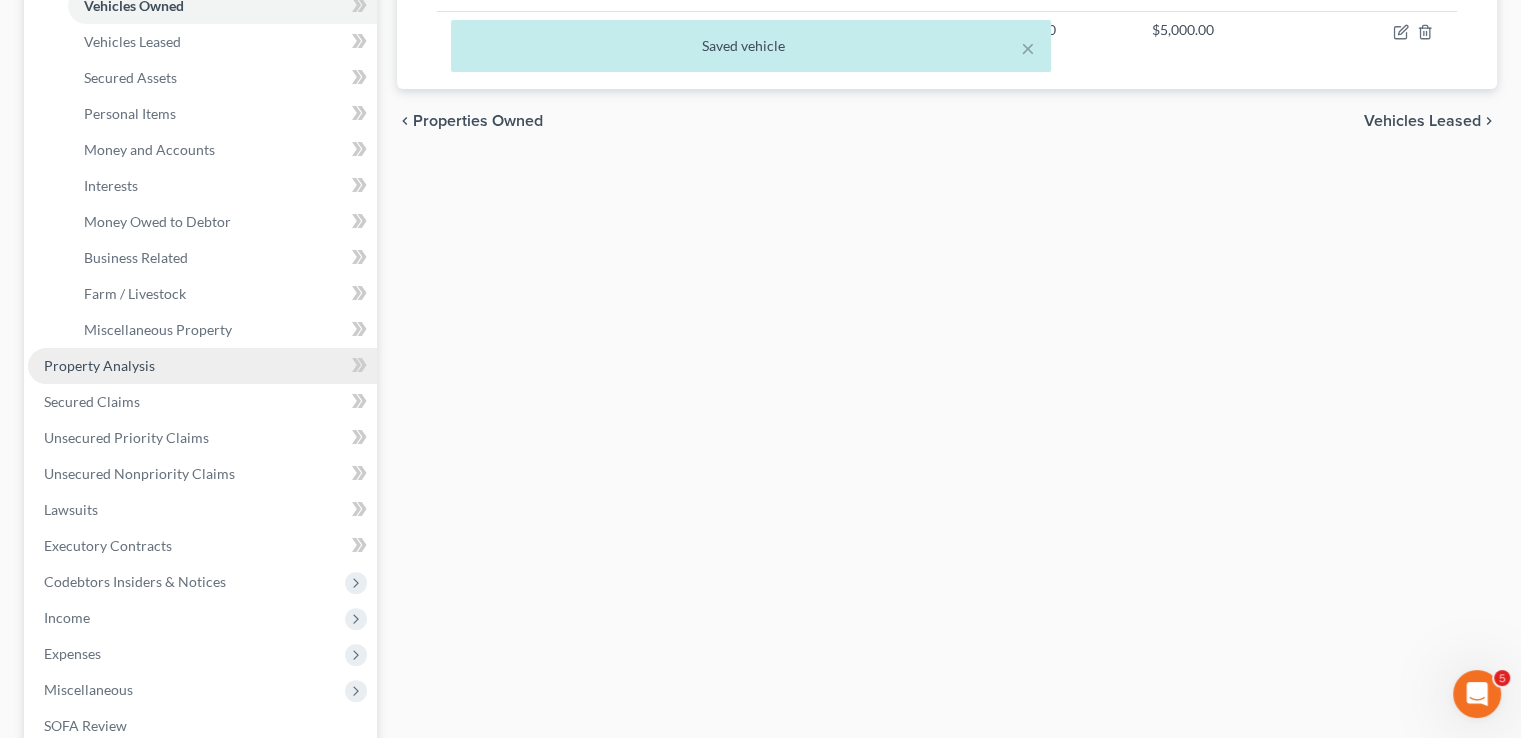 click on "Property Analysis" at bounding box center [202, 366] 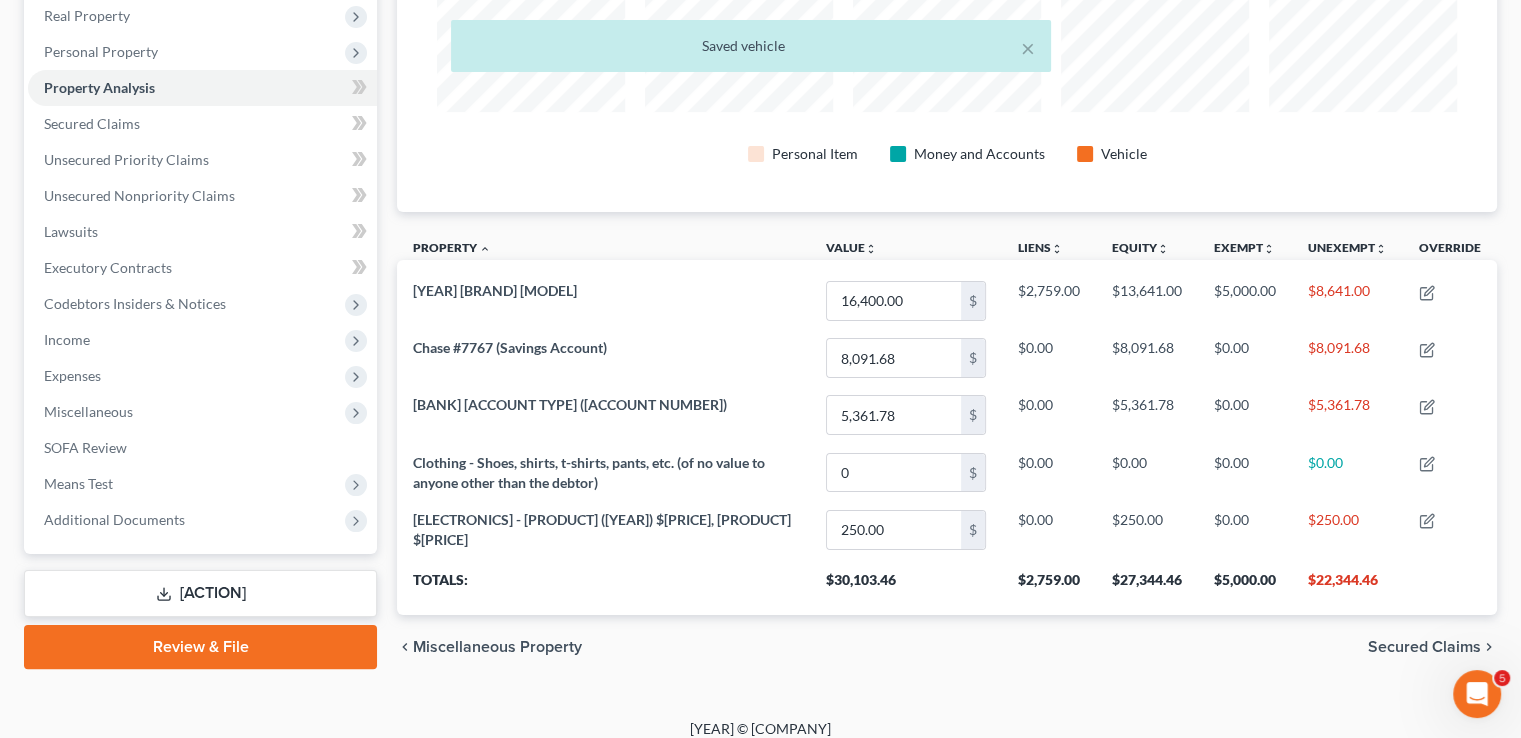 scroll, scrollTop: 8, scrollLeft: 0, axis: vertical 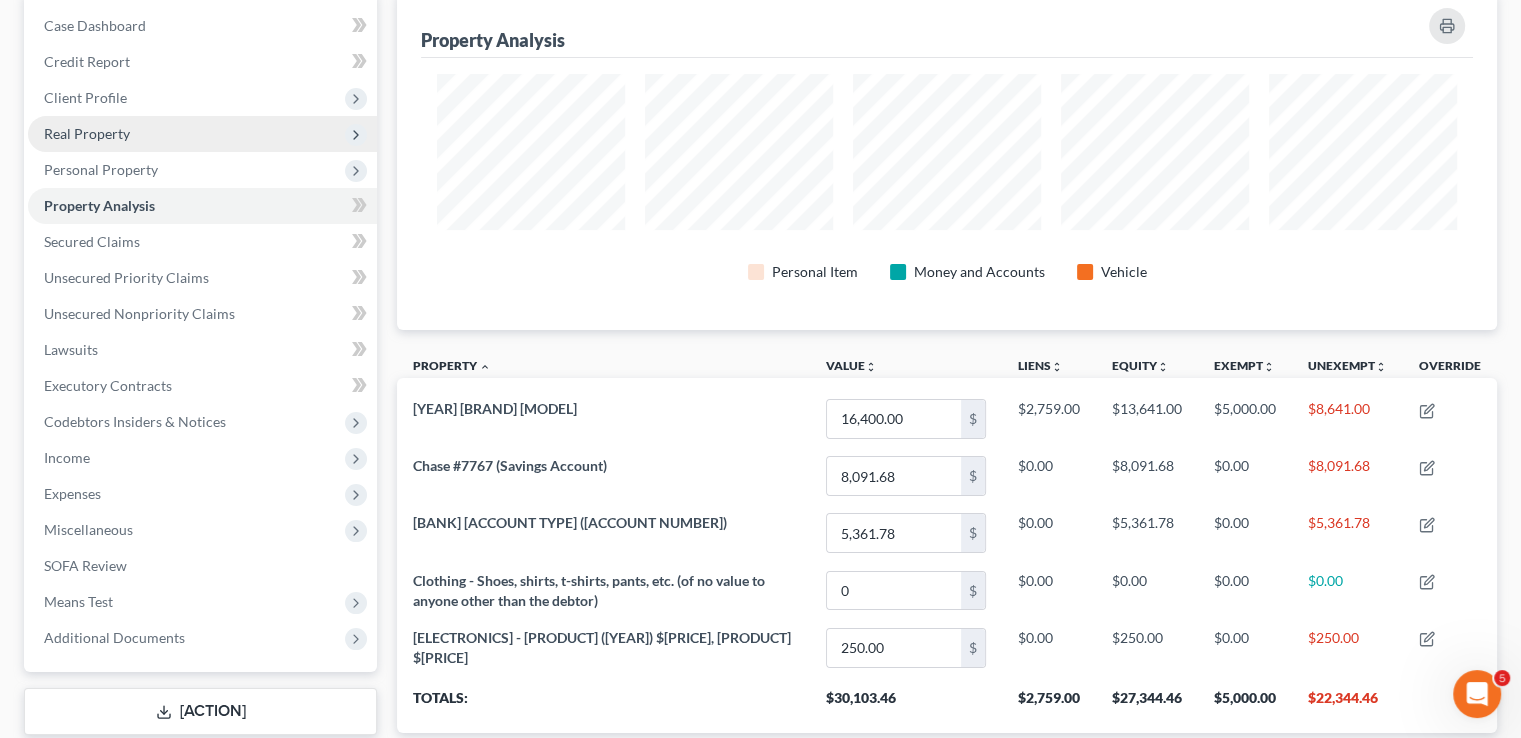 click on "Real Property" at bounding box center (0, 0) 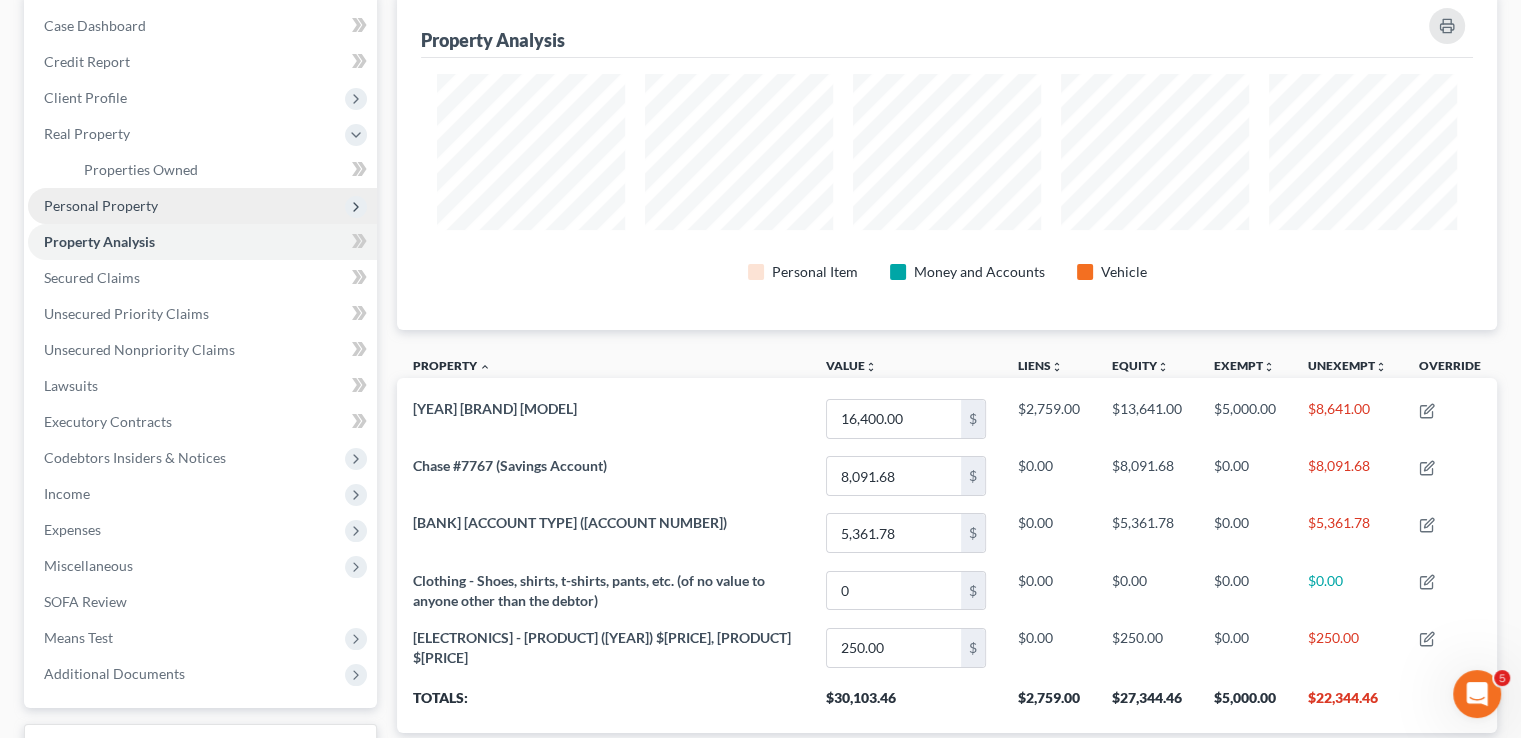click on "Personal Property" at bounding box center (0, 0) 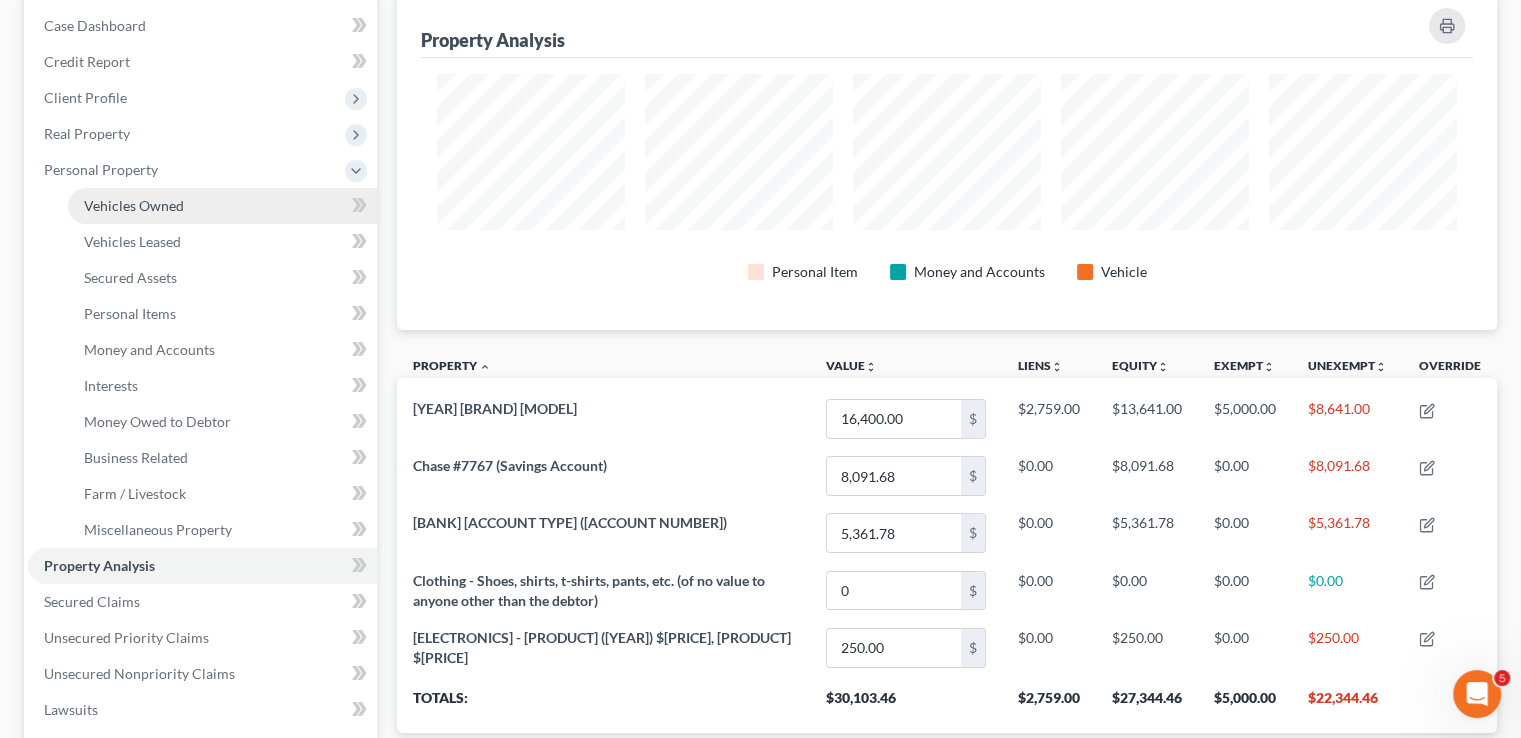 click on "Vehicles Owned" at bounding box center (134, 205) 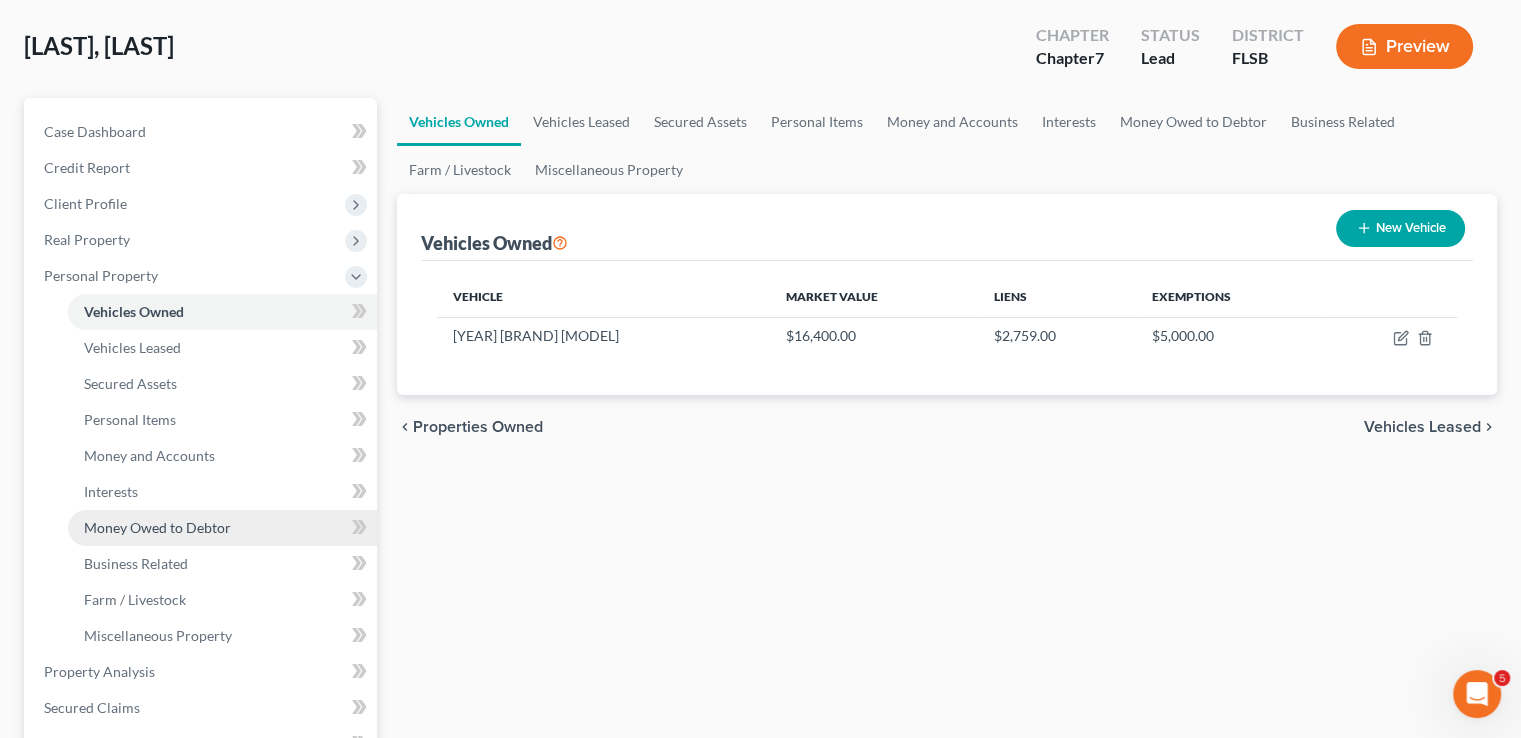 scroll, scrollTop: 200, scrollLeft: 0, axis: vertical 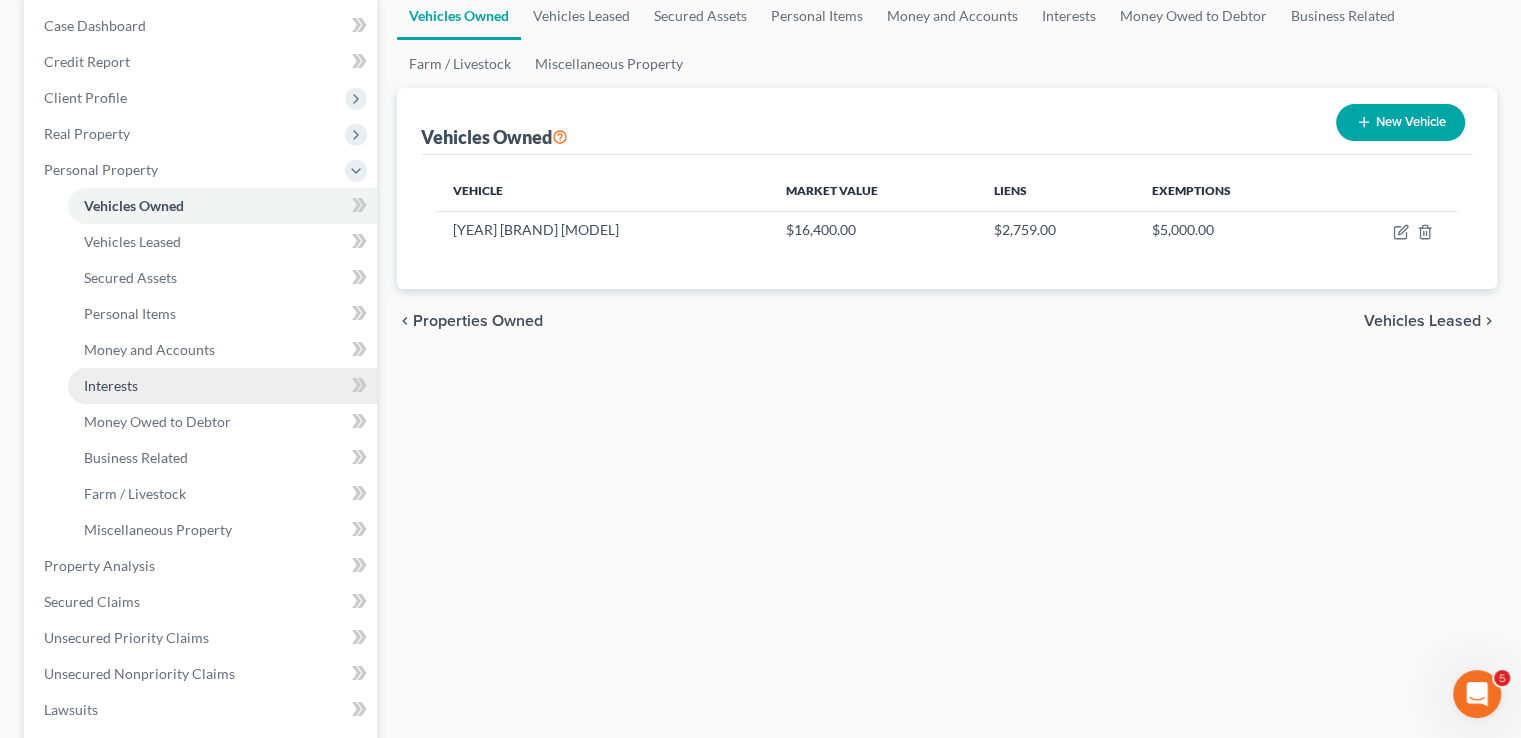click on "Interests" at bounding box center (222, 386) 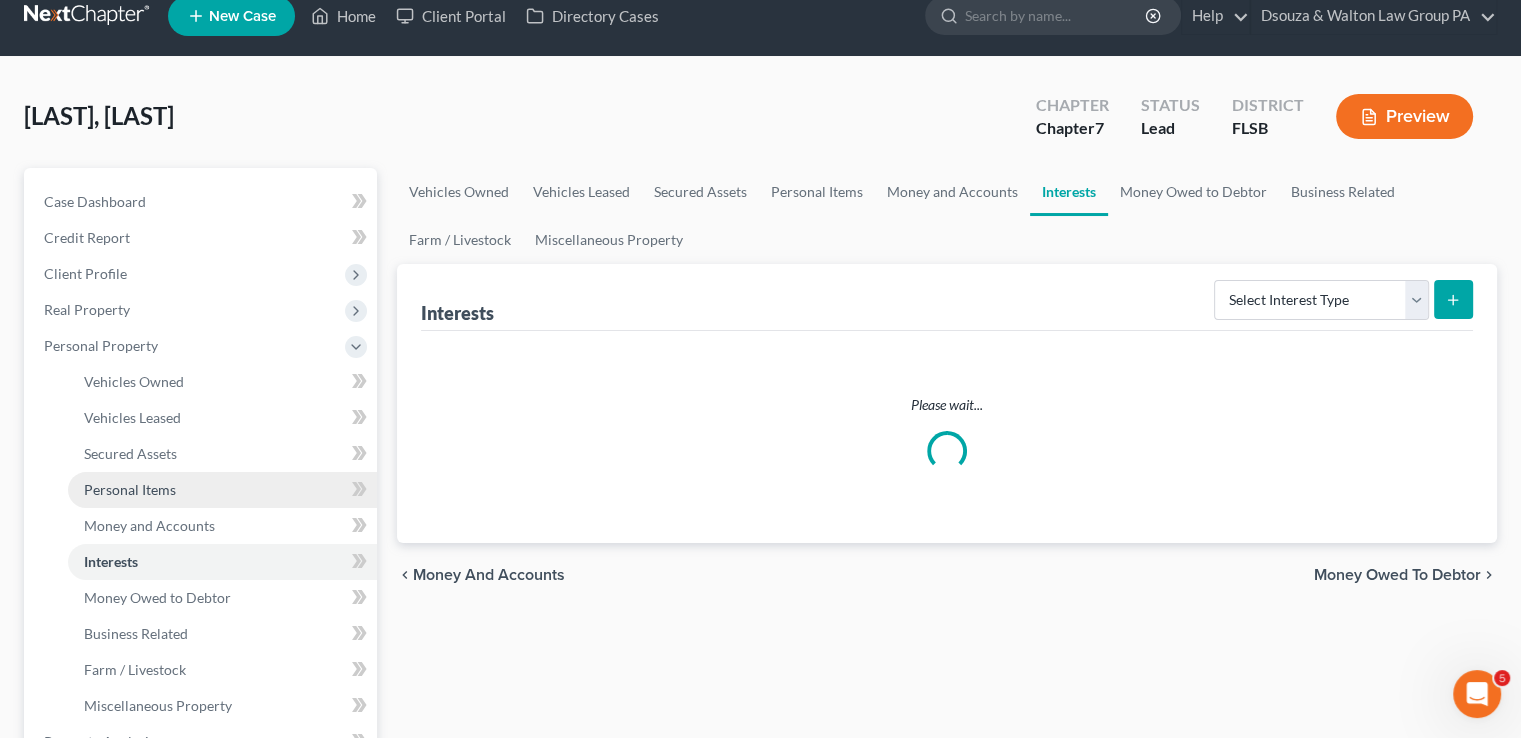 scroll, scrollTop: 0, scrollLeft: 0, axis: both 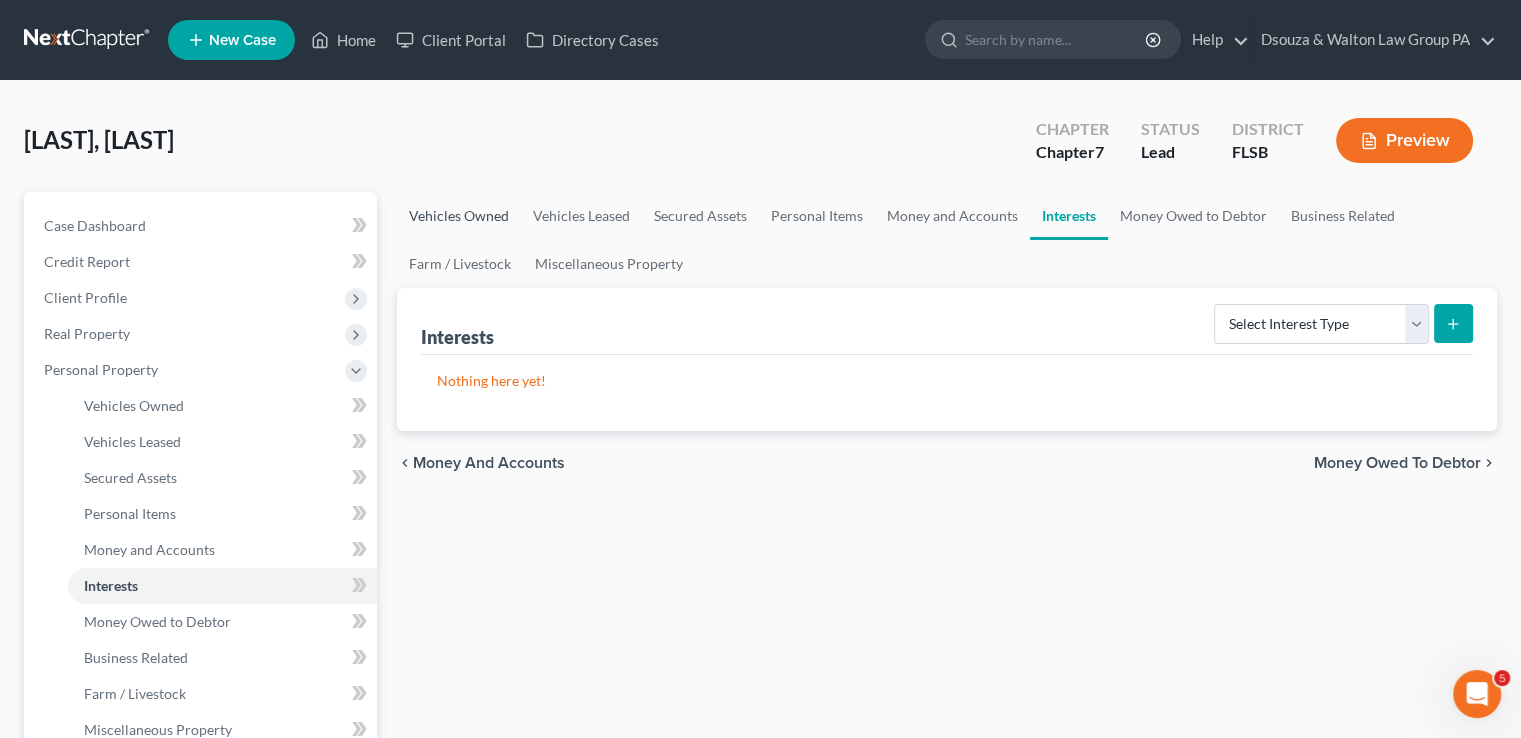 click on "Vehicles Owned" at bounding box center (459, 216) 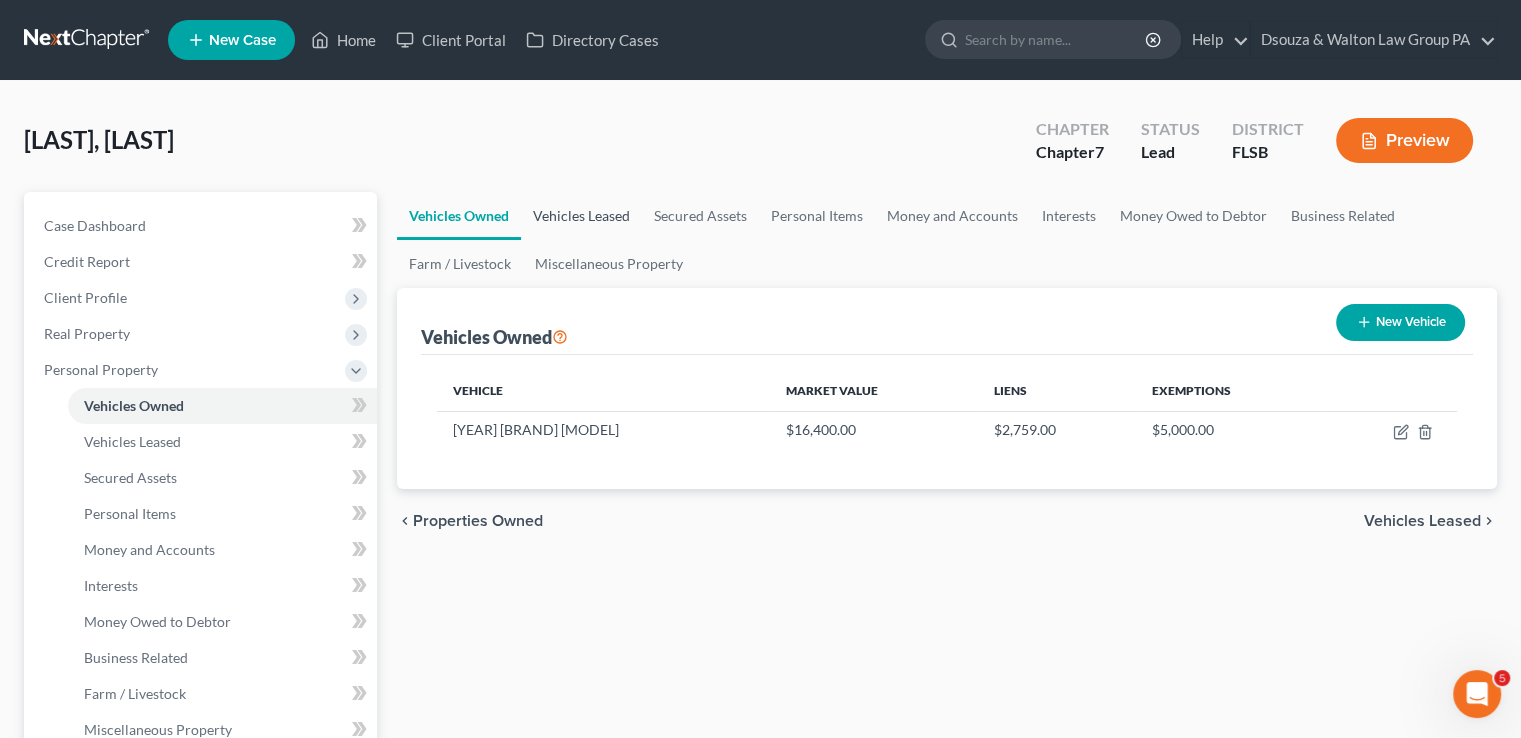 click on "Vehicles Leased" at bounding box center [581, 216] 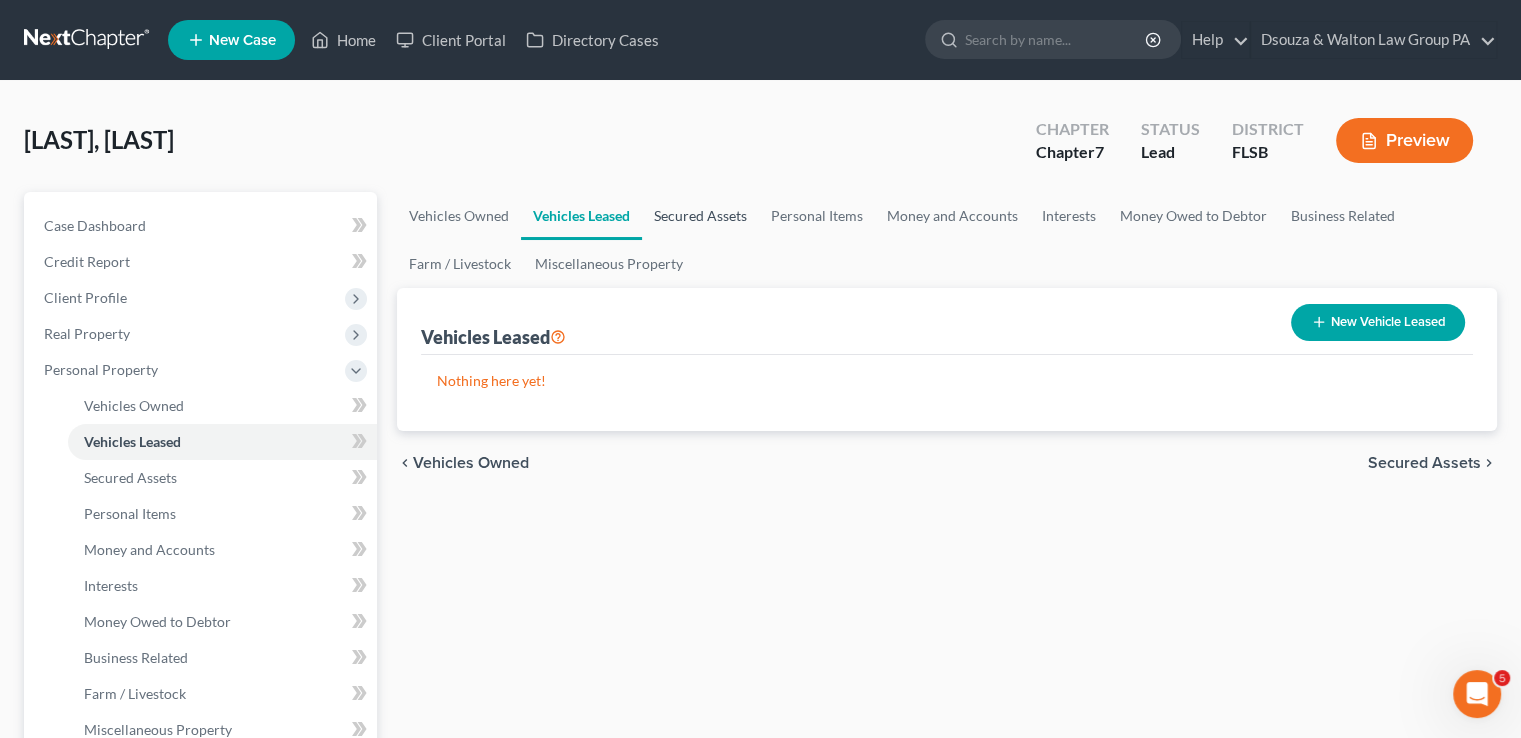 click on "Secured Assets" at bounding box center (700, 216) 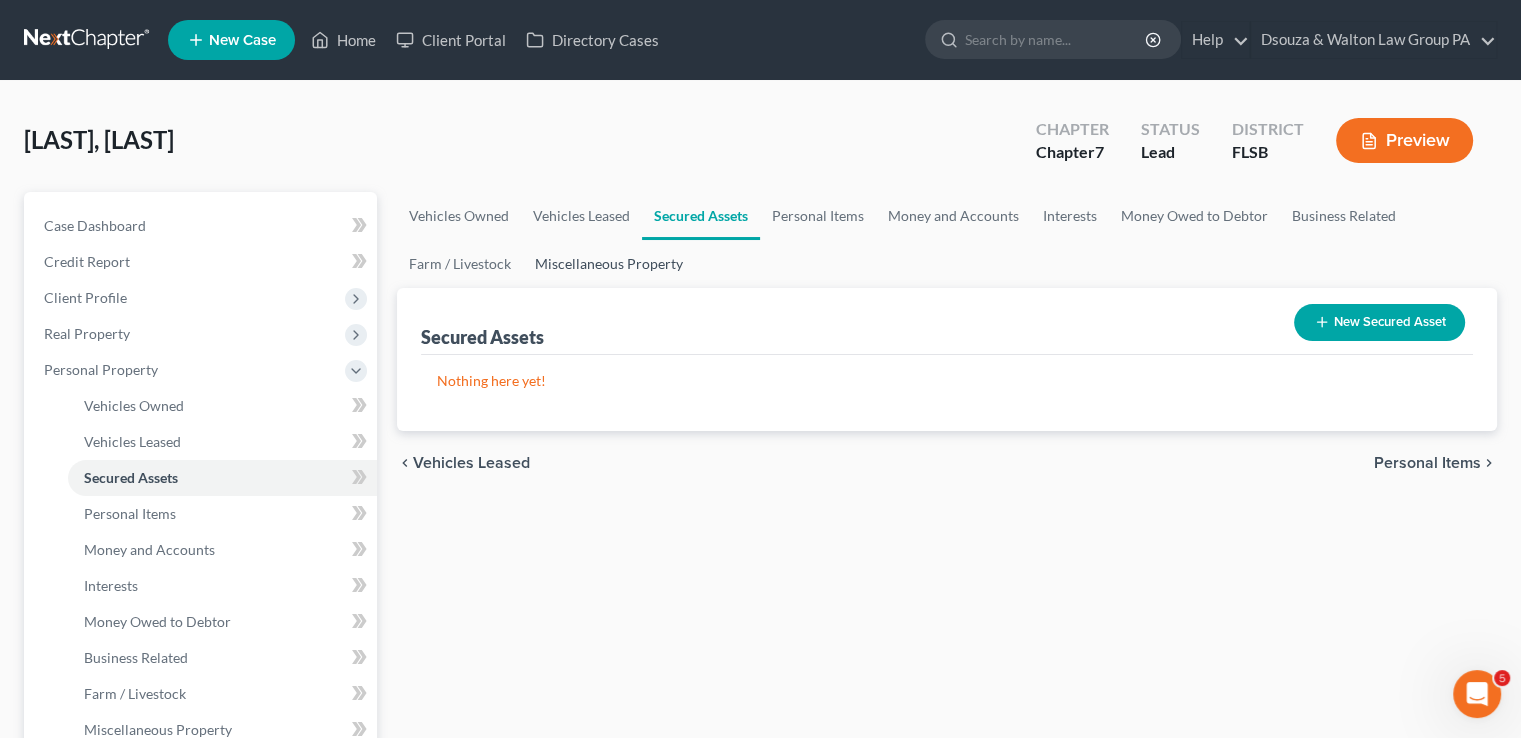 click on "Miscellaneous Property" at bounding box center [609, 264] 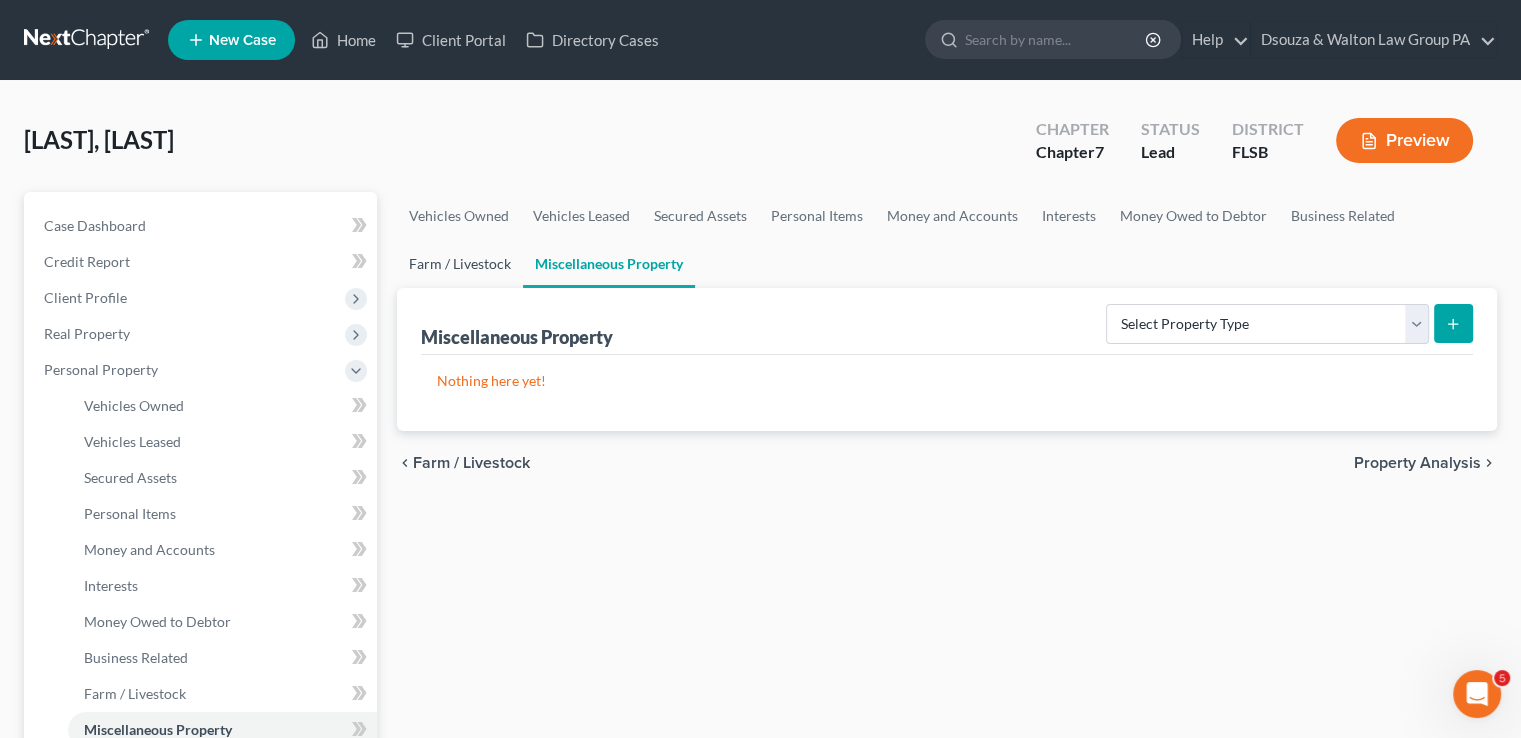 click on "Farm / Livestock" at bounding box center [460, 264] 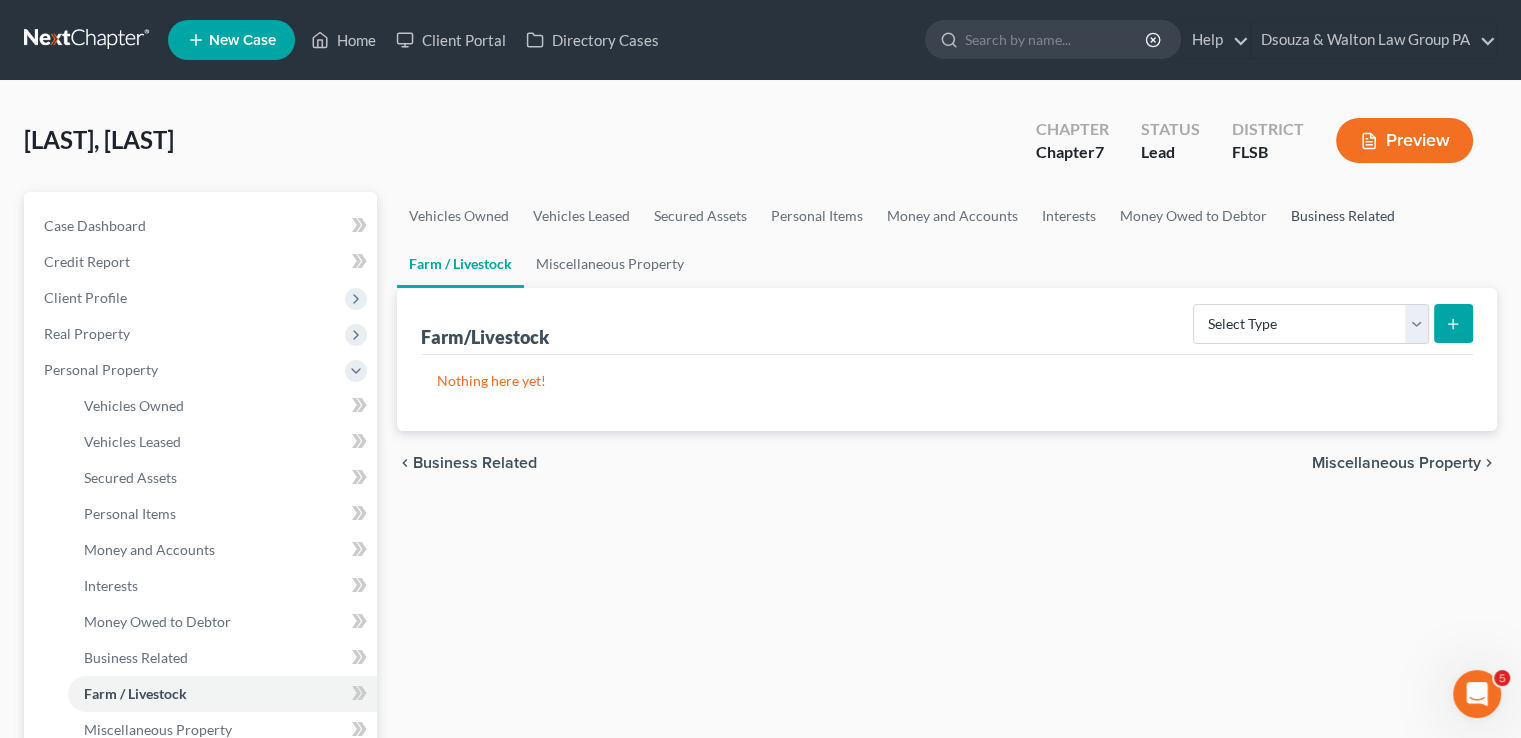 click on "Business Related" at bounding box center (1343, 216) 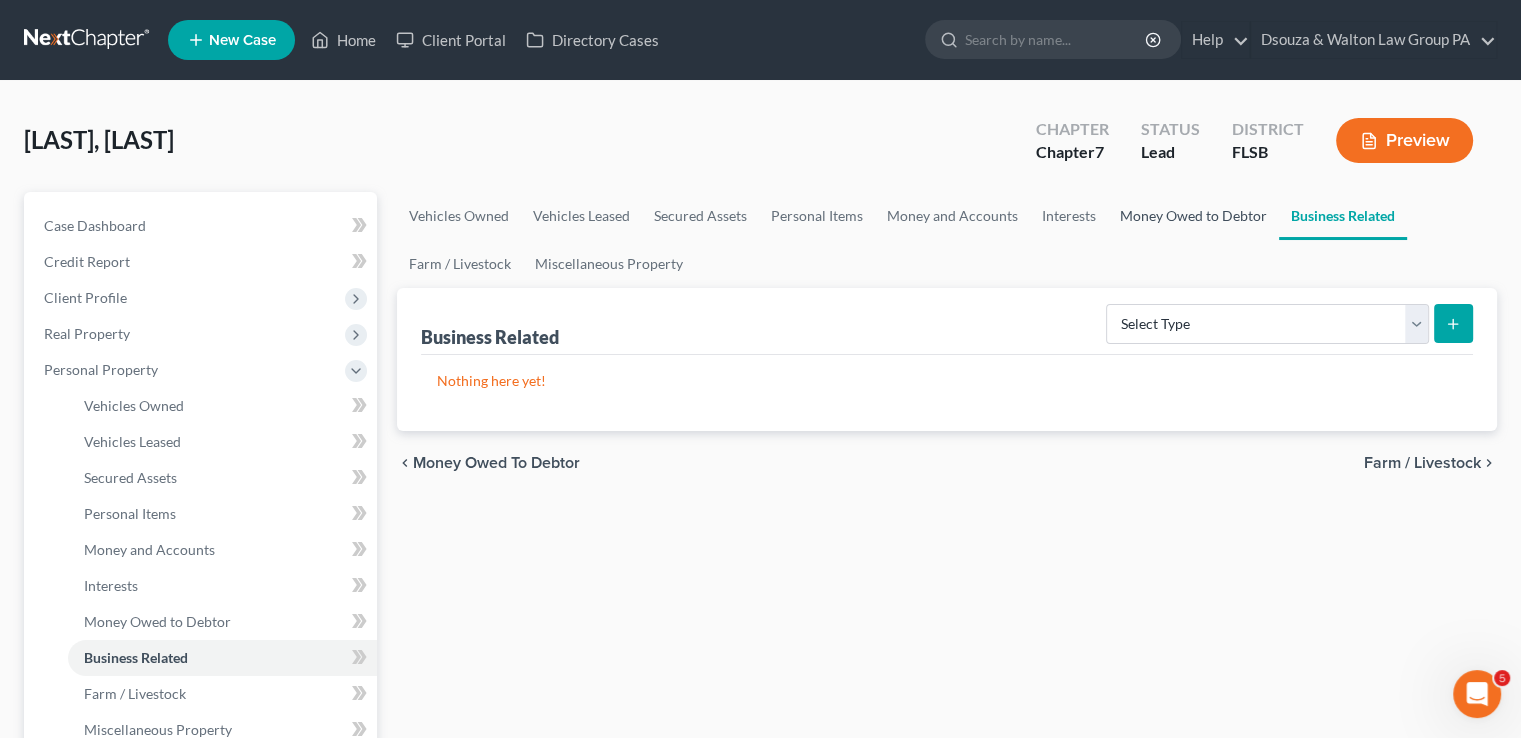 click on "Money Owed to Debtor" at bounding box center [1193, 216] 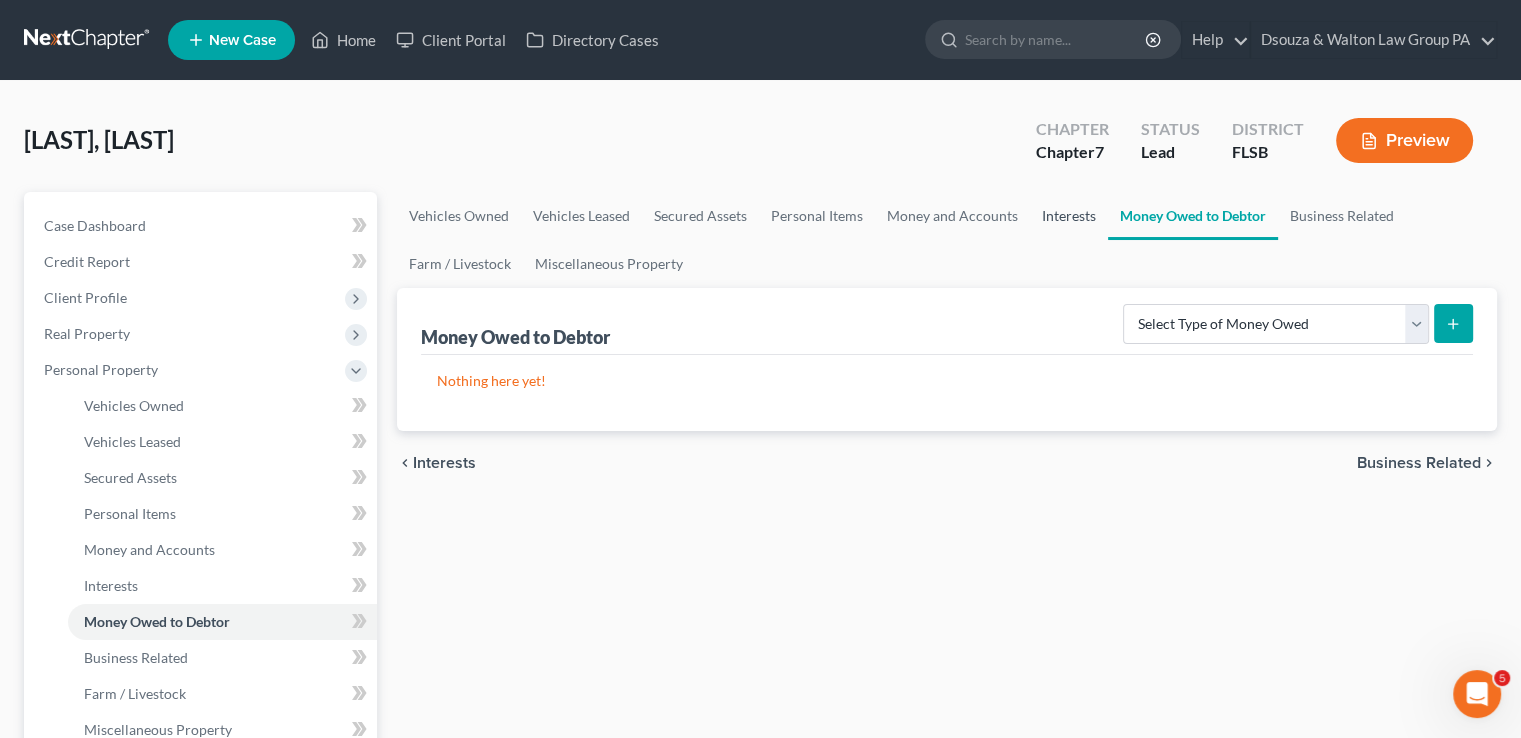 click on "Interests" at bounding box center (1069, 216) 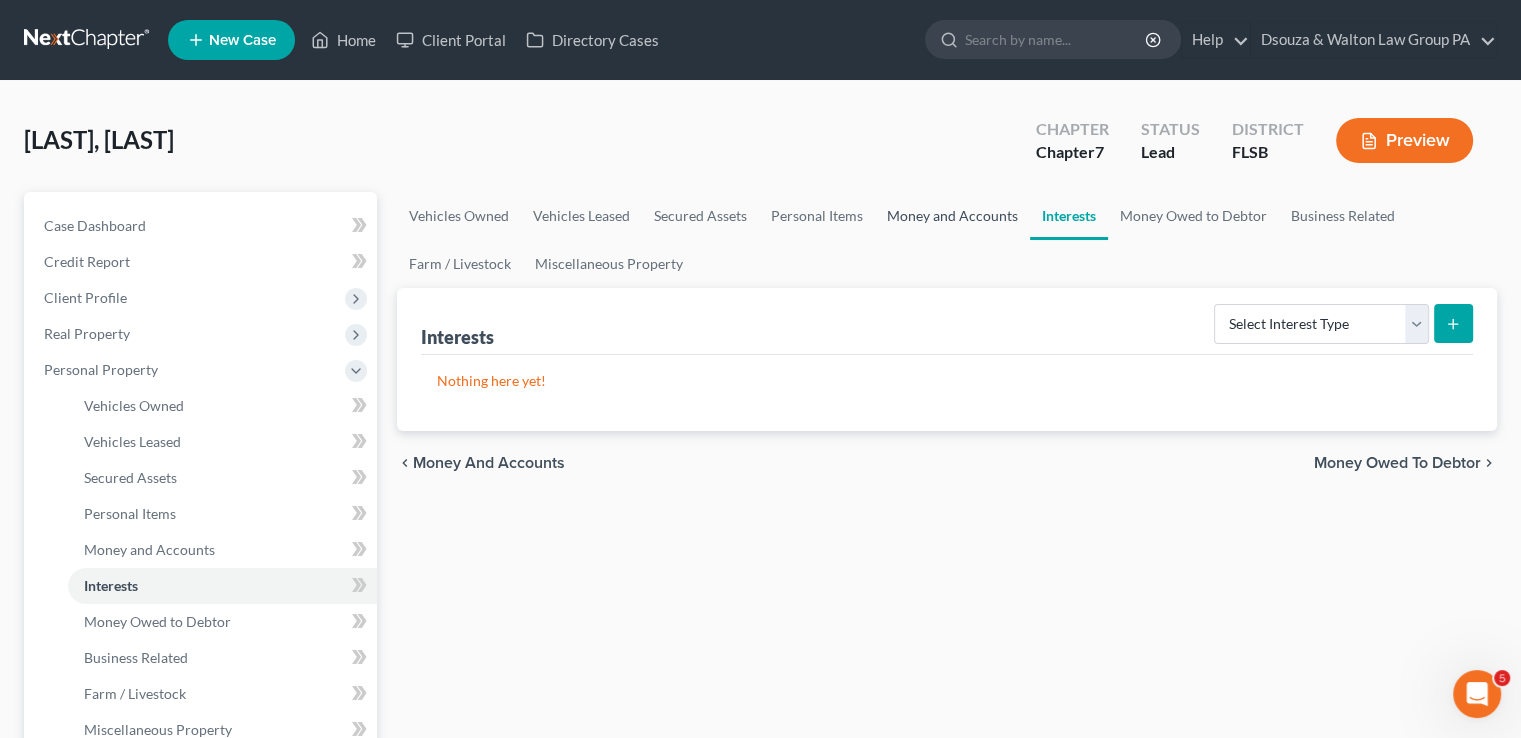 click on "Money and Accounts" at bounding box center (952, 216) 